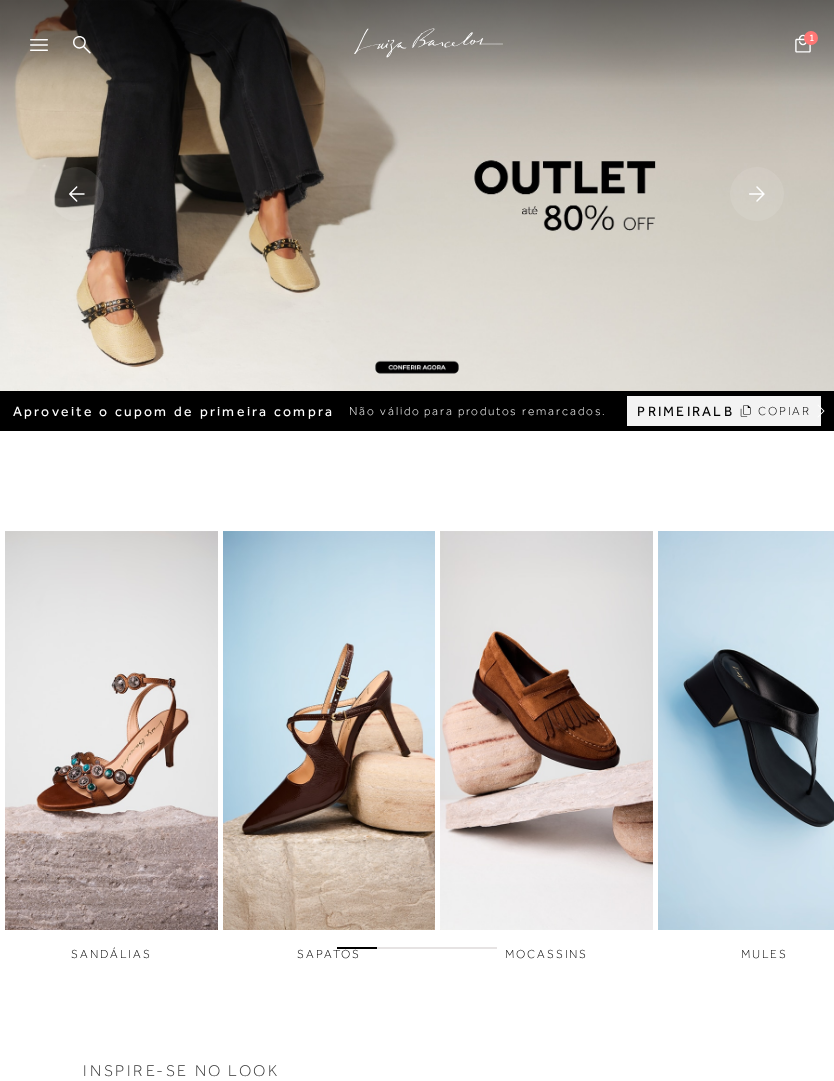 scroll, scrollTop: 0, scrollLeft: 0, axis: both 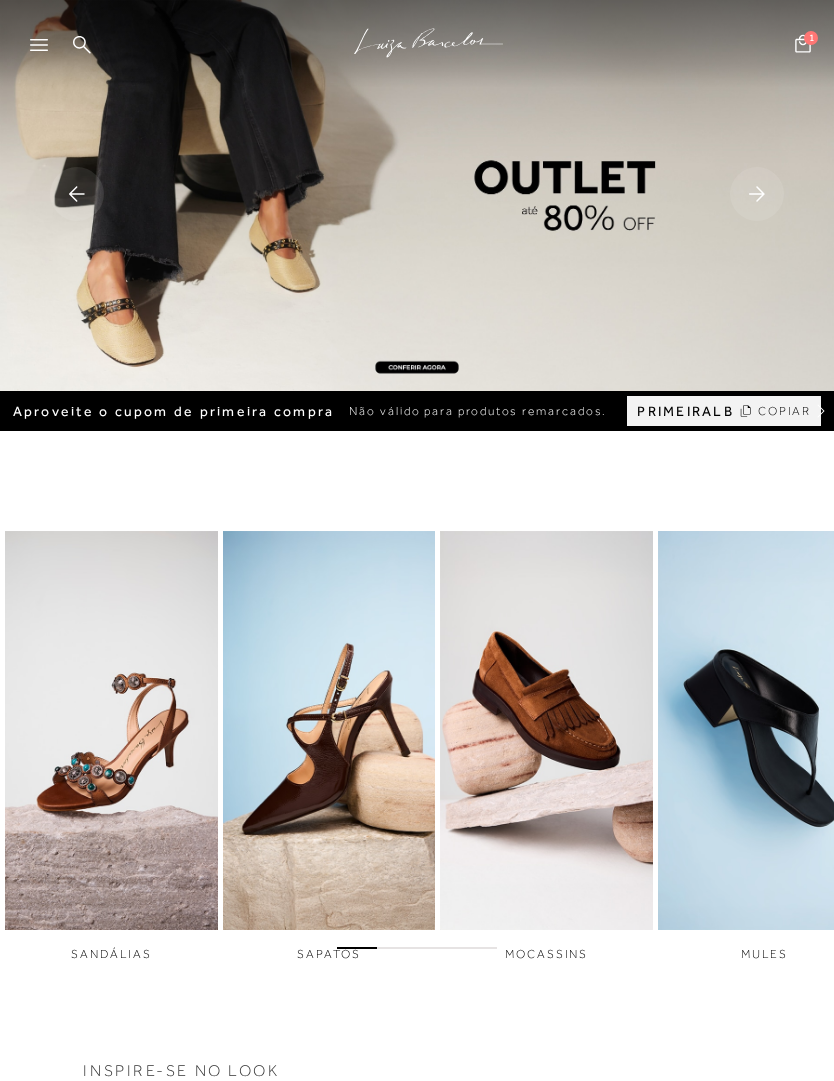 click at bounding box center (48, 51) 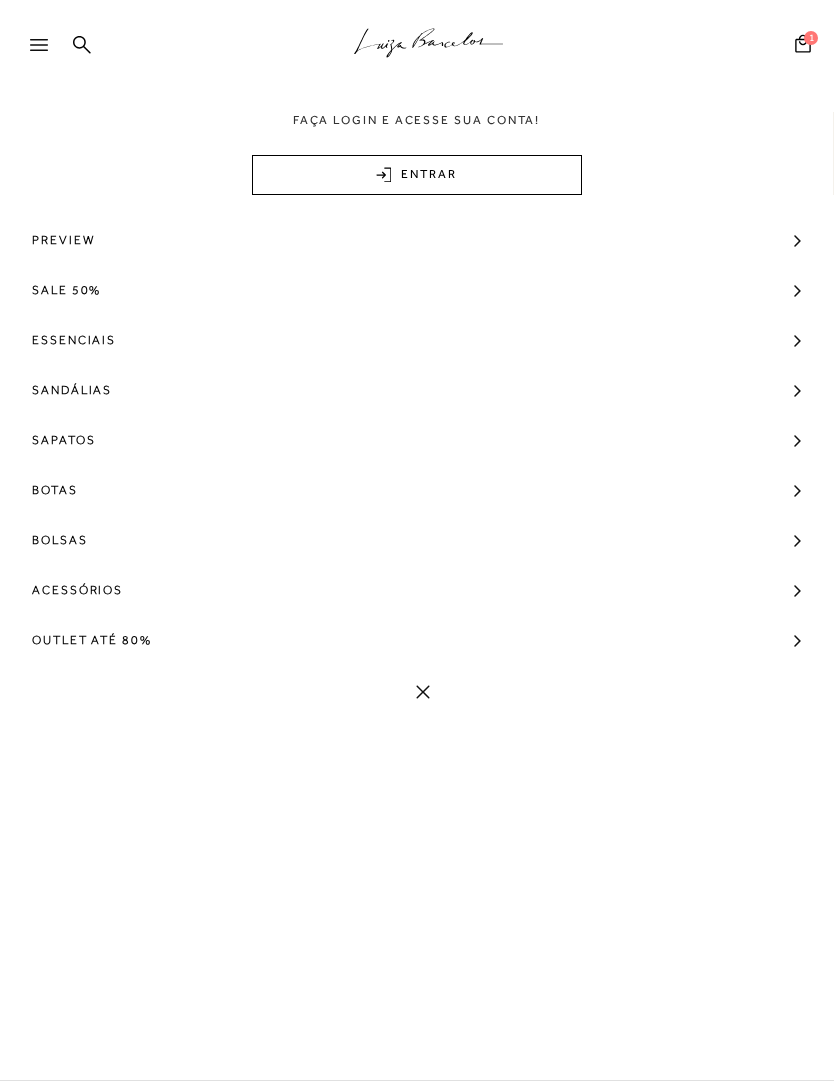 click 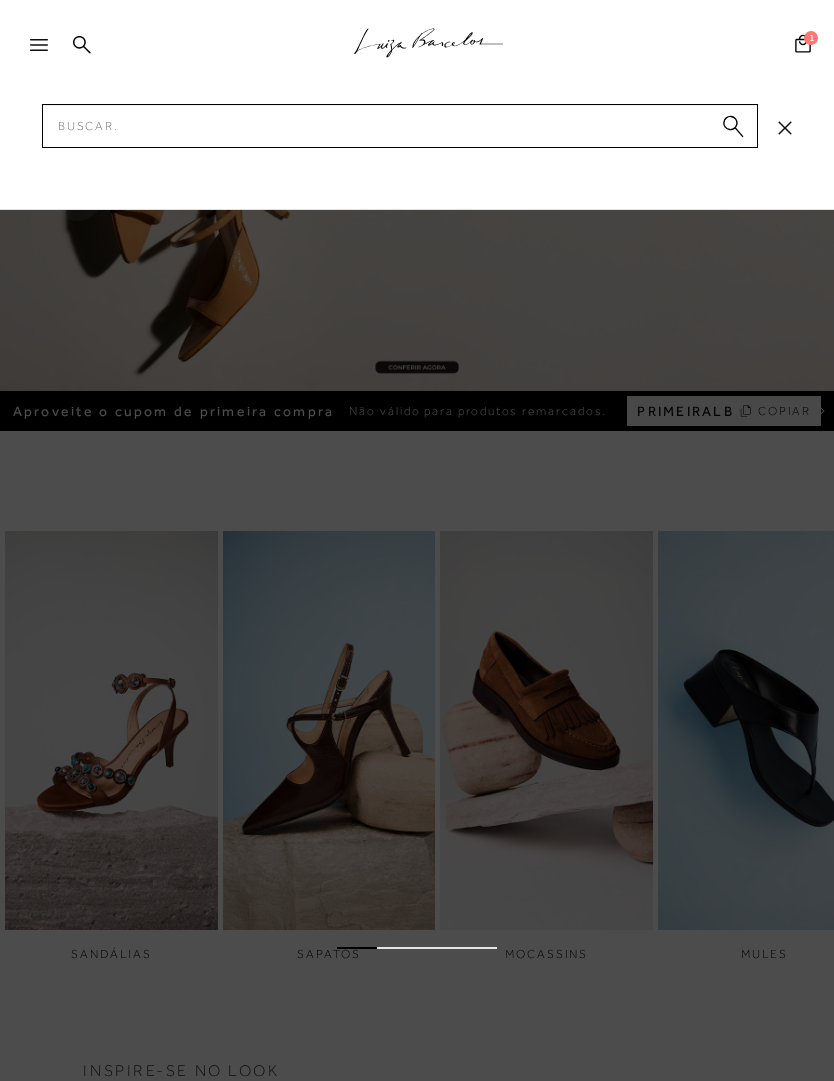 type on "0" 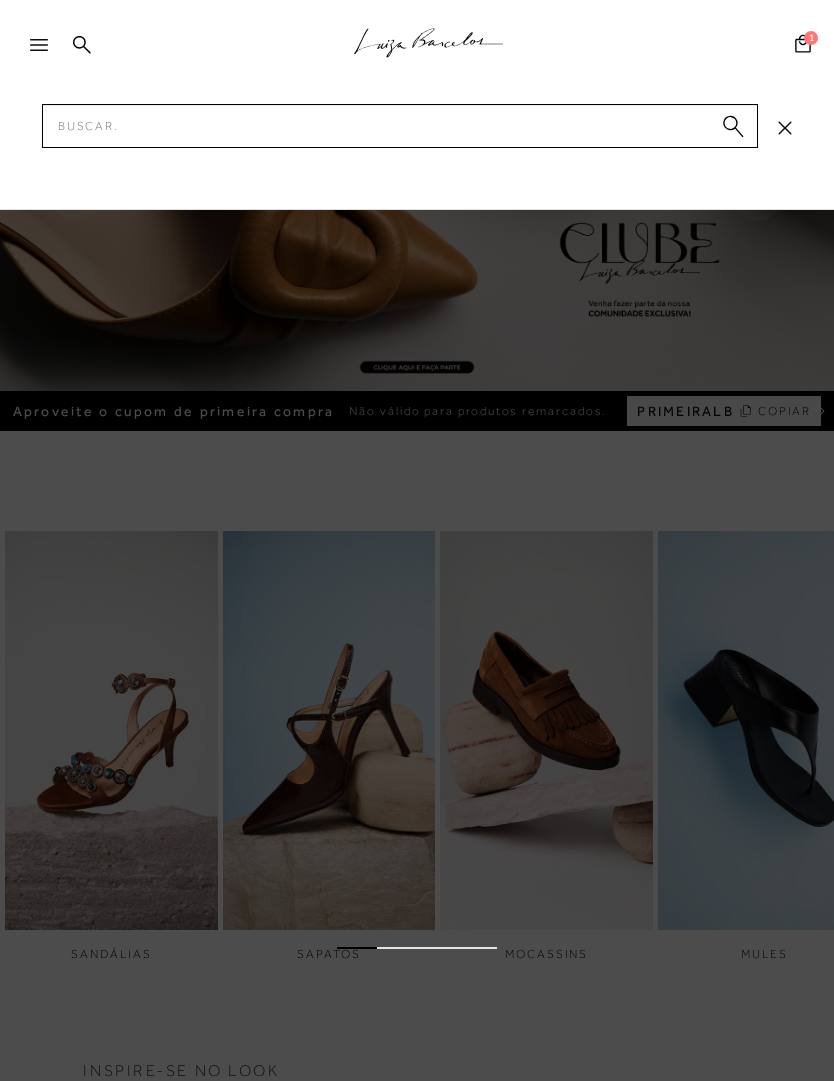 type on "0" 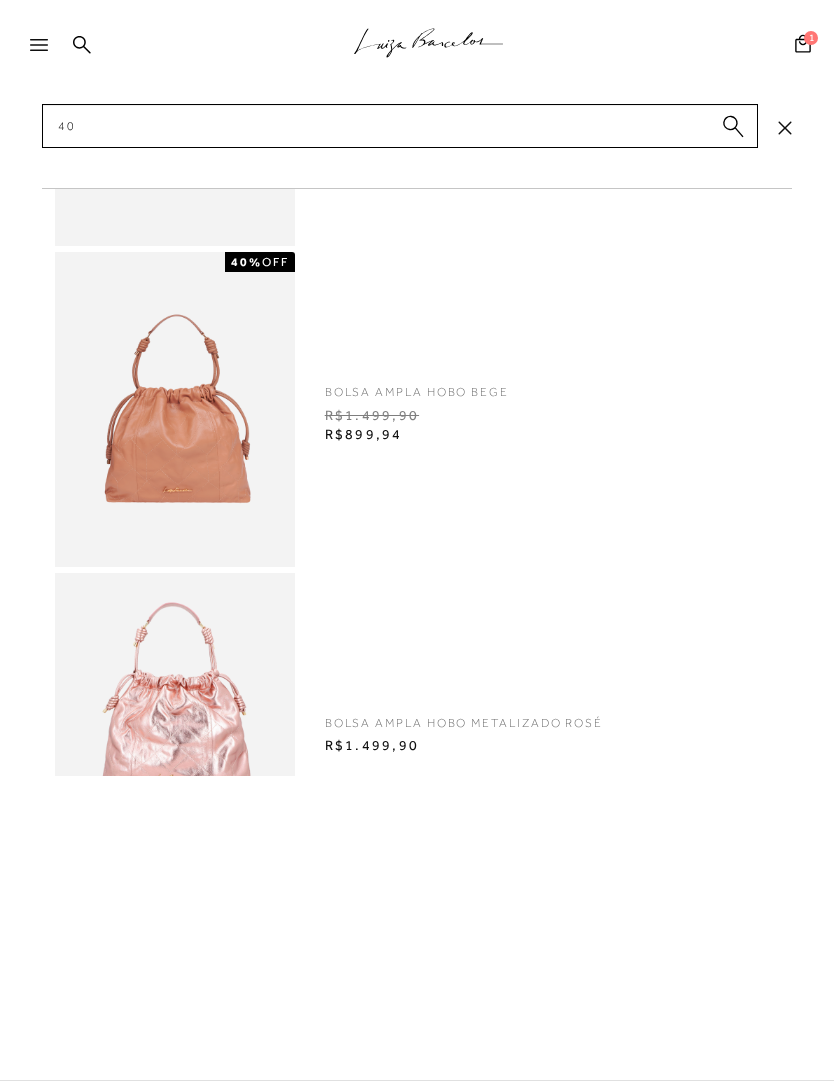type on "40" 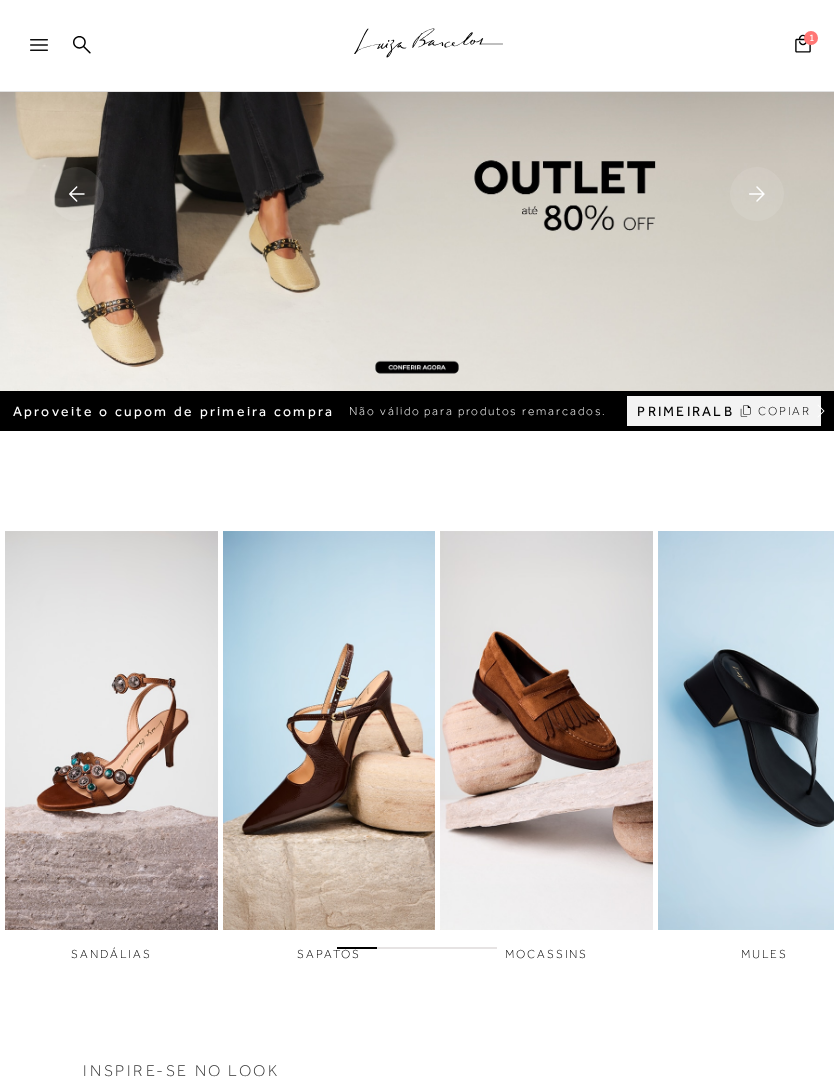 type 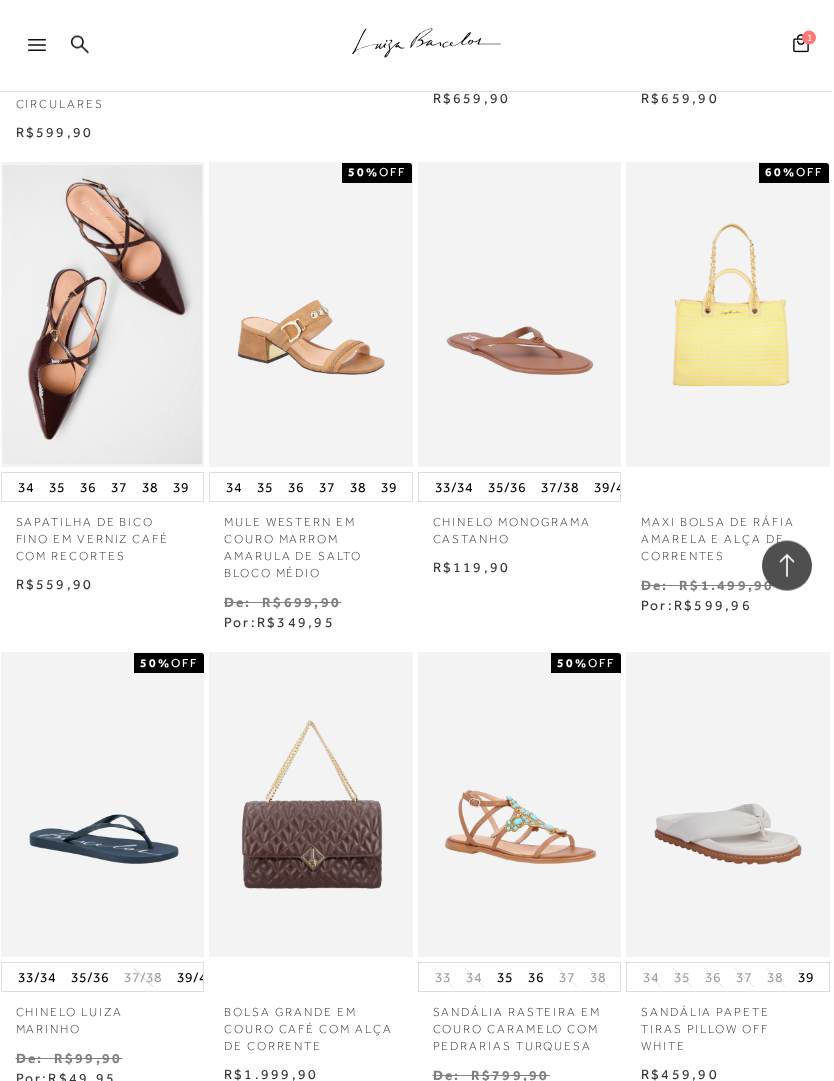 scroll, scrollTop: 2908, scrollLeft: 0, axis: vertical 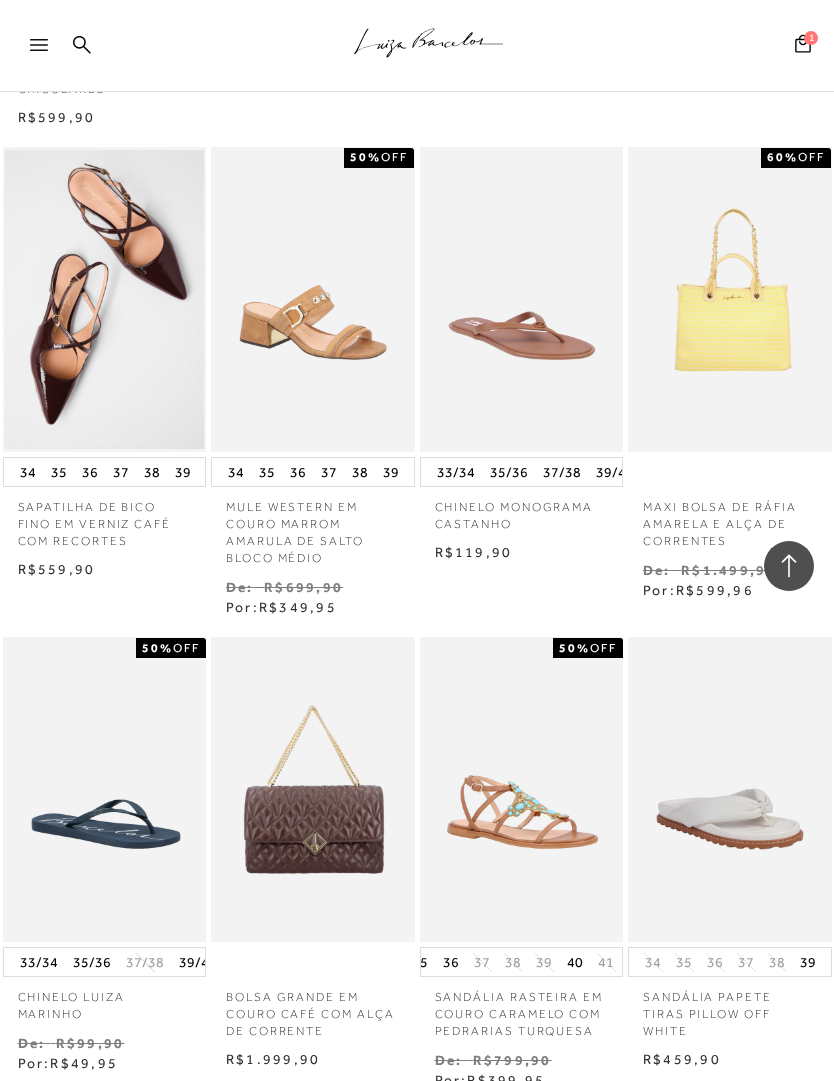 click at bounding box center (522, 789) 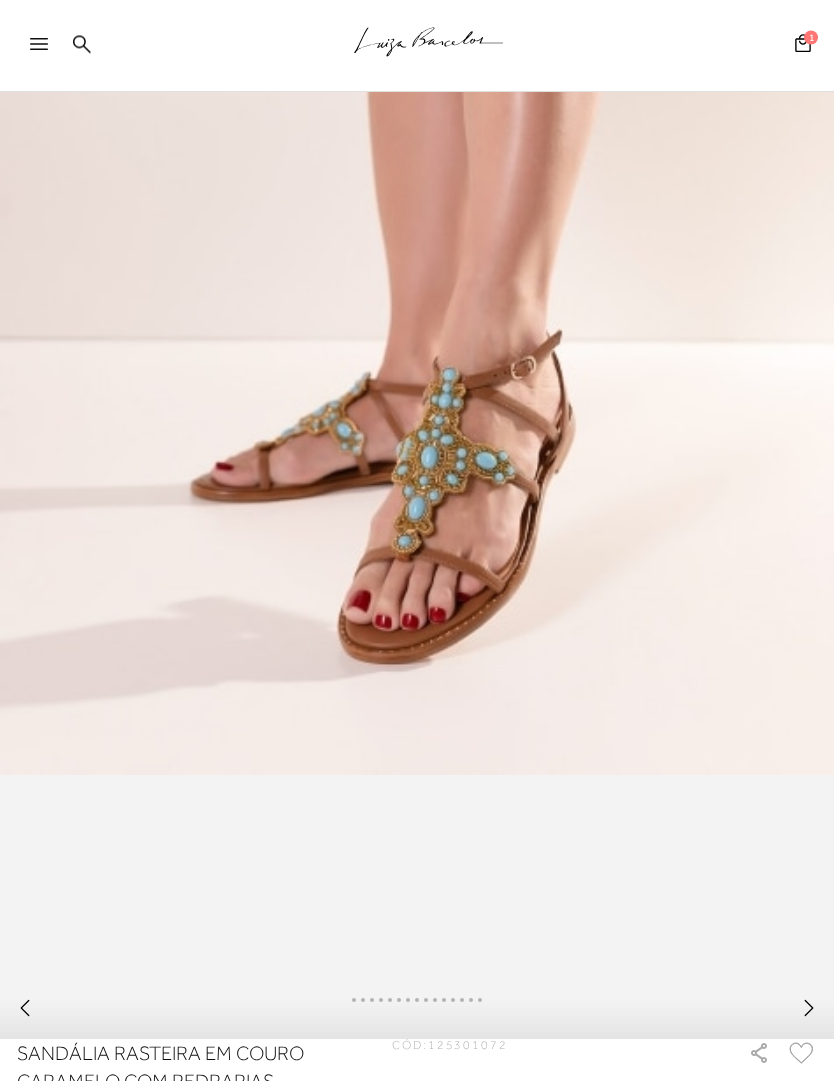 scroll, scrollTop: 309, scrollLeft: 0, axis: vertical 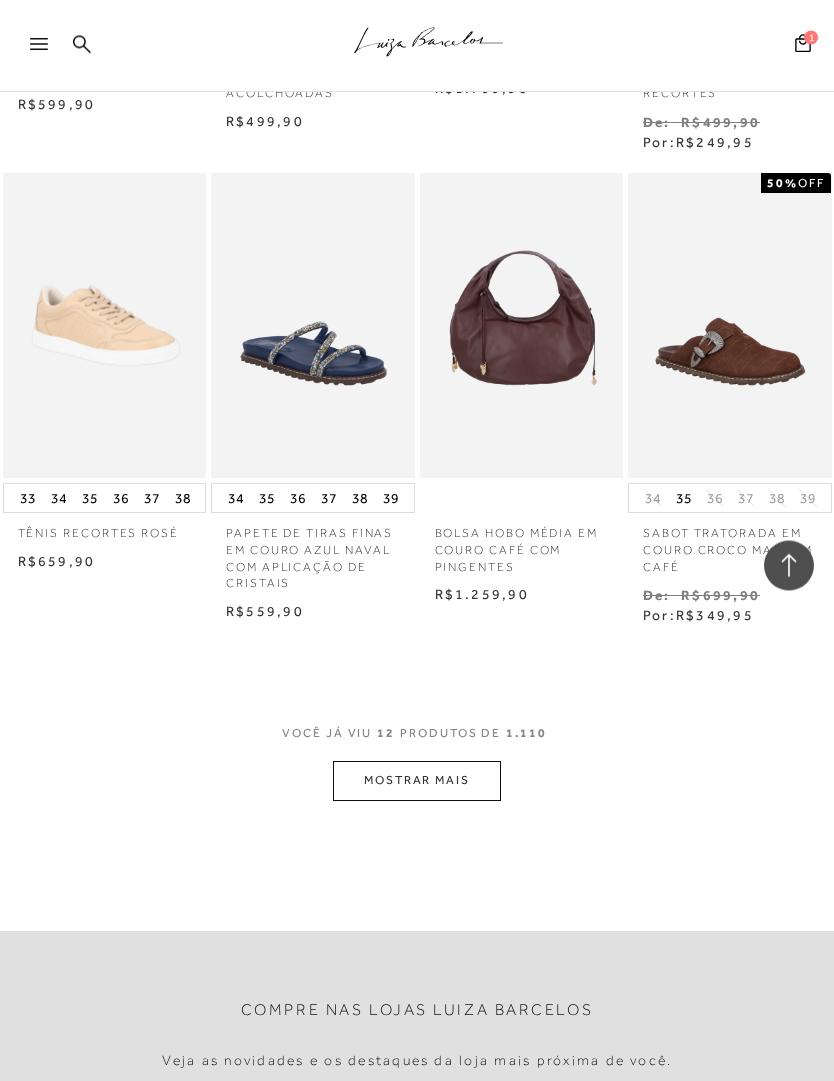 click on "MOSTRAR MAIS" at bounding box center [417, 781] 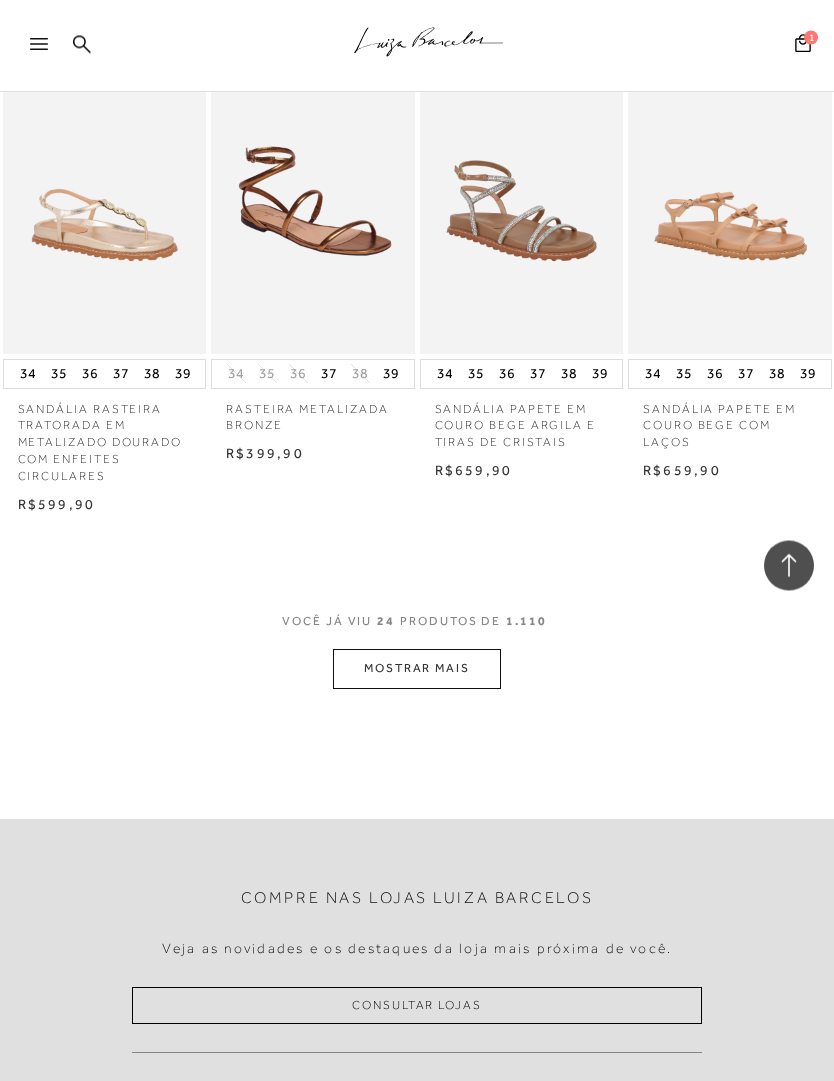 scroll, scrollTop: 2554, scrollLeft: 0, axis: vertical 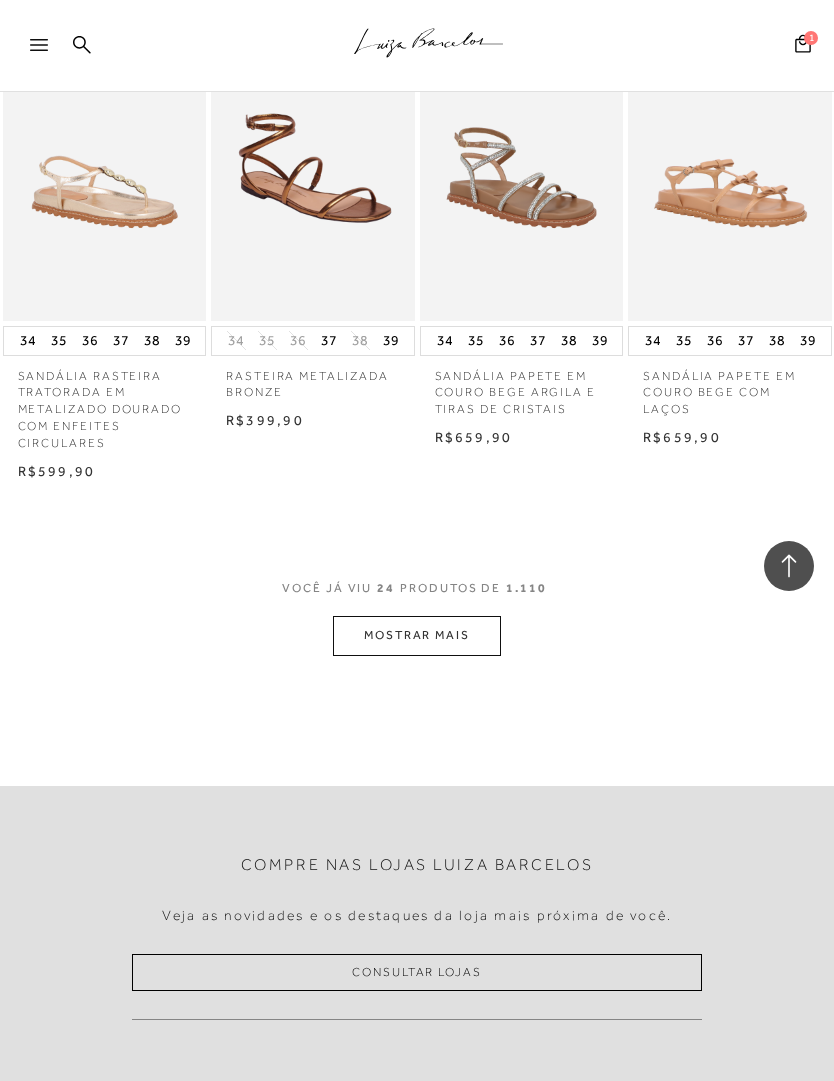 click on "MOSTRAR MAIS" at bounding box center (417, 635) 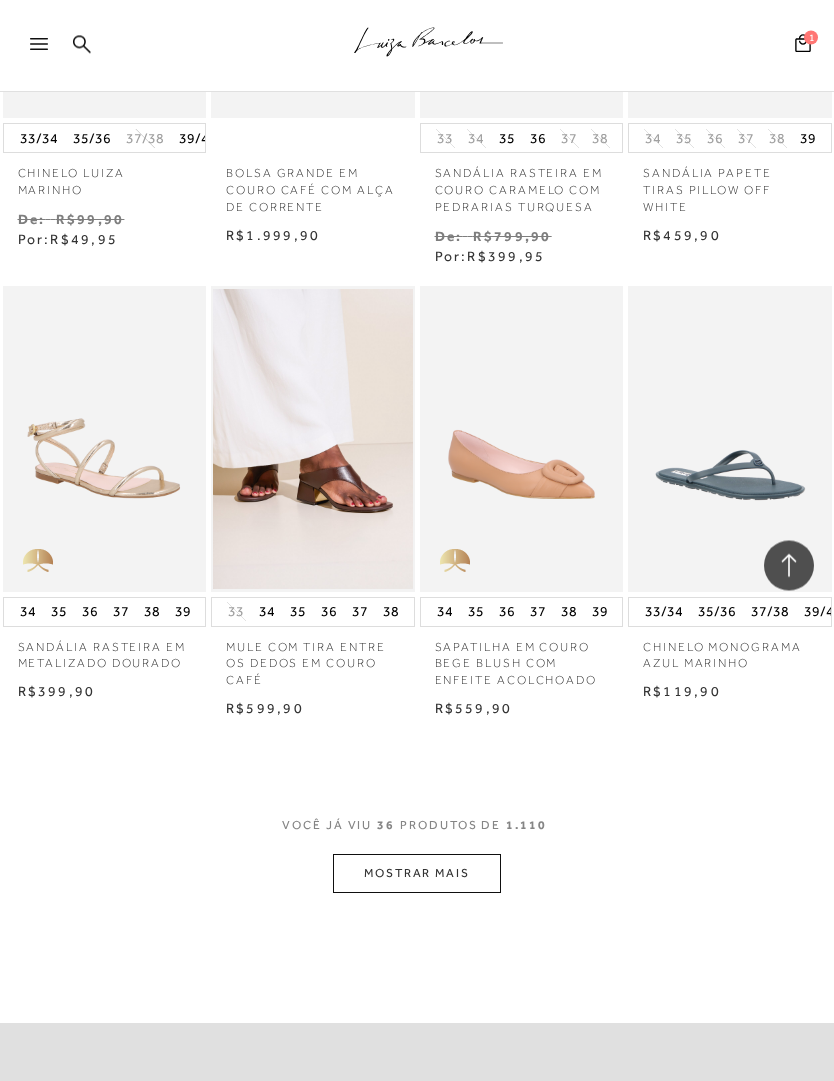 scroll, scrollTop: 3803, scrollLeft: 0, axis: vertical 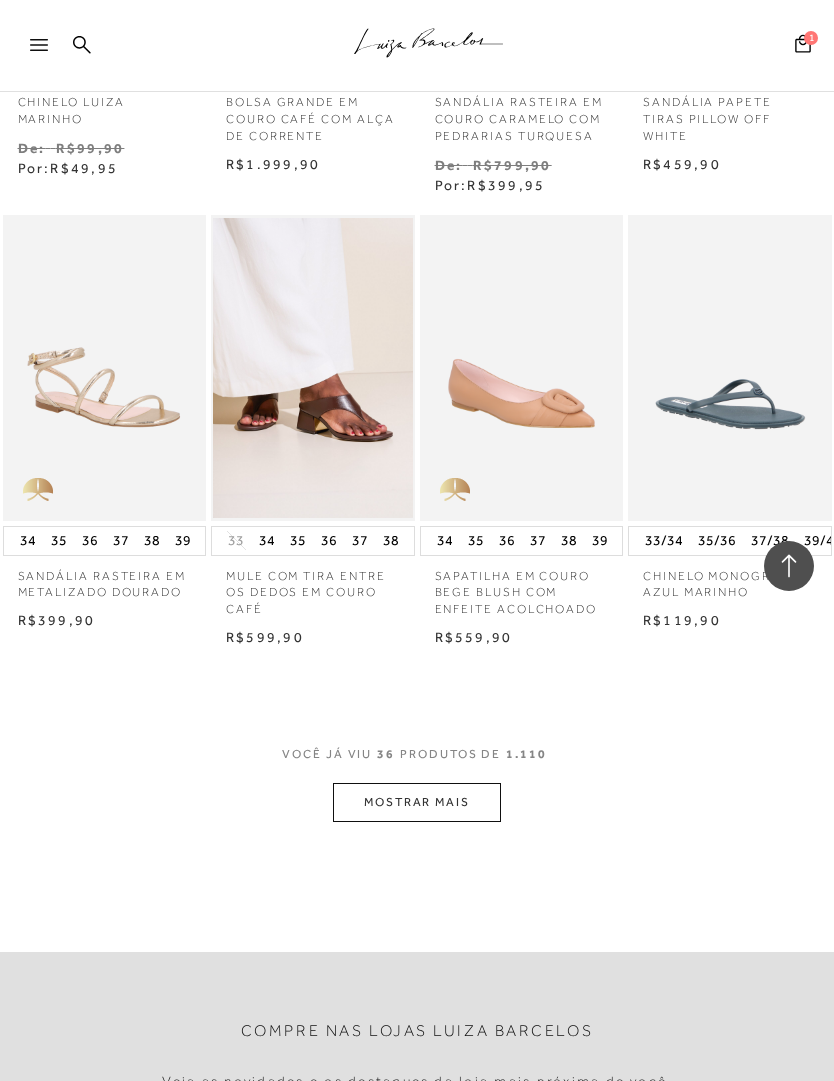 click on "MOSTRAR MAIS" at bounding box center [417, 802] 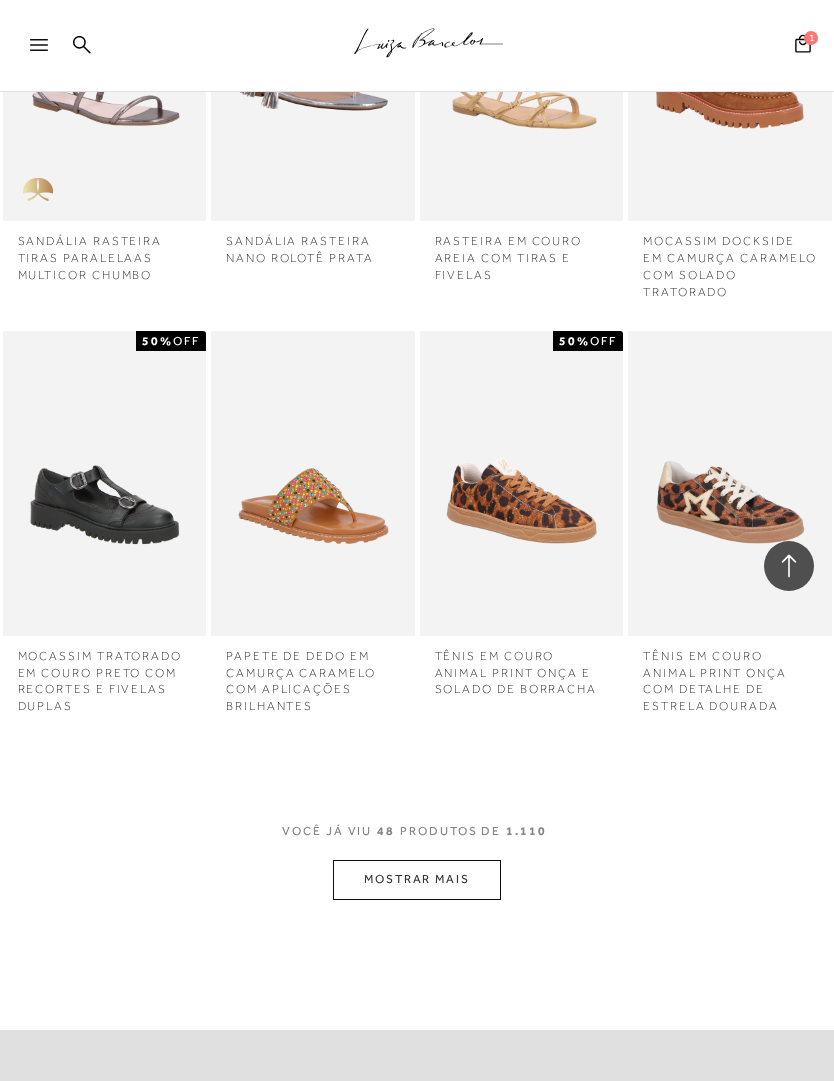 scroll, scrollTop: 4974, scrollLeft: 0, axis: vertical 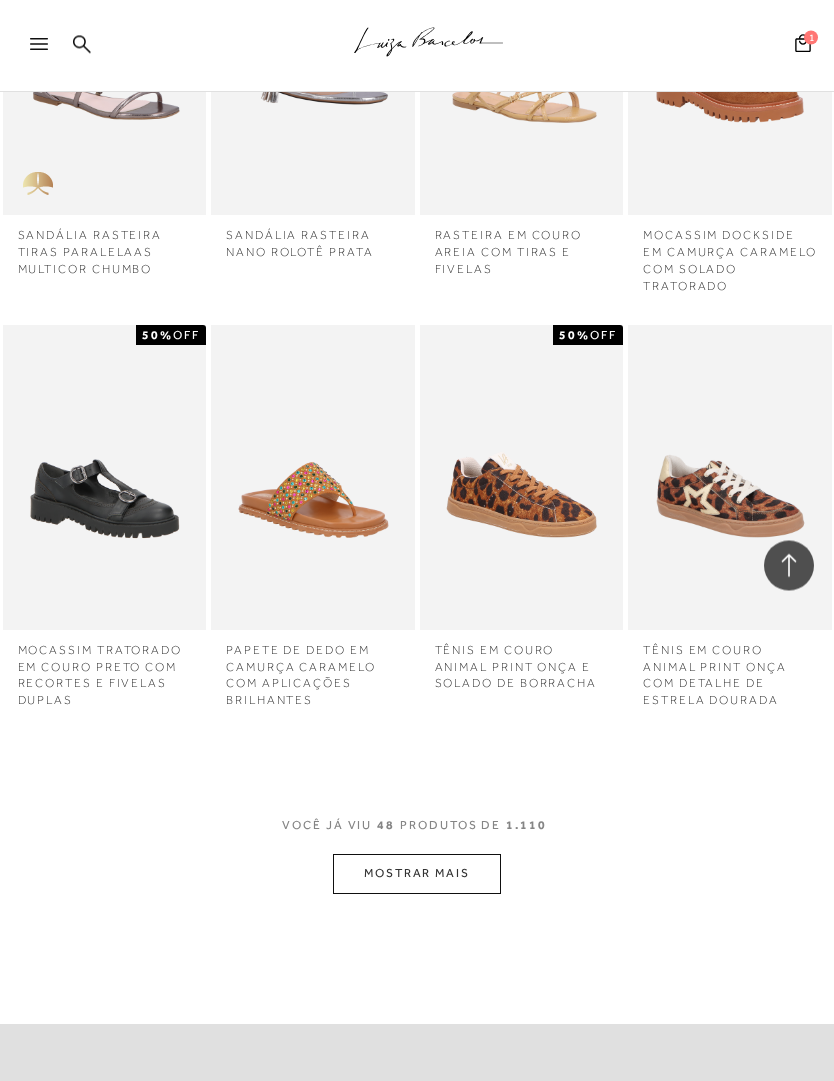 click on "MOSTRAR MAIS" at bounding box center [417, 874] 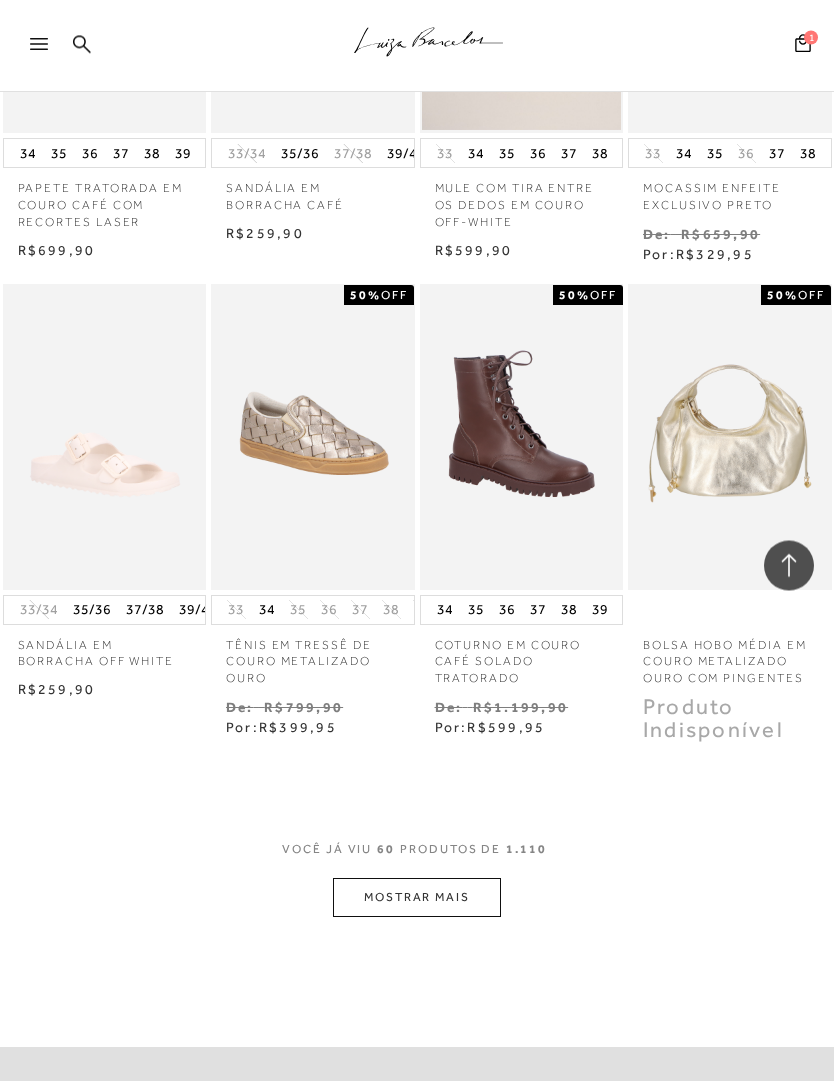 scroll, scrollTop: 6594, scrollLeft: 0, axis: vertical 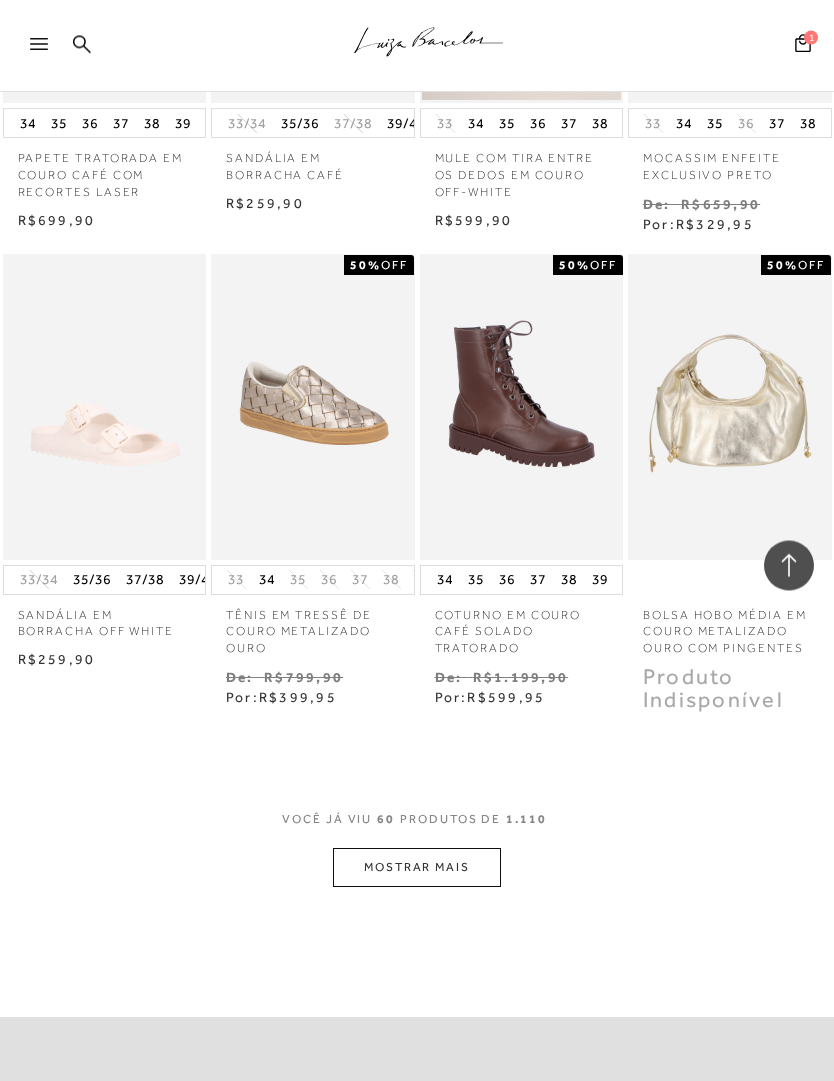 click on "MOSTRAR MAIS" at bounding box center [417, 868] 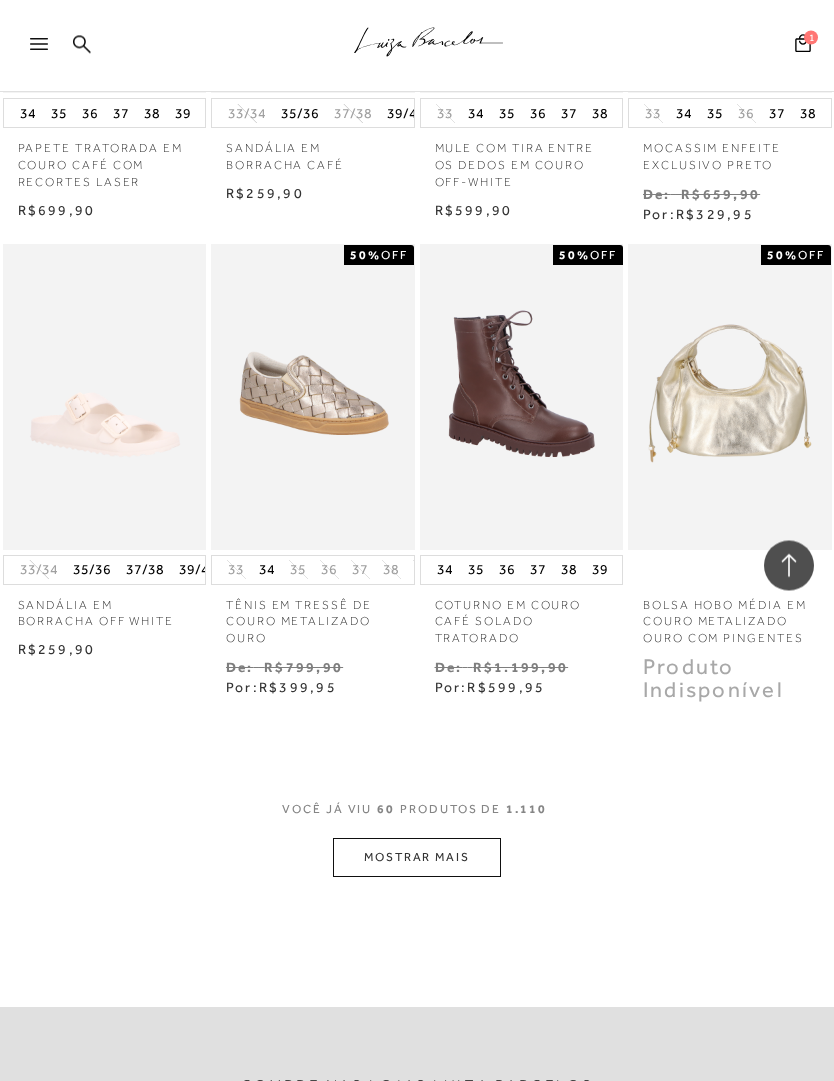 scroll, scrollTop: 6611, scrollLeft: 0, axis: vertical 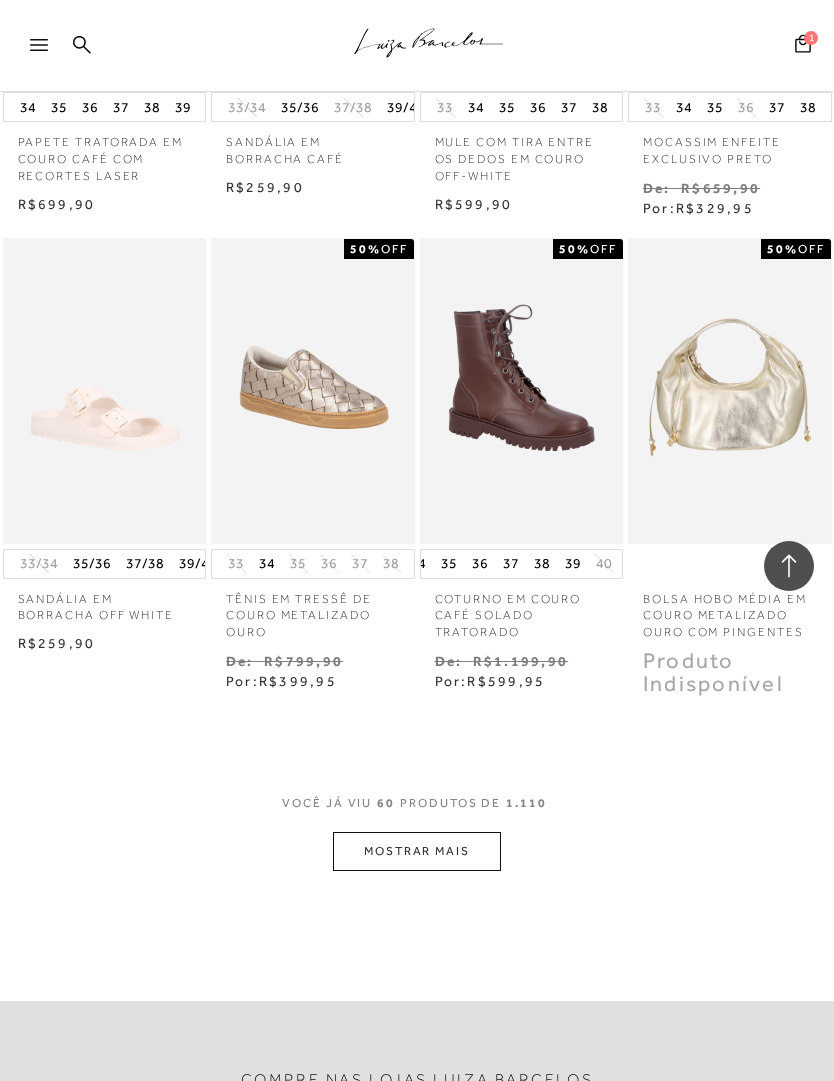 click on "MOSTRAR MAIS" at bounding box center [417, 851] 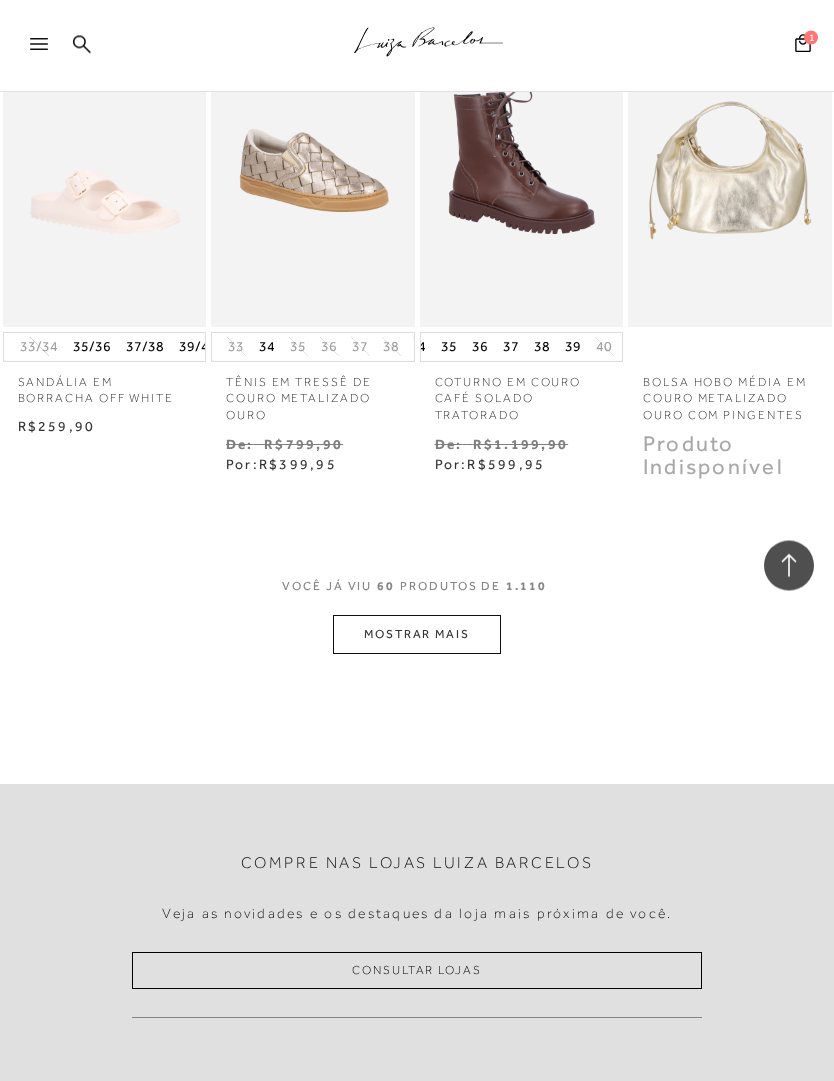 scroll, scrollTop: 6909, scrollLeft: 0, axis: vertical 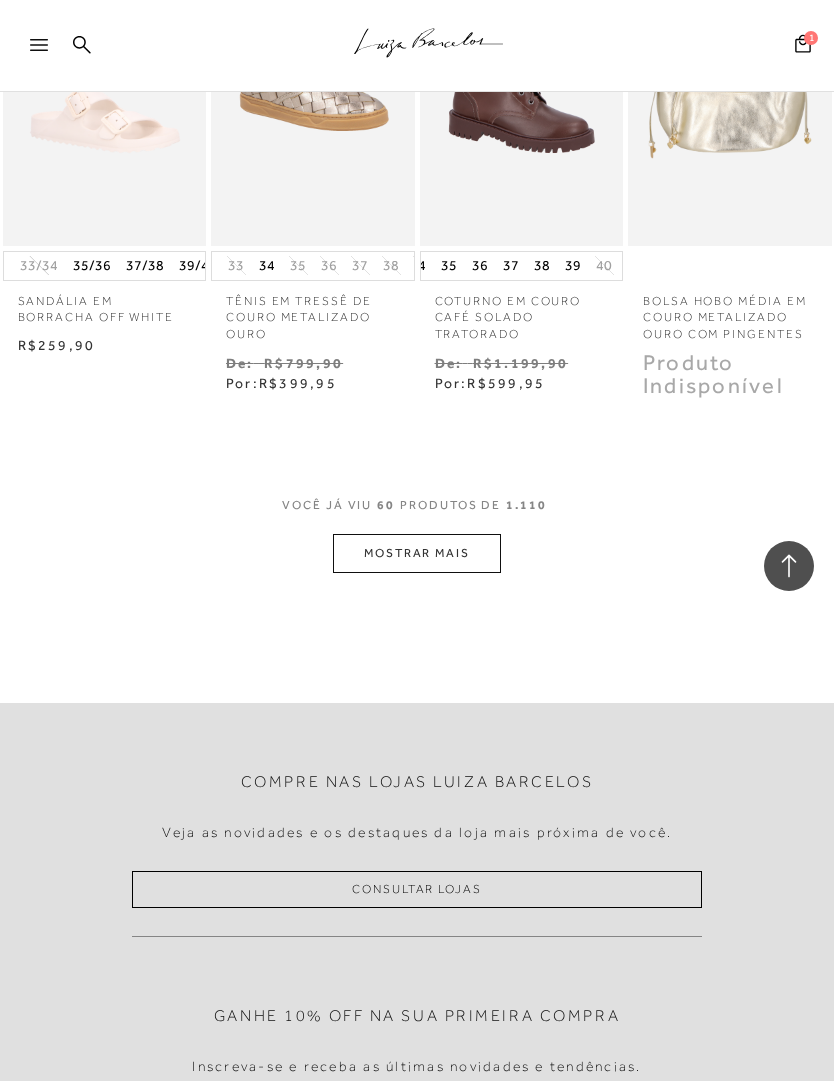 click on "MOSTRAR MAIS" at bounding box center (417, 553) 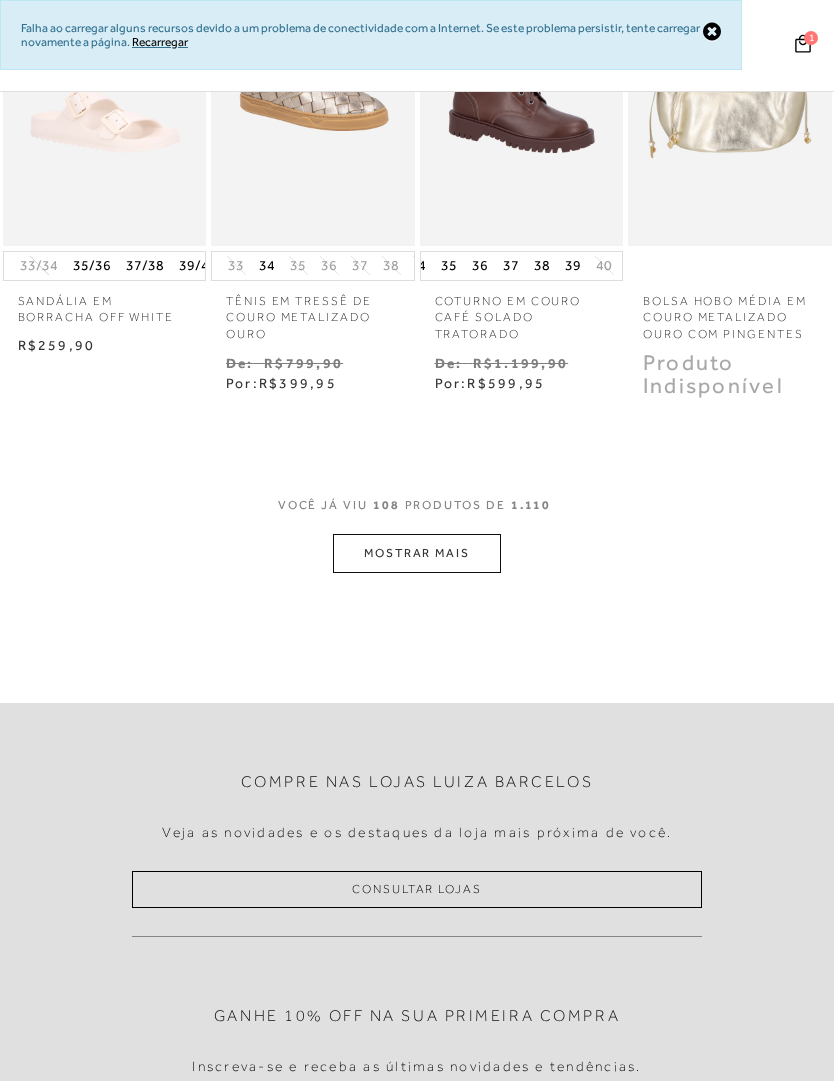 click on "notificationsNetworkError
pa2900006 está carregada.
Close notification
Falha ao carregar alguns recursos devido a um problema de conectividade com a Internet. Se este problema persistir, tente carregar novamente a página.
Recarregar
.a{fill-rule:evenodd;stroke:#000!important;stroke-width:0!important;}
Faça login e acesse sua conta!
ENTRAR" at bounding box center (417, -6369) 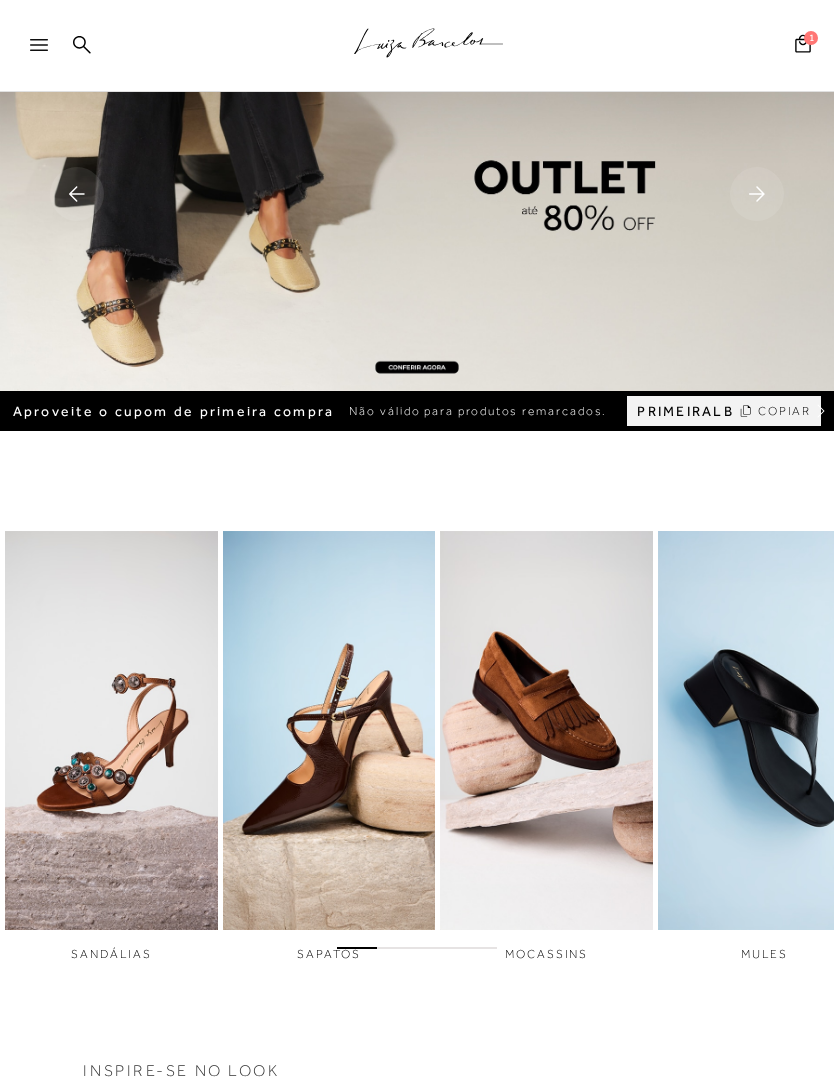 click 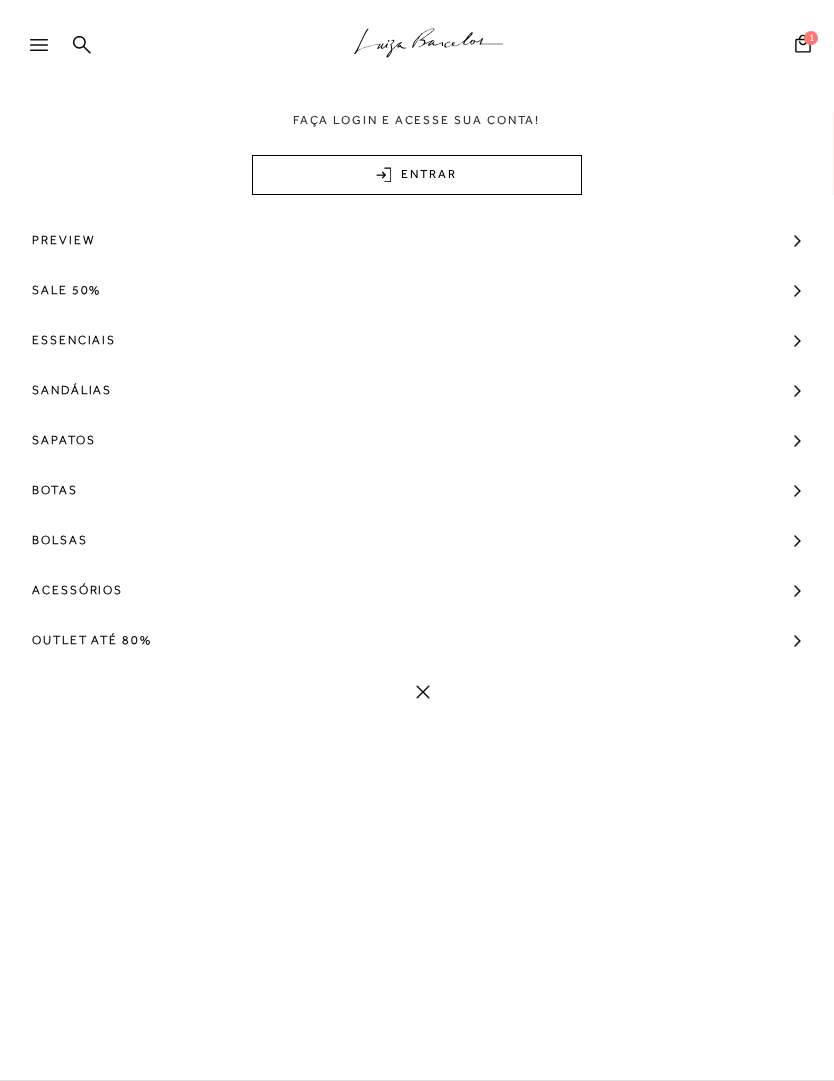 scroll, scrollTop: 0, scrollLeft: 0, axis: both 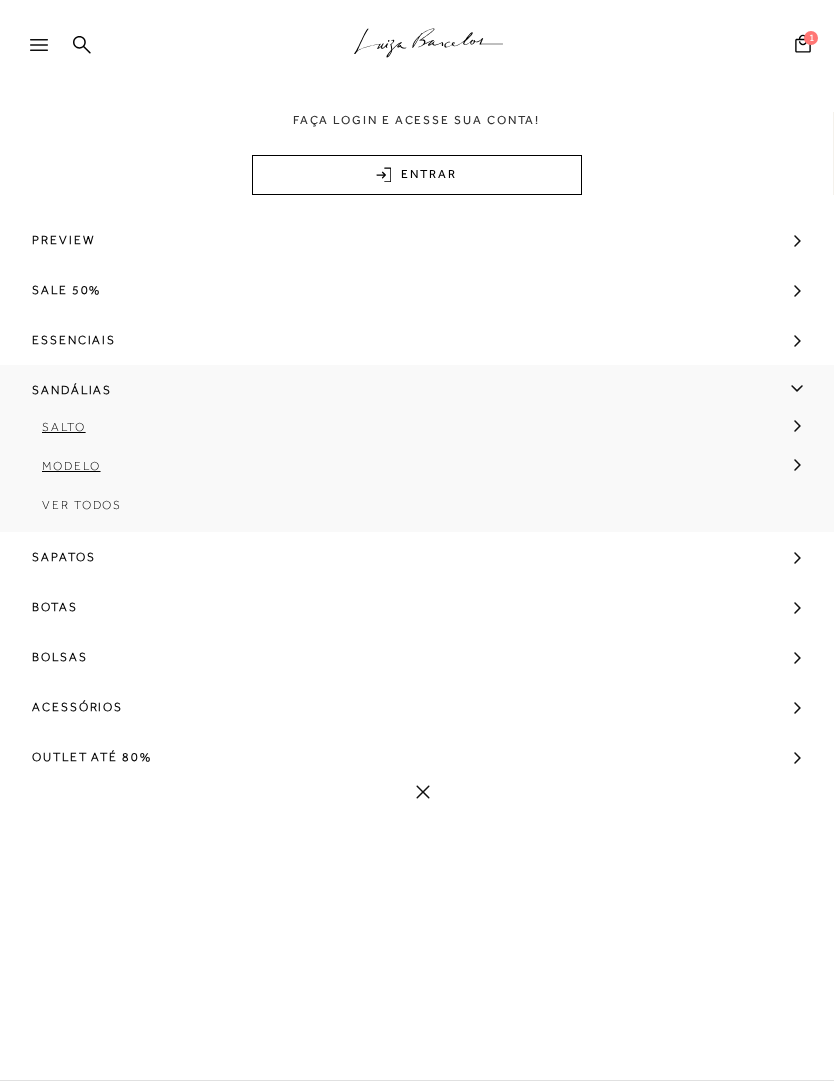click on "Sapatos" at bounding box center [417, 557] 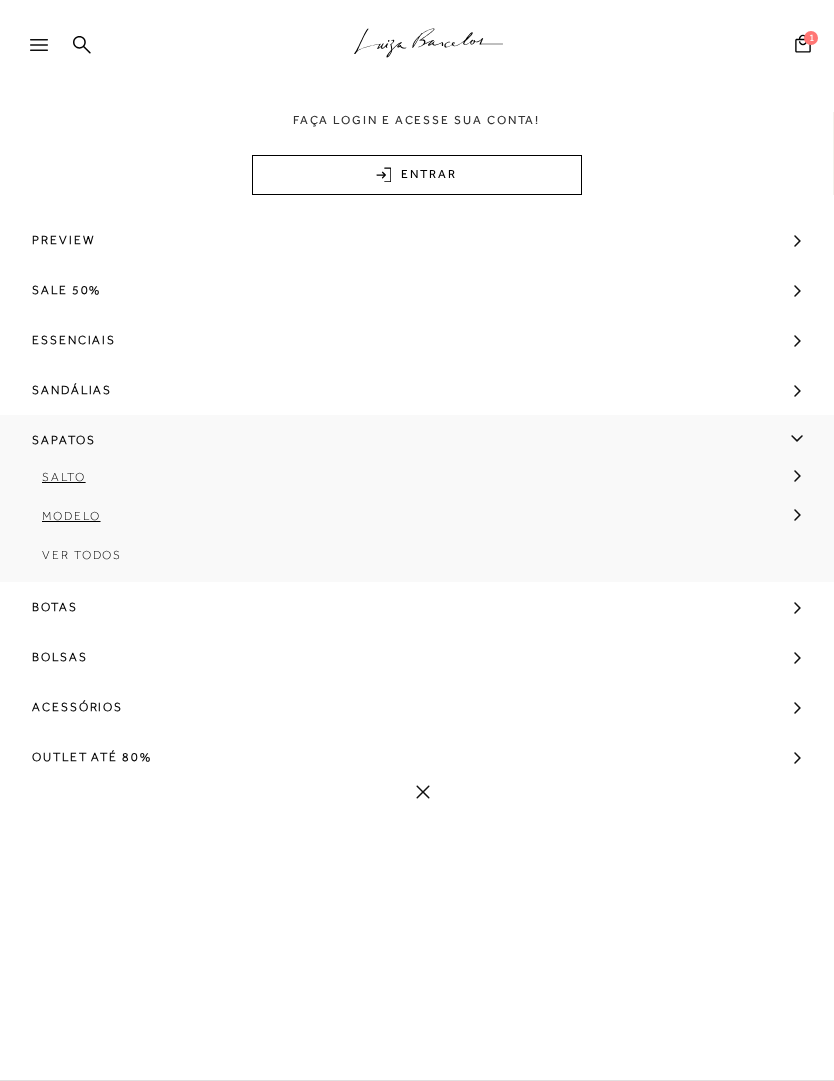 click on ".a{fill-rule:evenodd;stroke:#000!important;stroke-width:0!important;}" at bounding box center [450, 46] 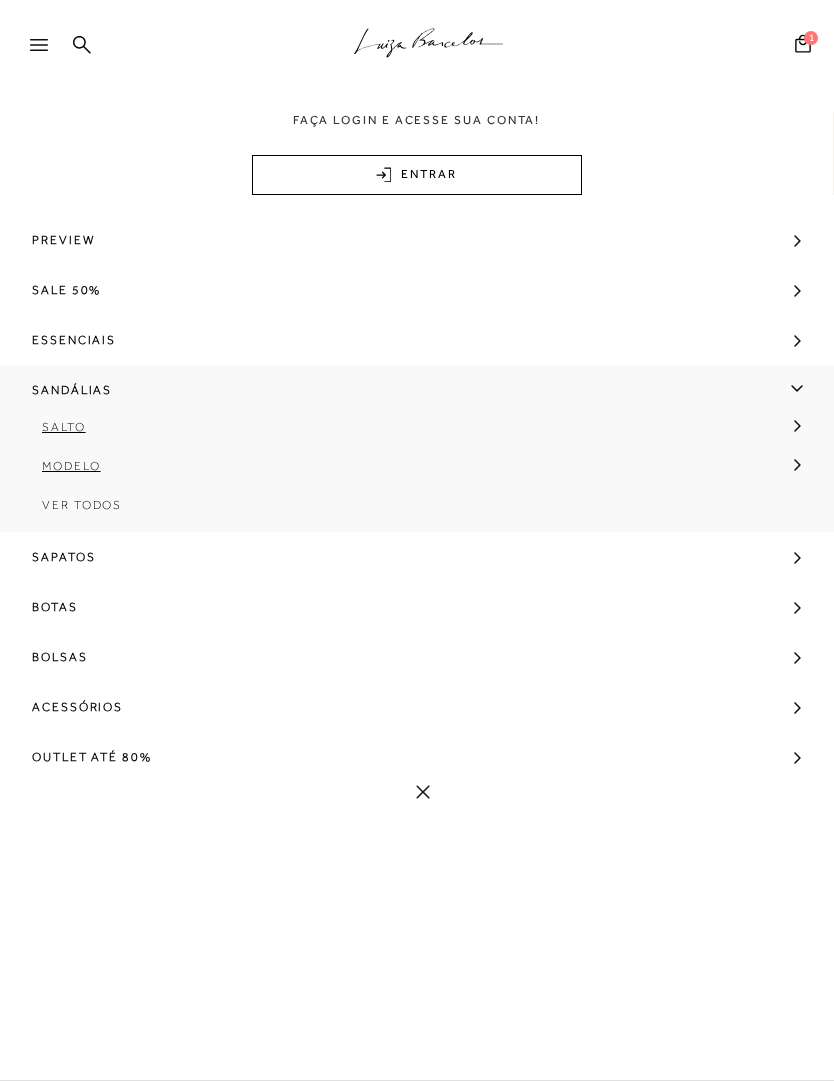 click on "Salto" at bounding box center [64, 427] 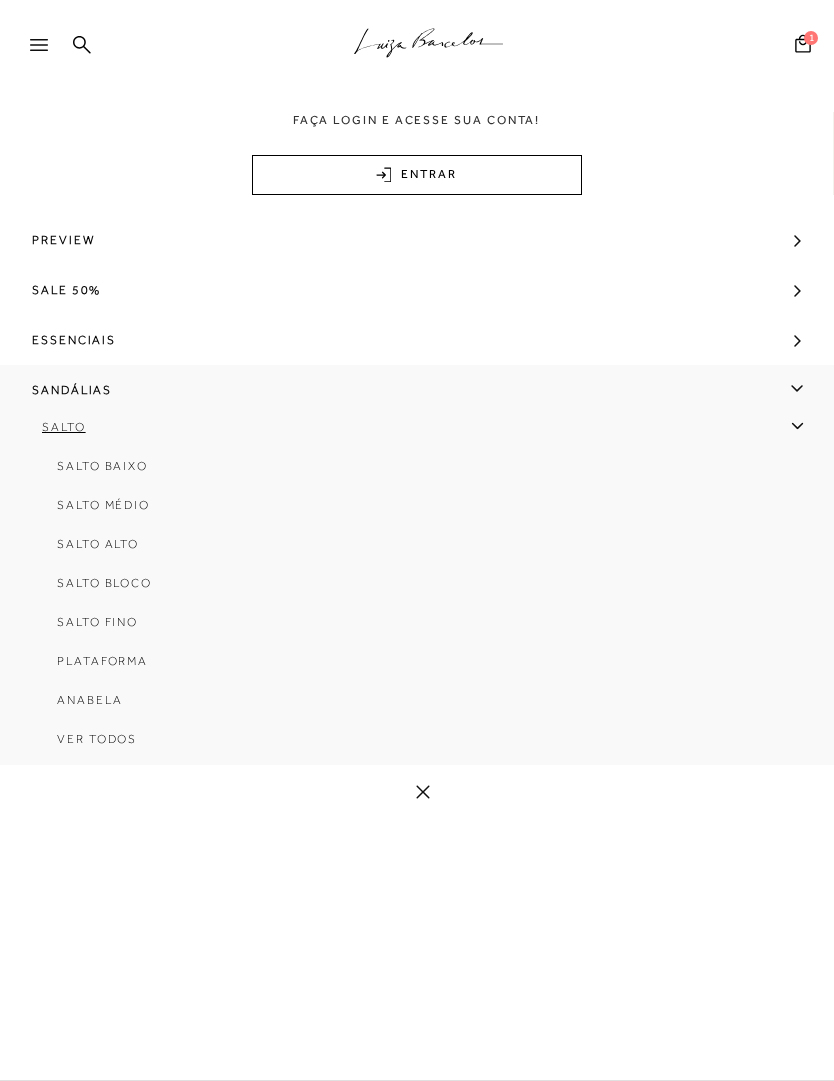 click on "Salto Baixo" at bounding box center [102, 466] 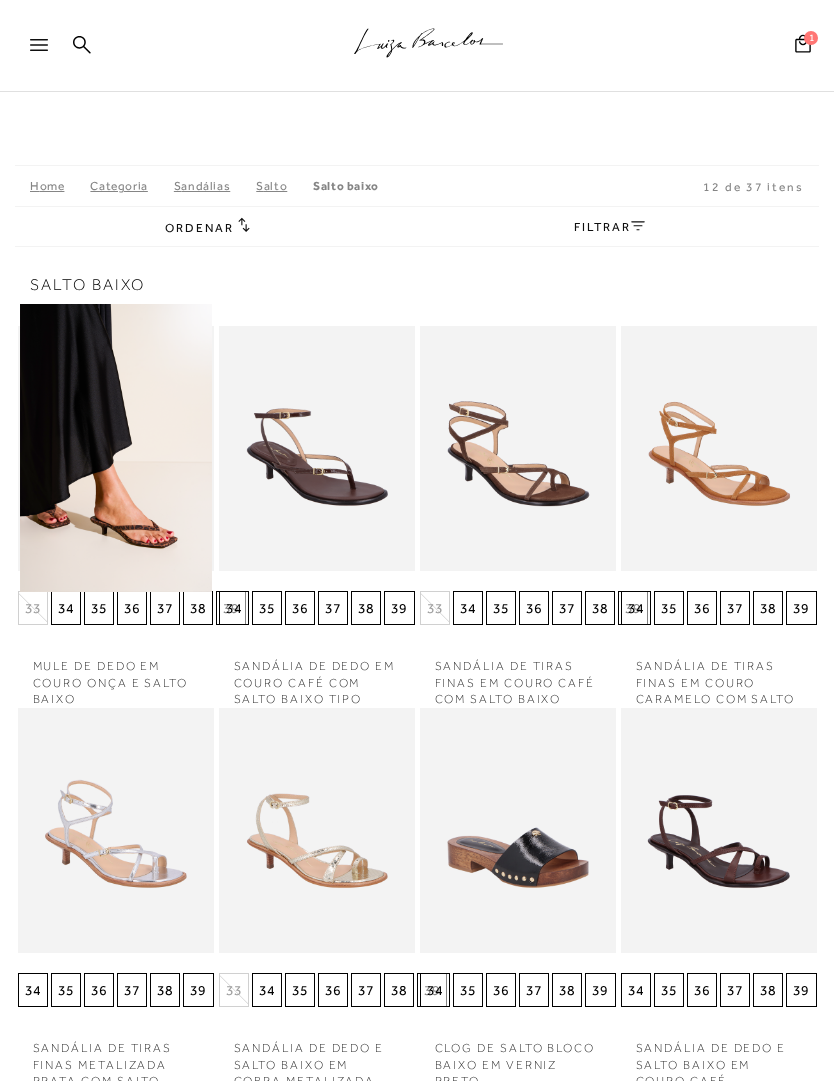 scroll, scrollTop: 0, scrollLeft: 0, axis: both 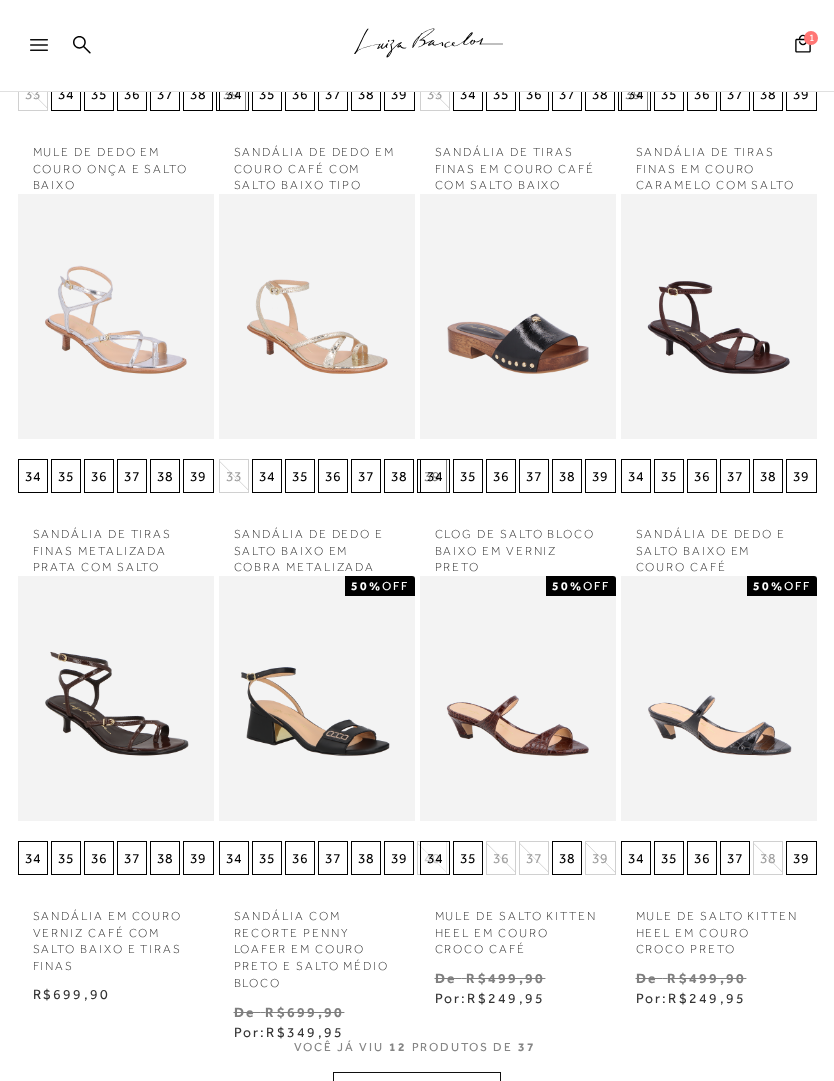 click at bounding box center (518, 698) 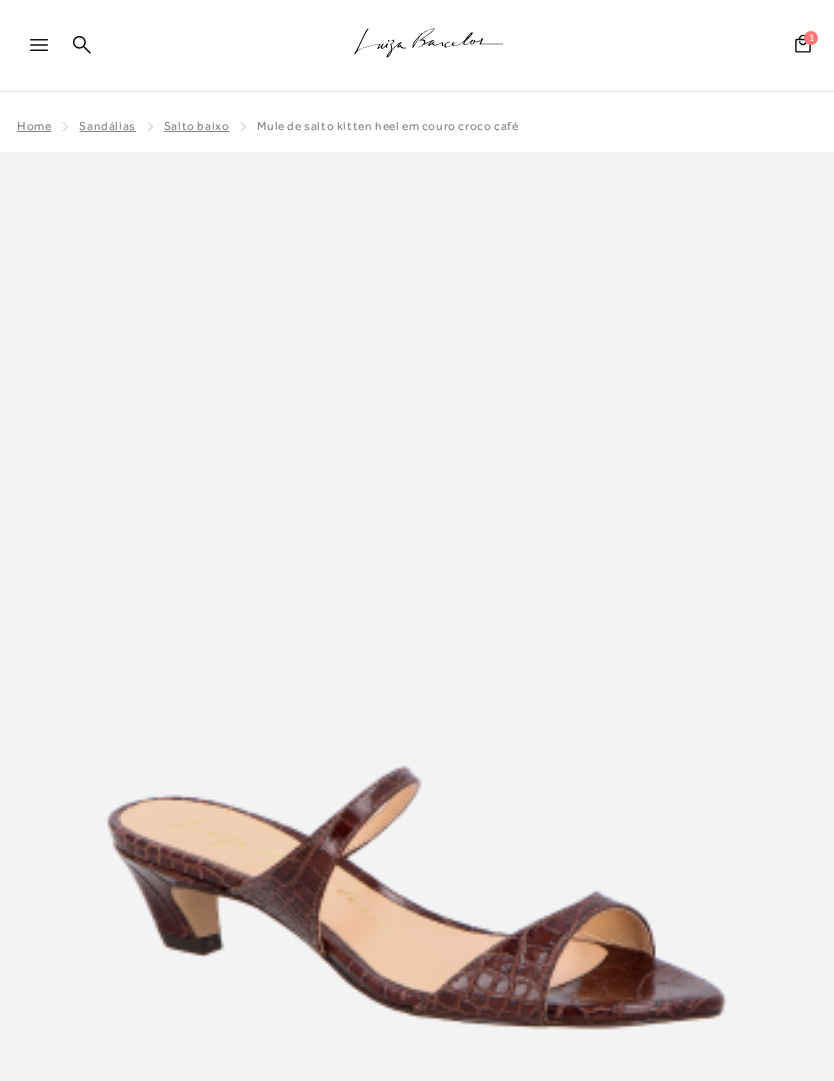 scroll, scrollTop: 0, scrollLeft: 0, axis: both 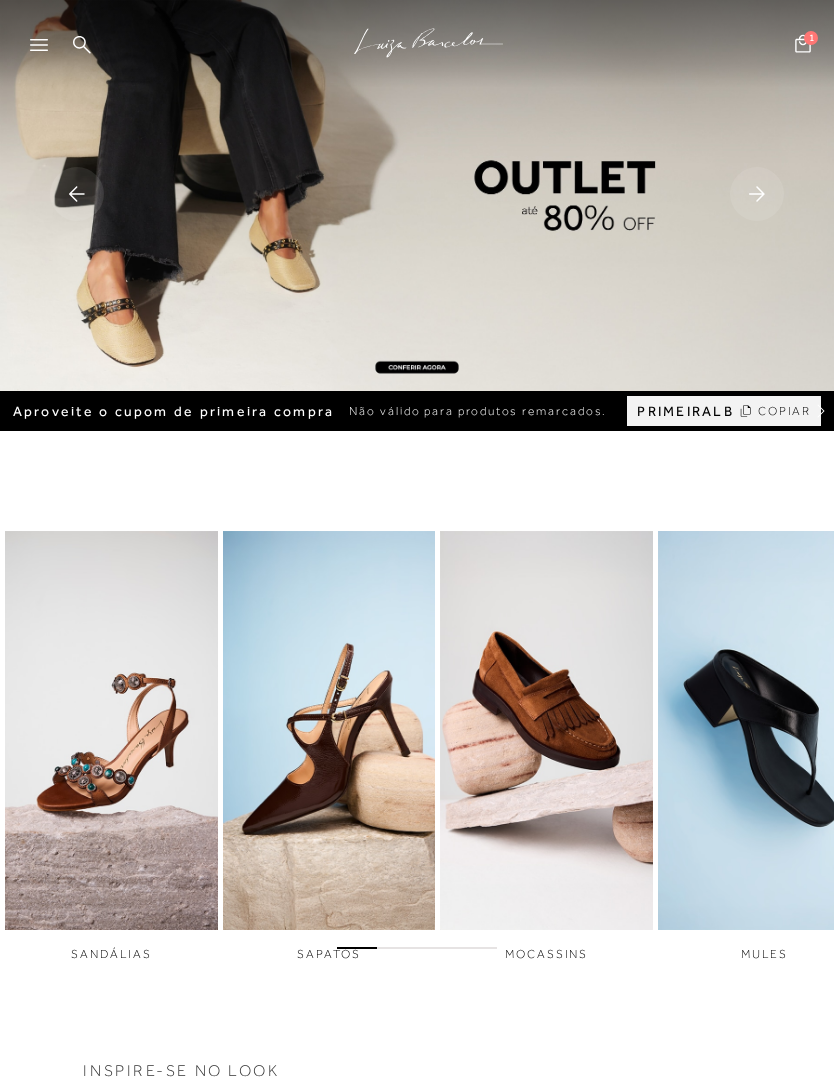 click 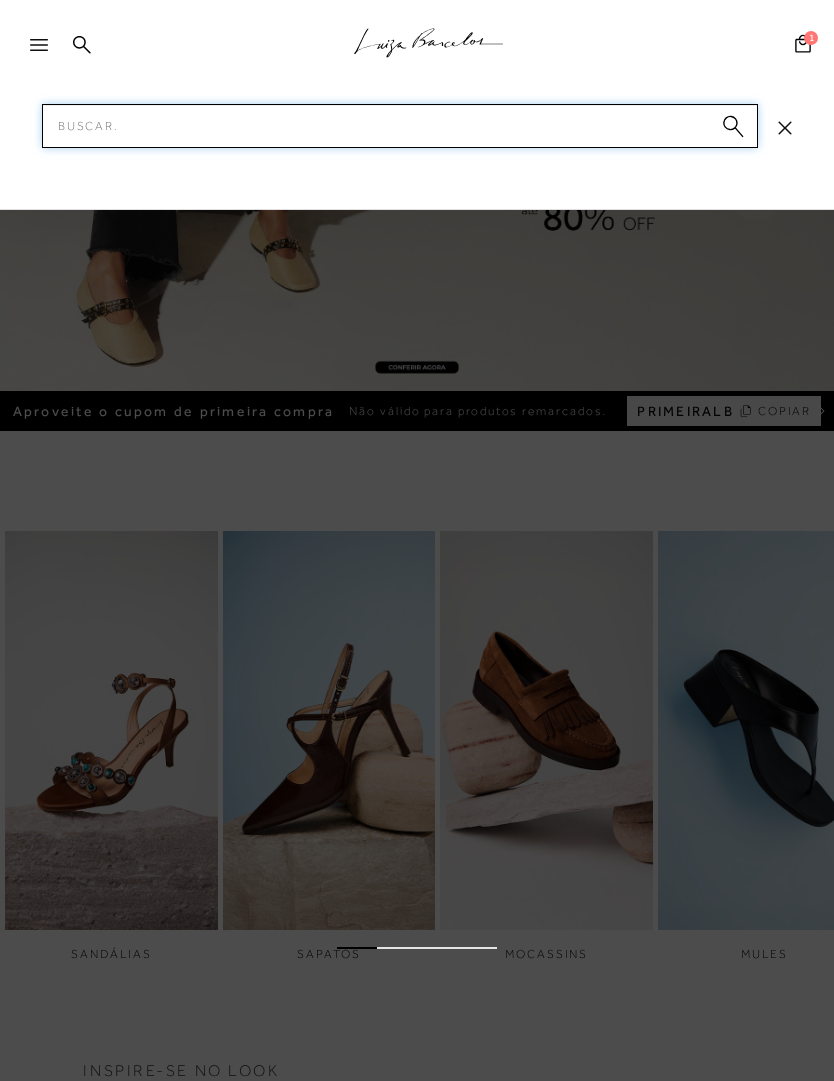 scroll, scrollTop: 1, scrollLeft: 0, axis: vertical 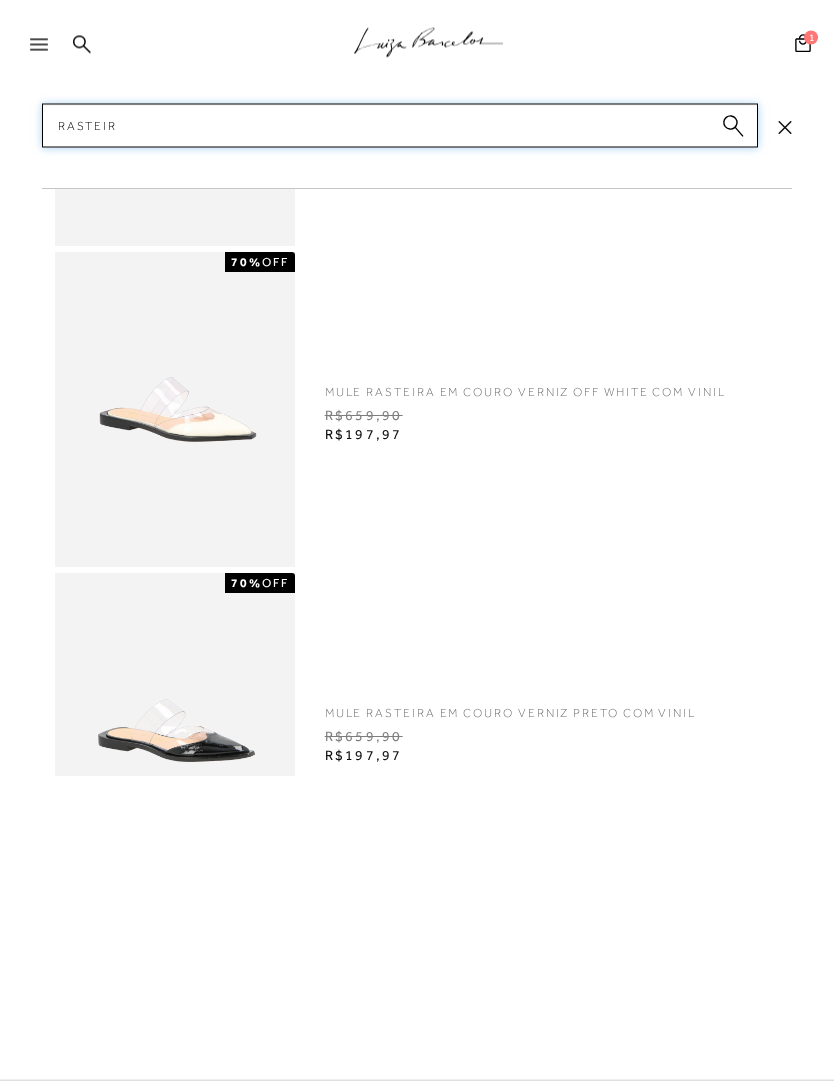 type on "Rasteira" 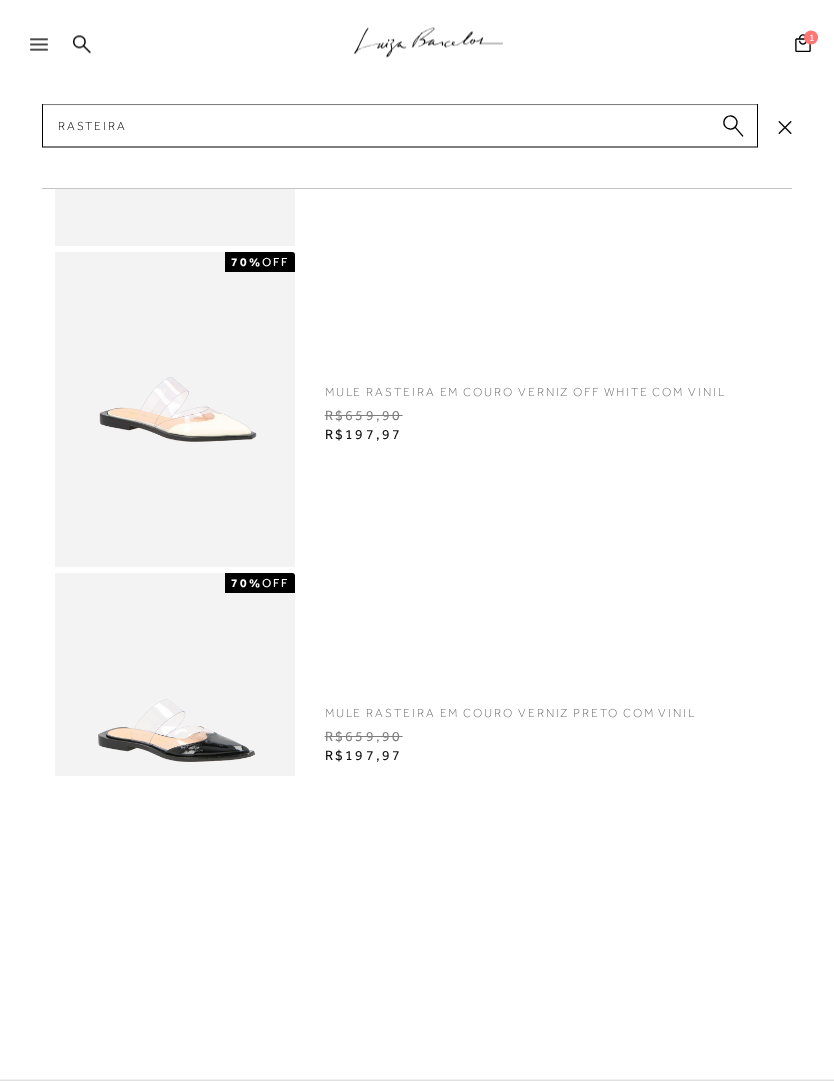 type 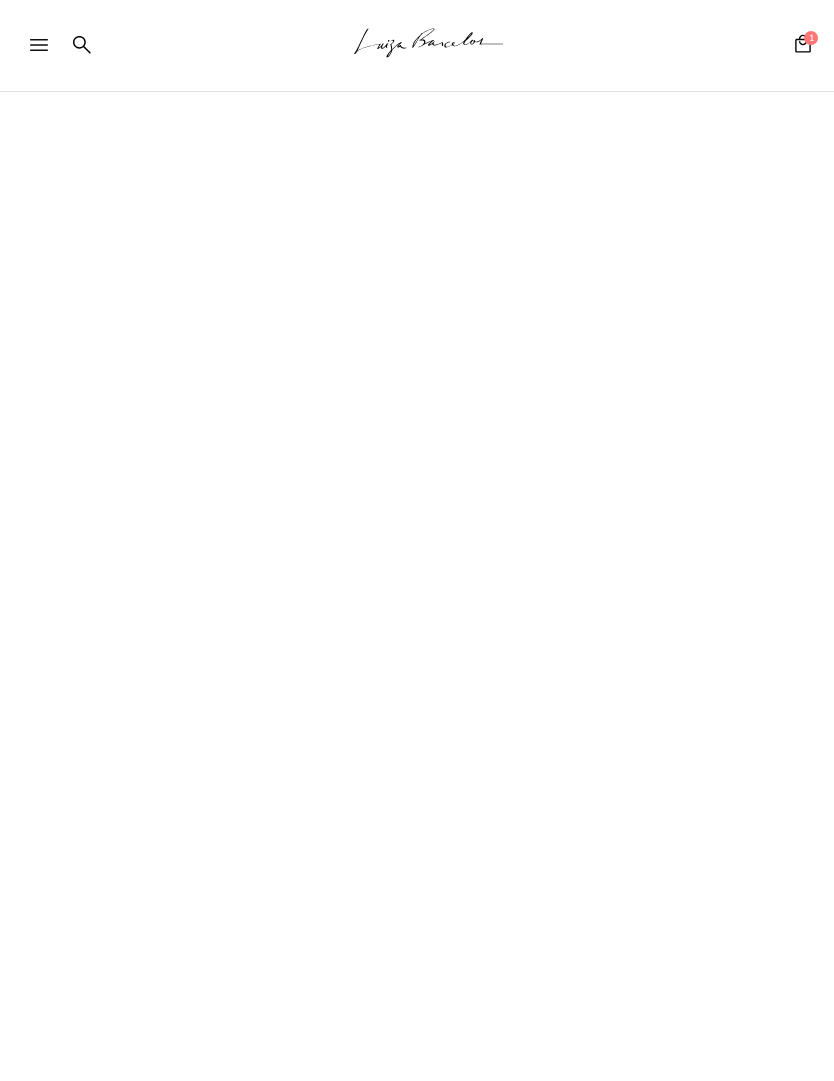 scroll, scrollTop: 0, scrollLeft: 0, axis: both 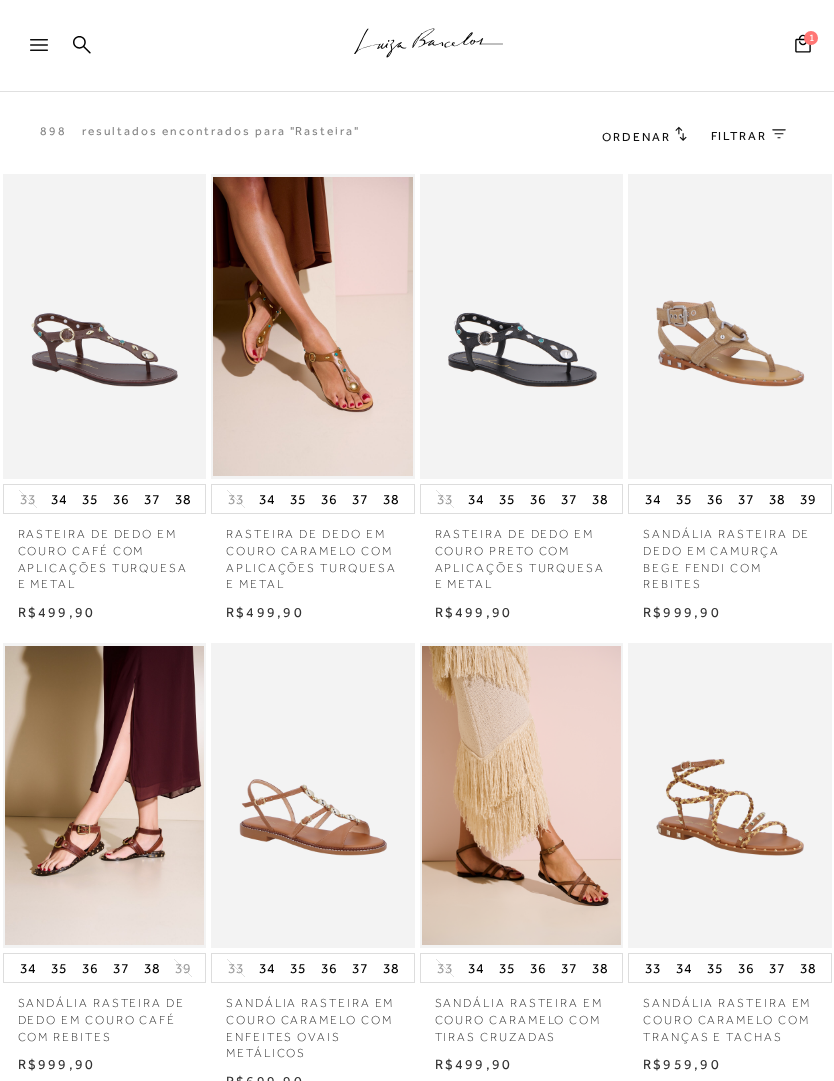 click on "FILTRAR" at bounding box center [739, 136] 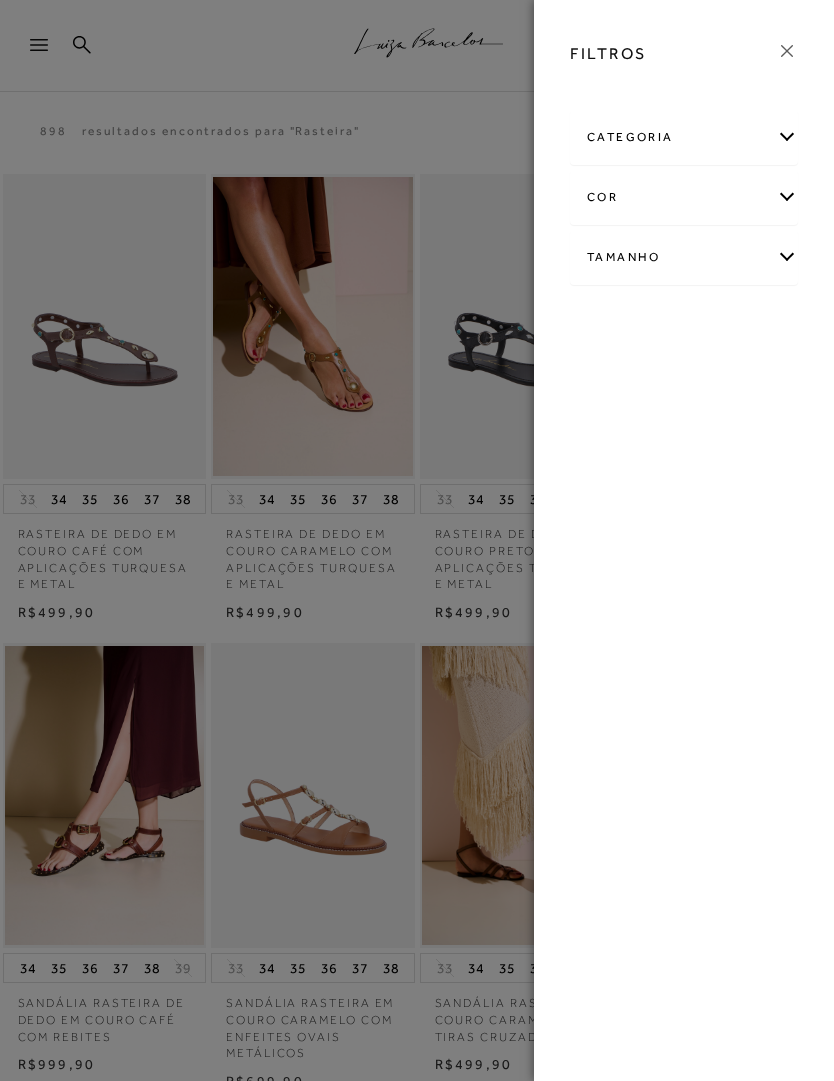 click on "Tamanho" at bounding box center (684, 257) 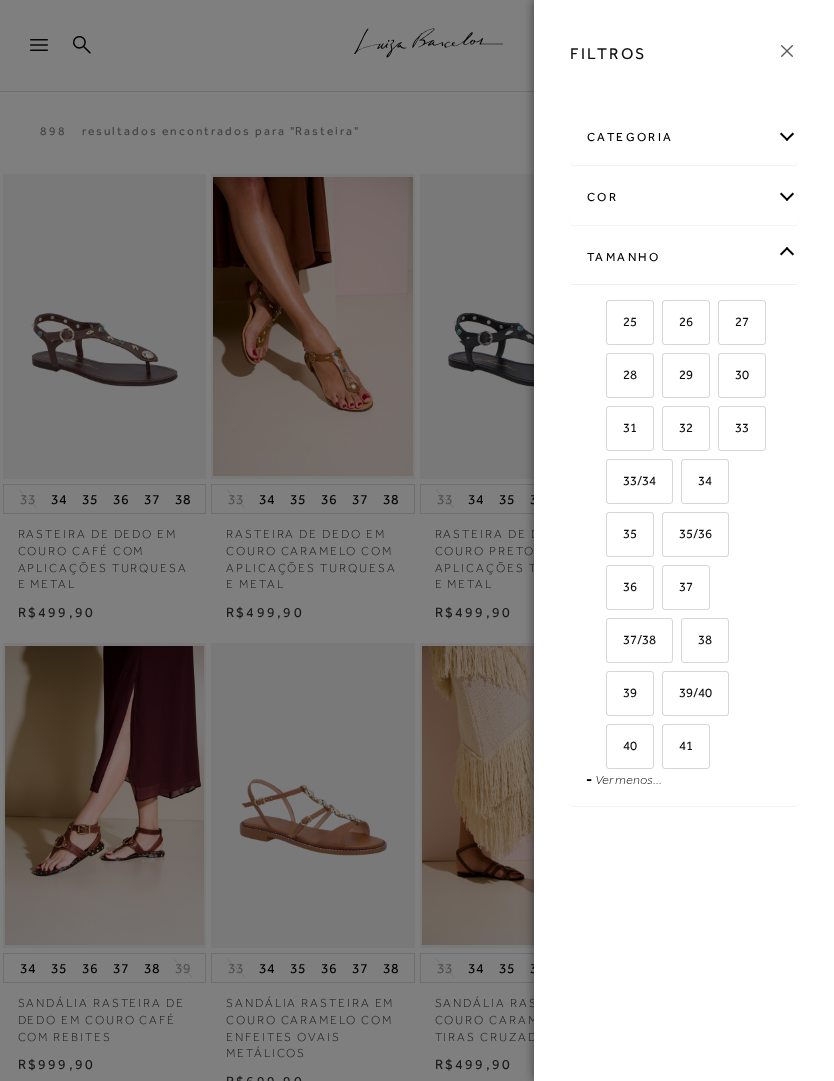 click on "40" at bounding box center (622, 745) 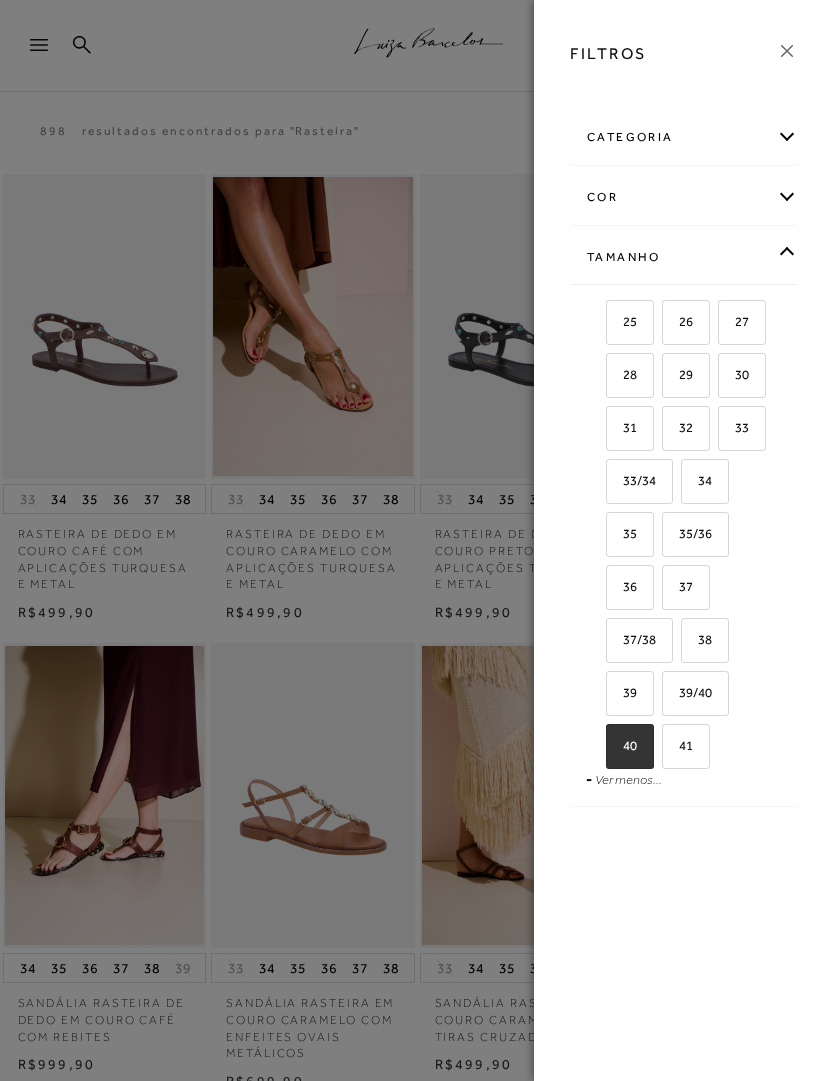 checkbox on "true" 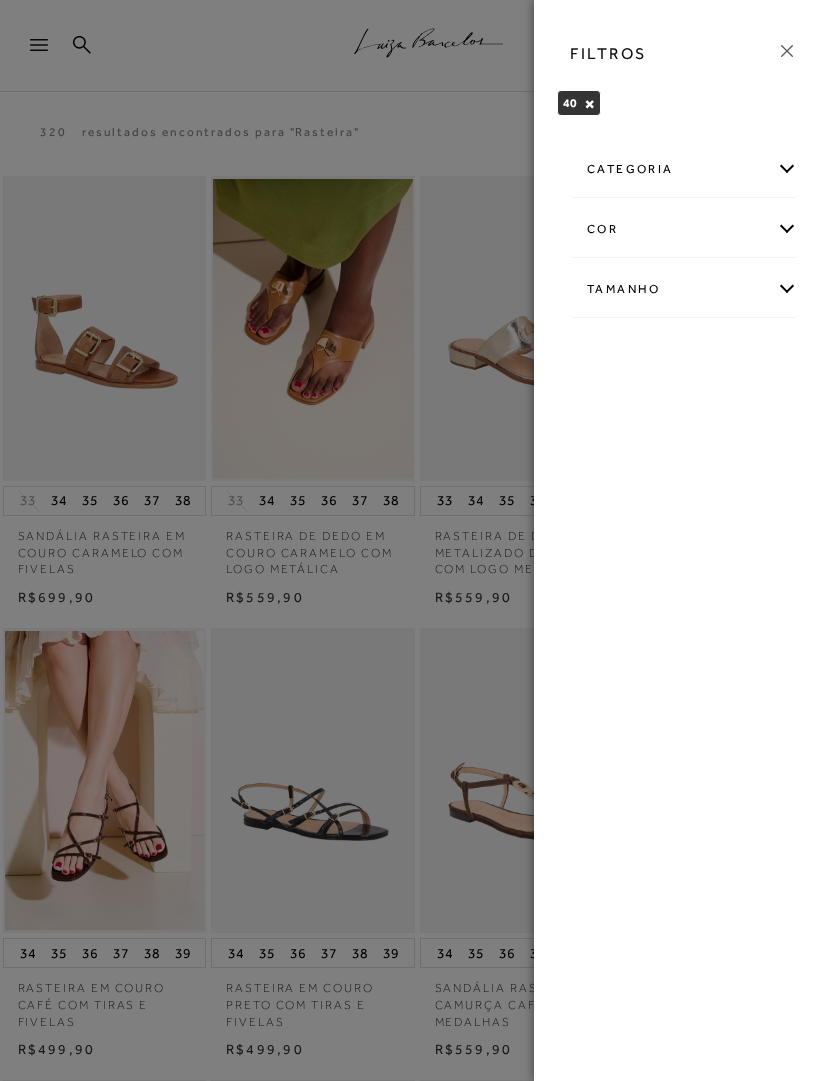 click 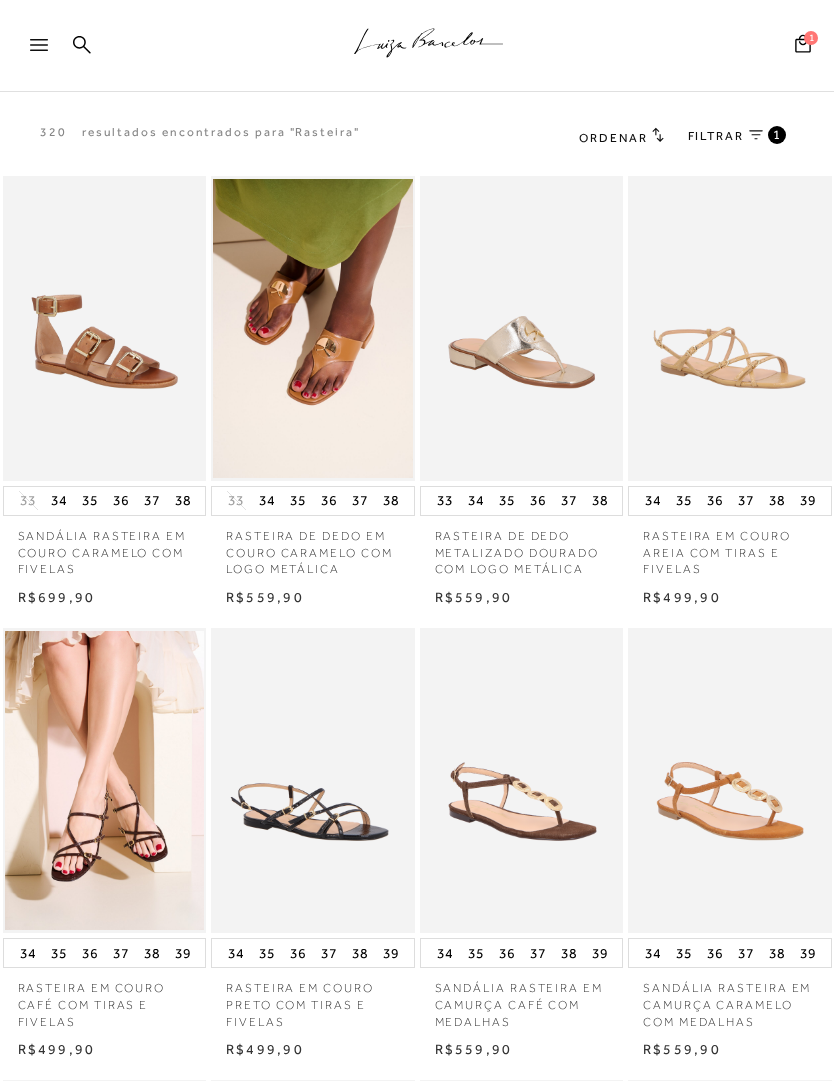 scroll, scrollTop: 1, scrollLeft: 0, axis: vertical 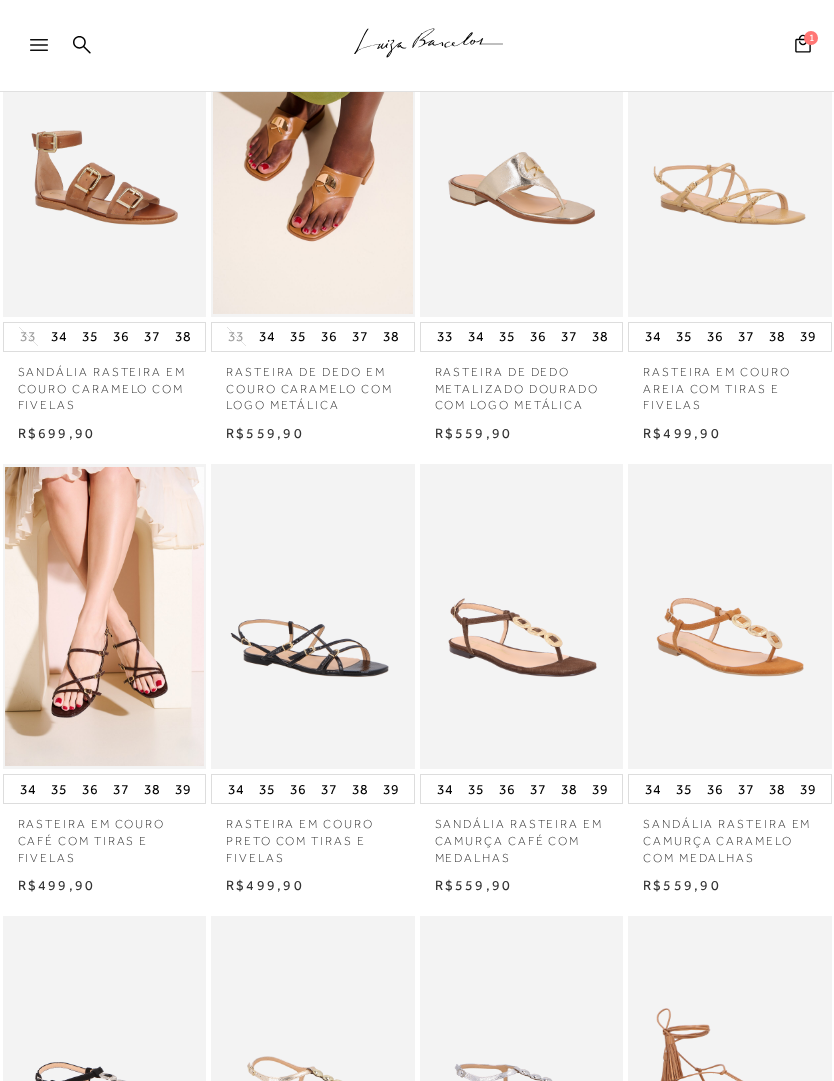 click at bounding box center [522, 616] 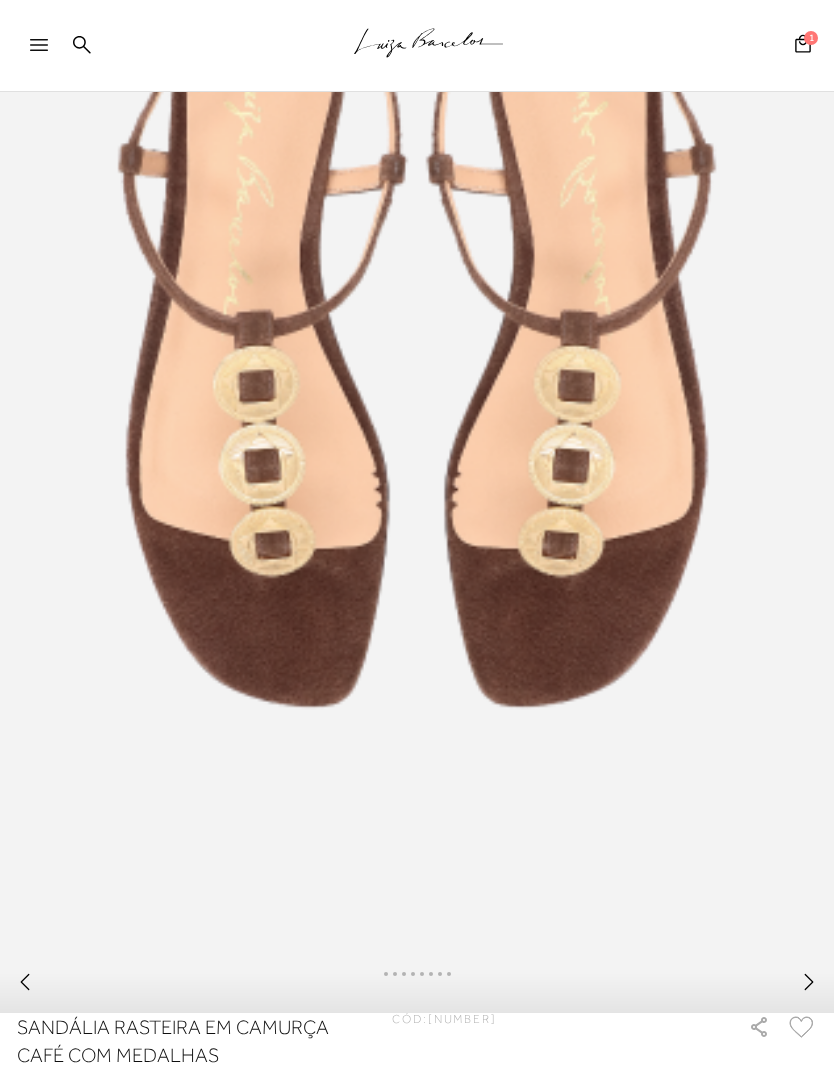 scroll, scrollTop: 444, scrollLeft: 0, axis: vertical 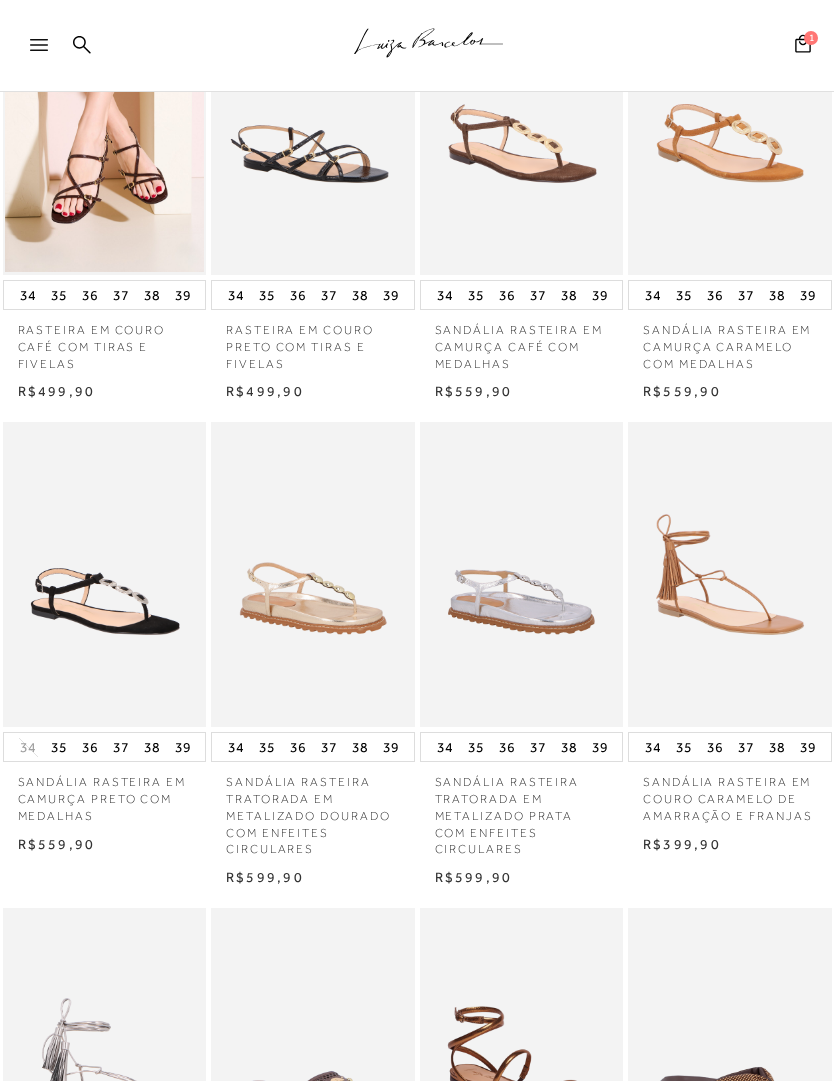 click at bounding box center (730, 122) 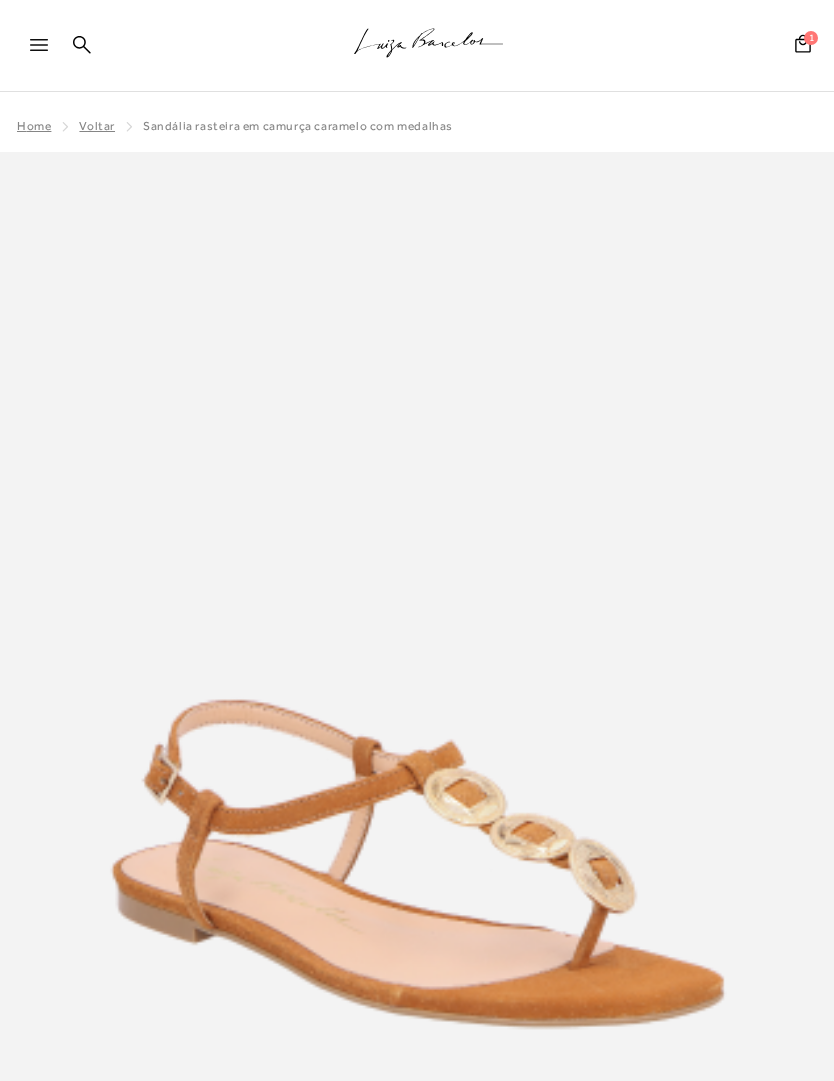 scroll, scrollTop: 0, scrollLeft: 0, axis: both 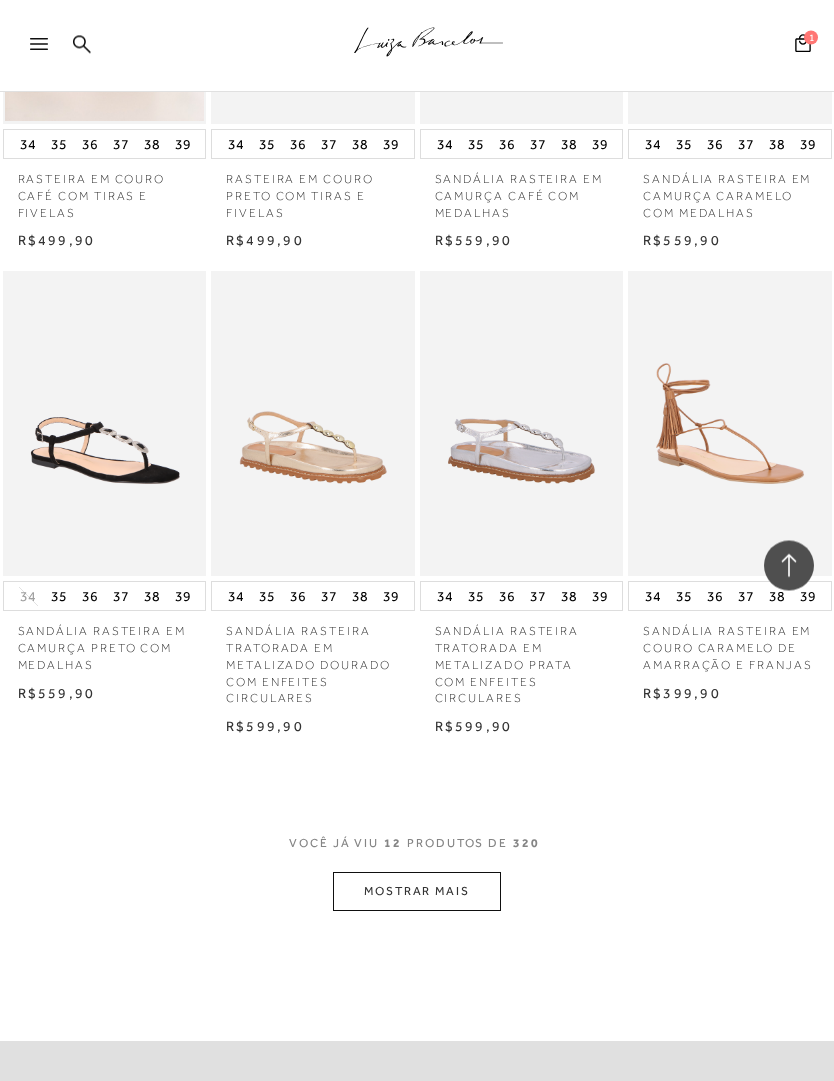click on "MOSTRAR MAIS" at bounding box center [417, 892] 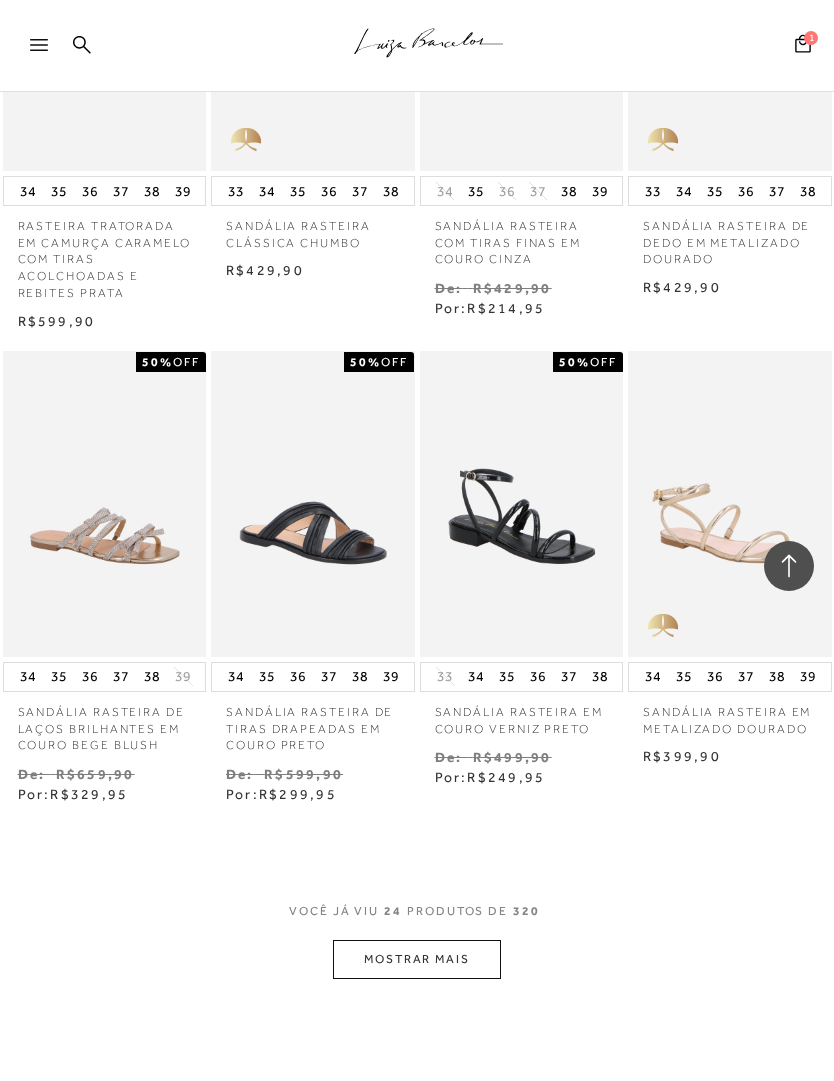 scroll, scrollTop: 2278, scrollLeft: 0, axis: vertical 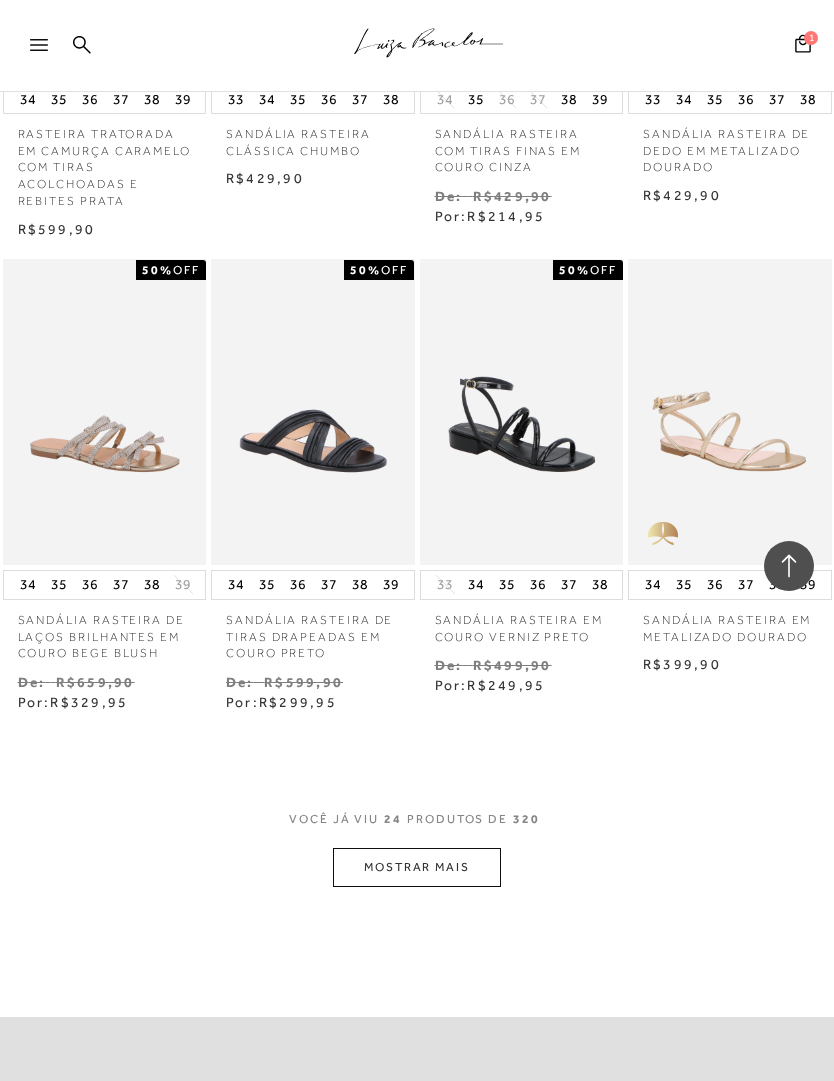 click on "MOSTRAR MAIS" at bounding box center [417, 867] 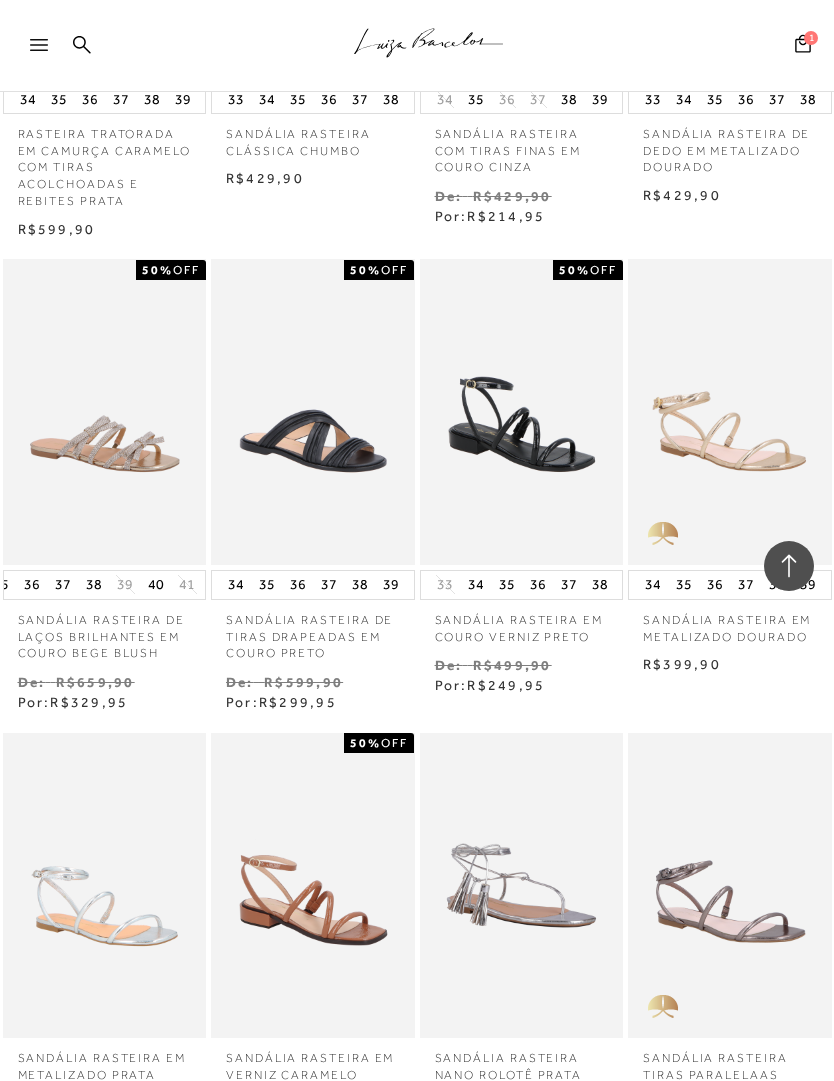 scroll, scrollTop: 0, scrollLeft: 57, axis: horizontal 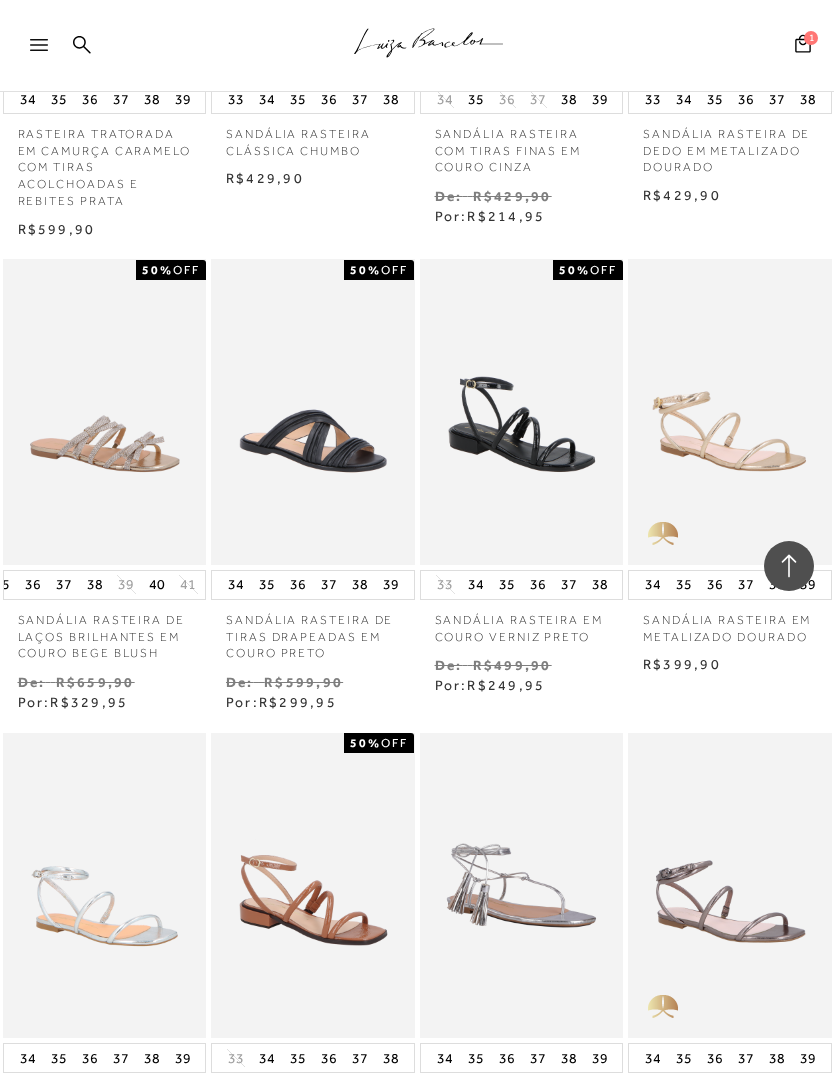 click at bounding box center [105, 411] 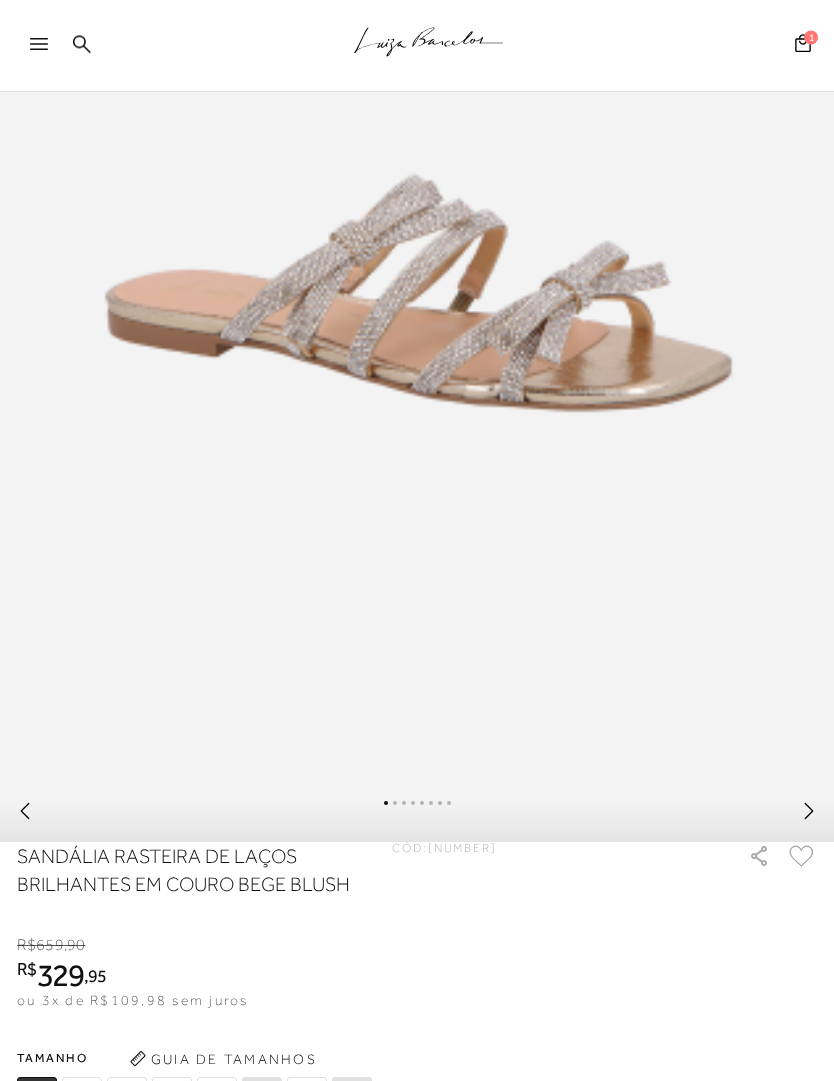 scroll, scrollTop: 617, scrollLeft: 0, axis: vertical 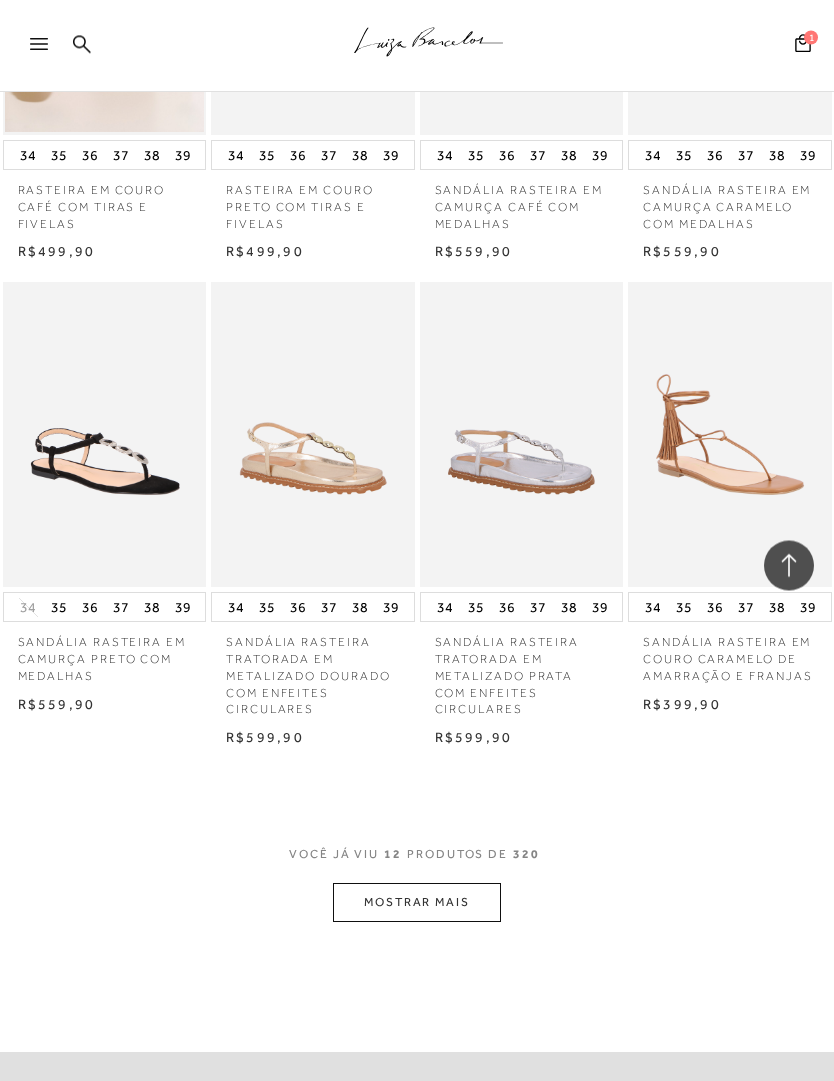 click on "MOSTRAR MAIS" at bounding box center (417, 903) 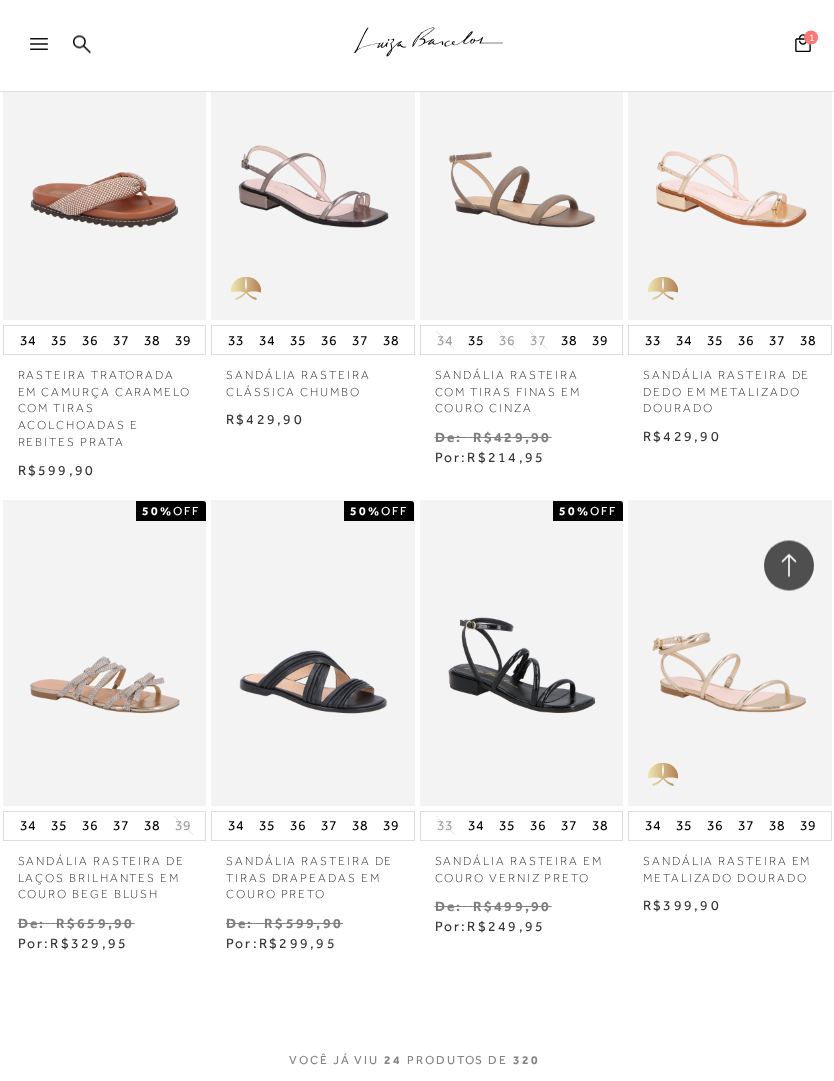 scroll, scrollTop: 2279, scrollLeft: 0, axis: vertical 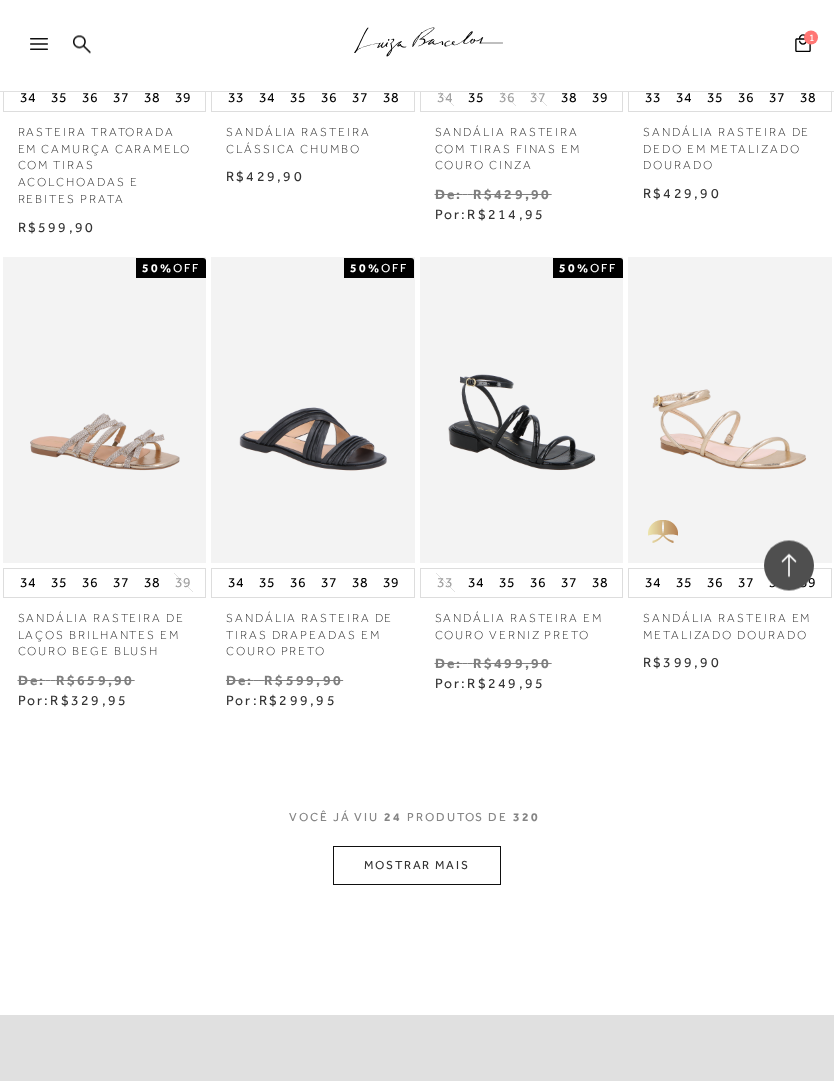 click on "MOSTRAR MAIS" at bounding box center (417, 866) 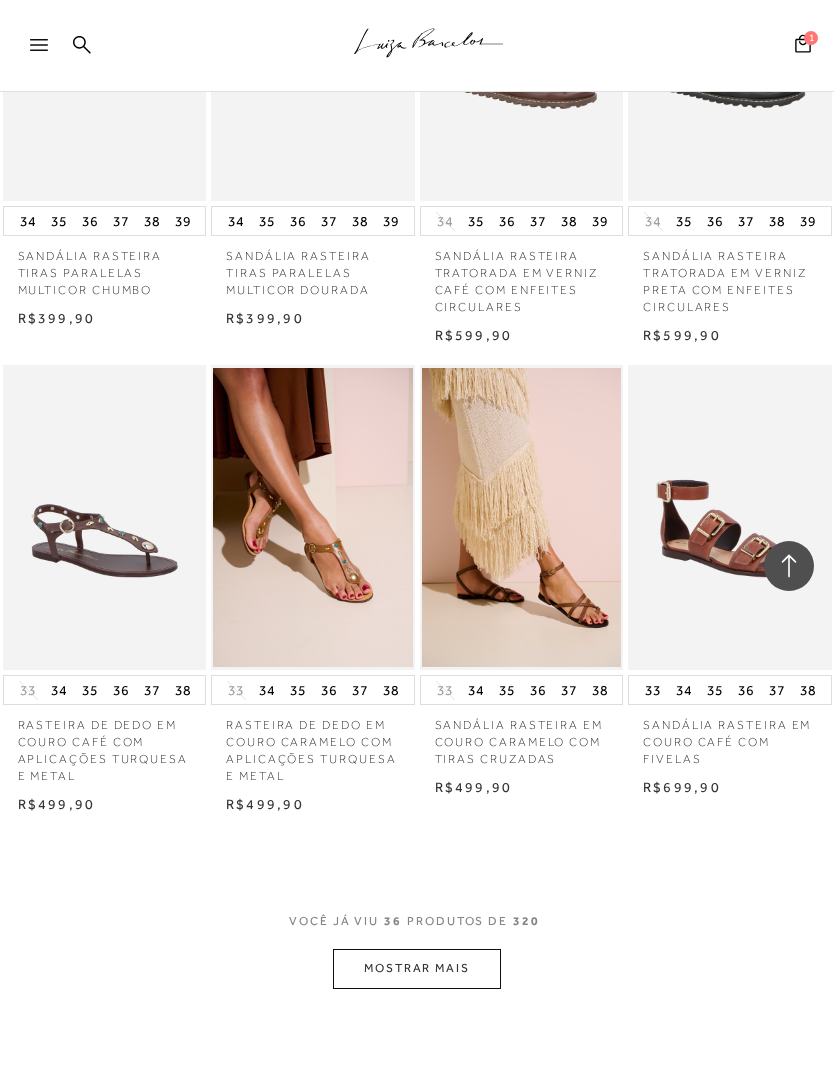 scroll, scrollTop: 3632, scrollLeft: 0, axis: vertical 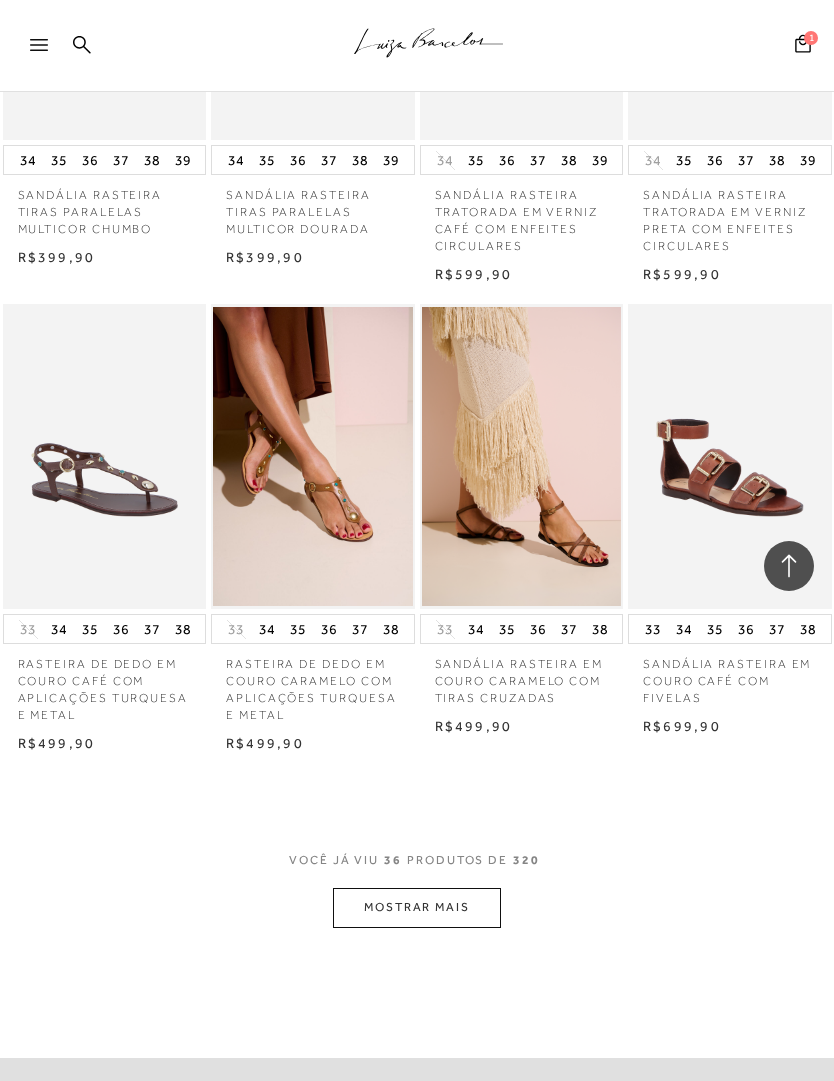 click on "MOSTRAR MAIS" at bounding box center [417, 907] 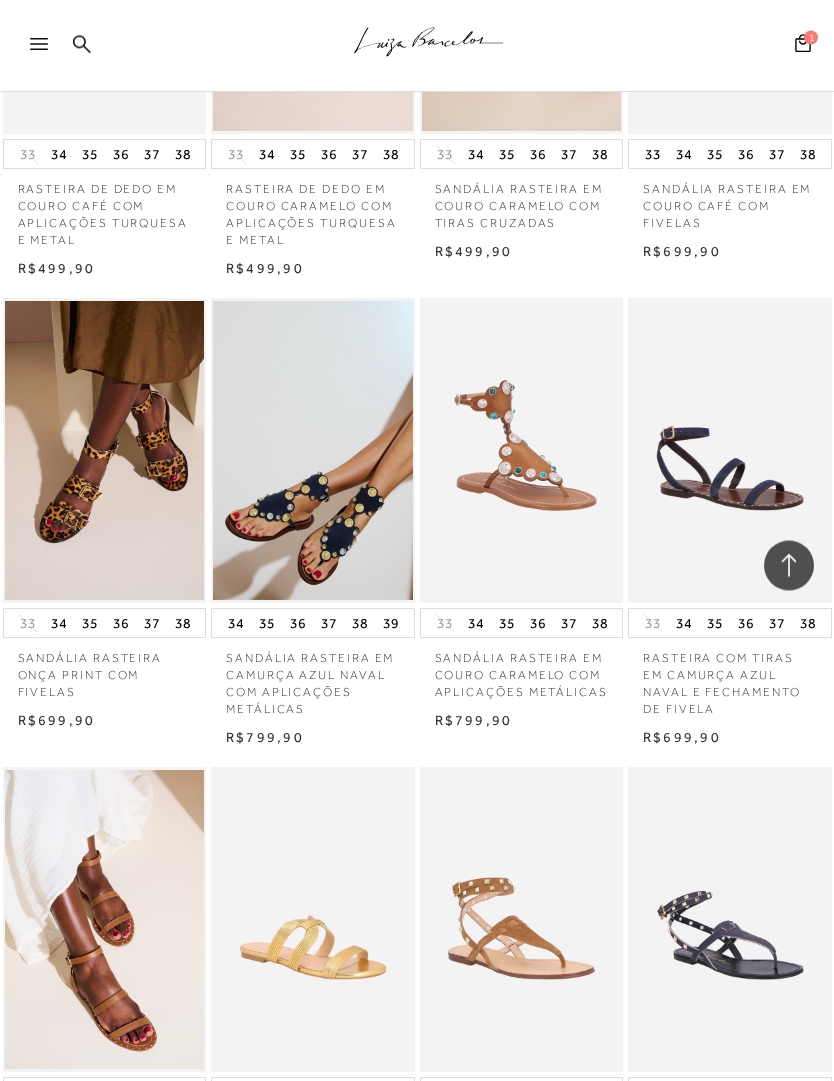 scroll, scrollTop: 4108, scrollLeft: 0, axis: vertical 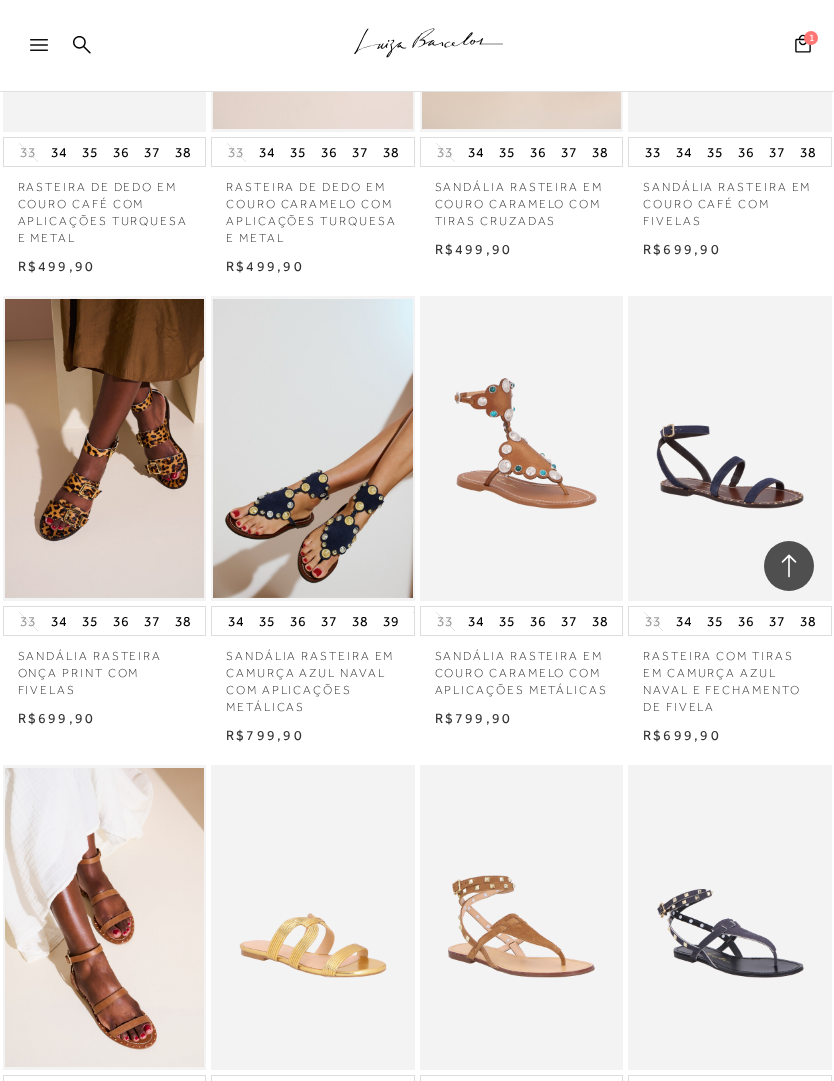 click at bounding box center (522, 917) 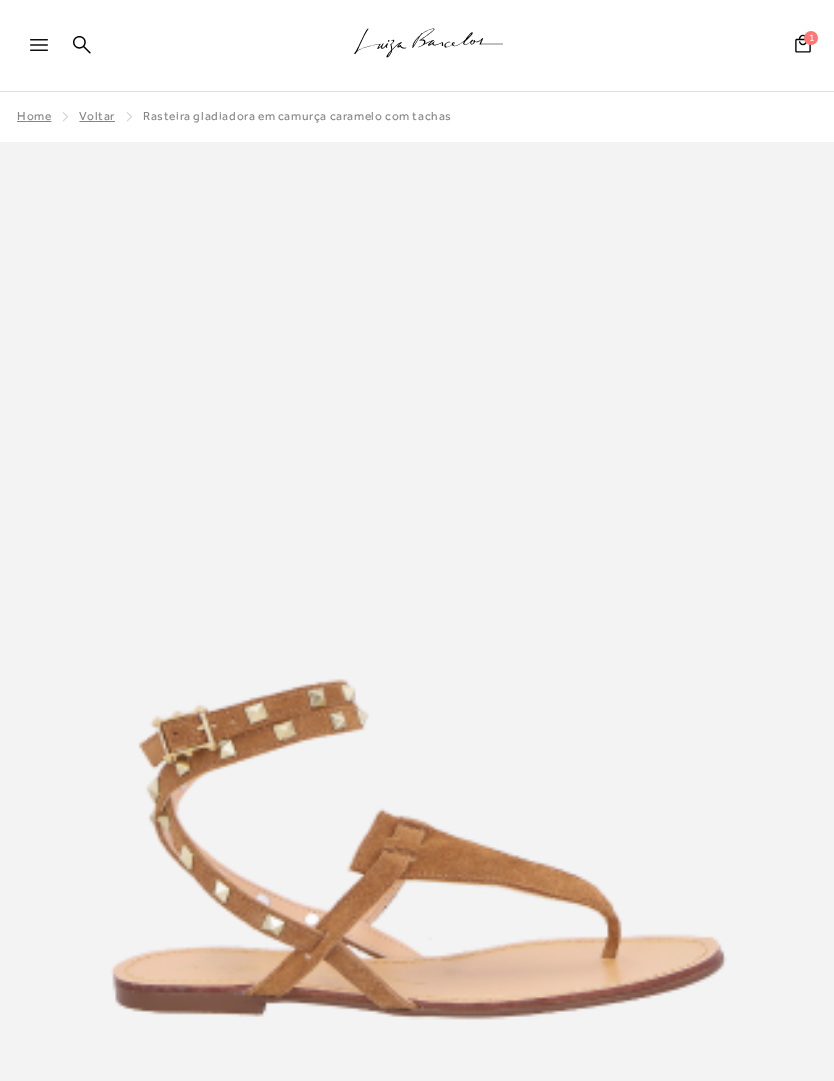 scroll, scrollTop: 0, scrollLeft: 0, axis: both 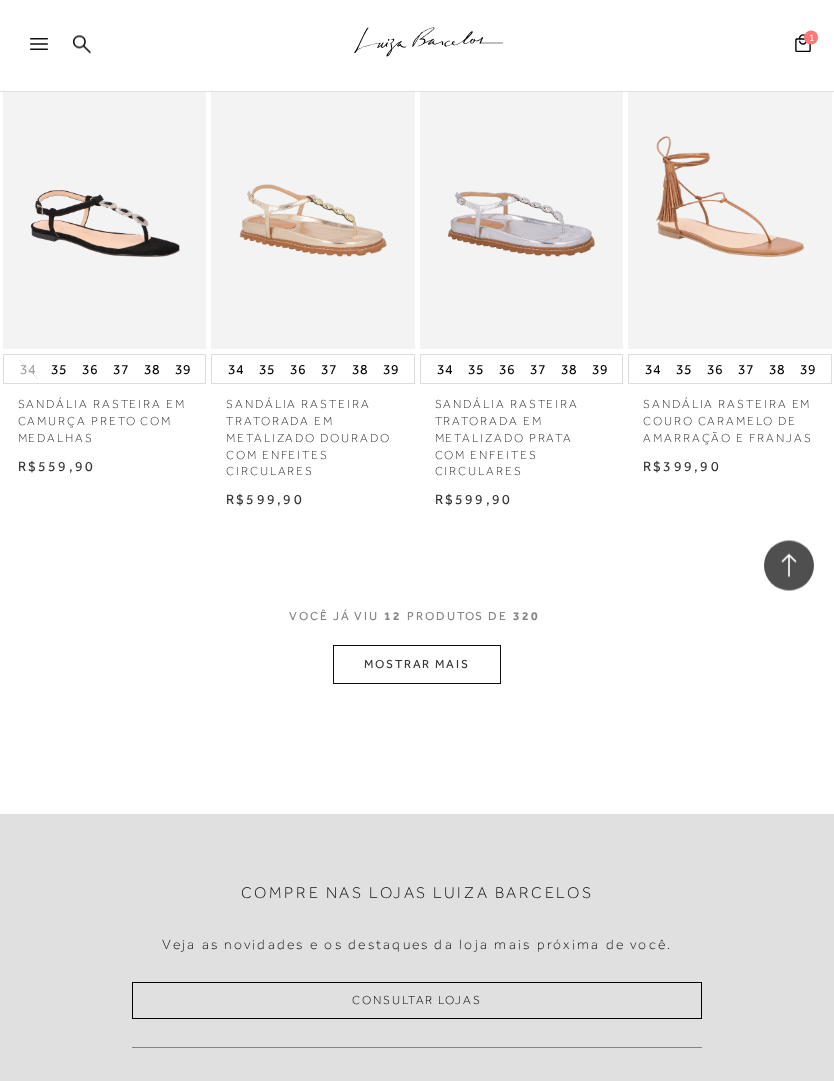 click on "MOSTRAR MAIS" at bounding box center [417, 665] 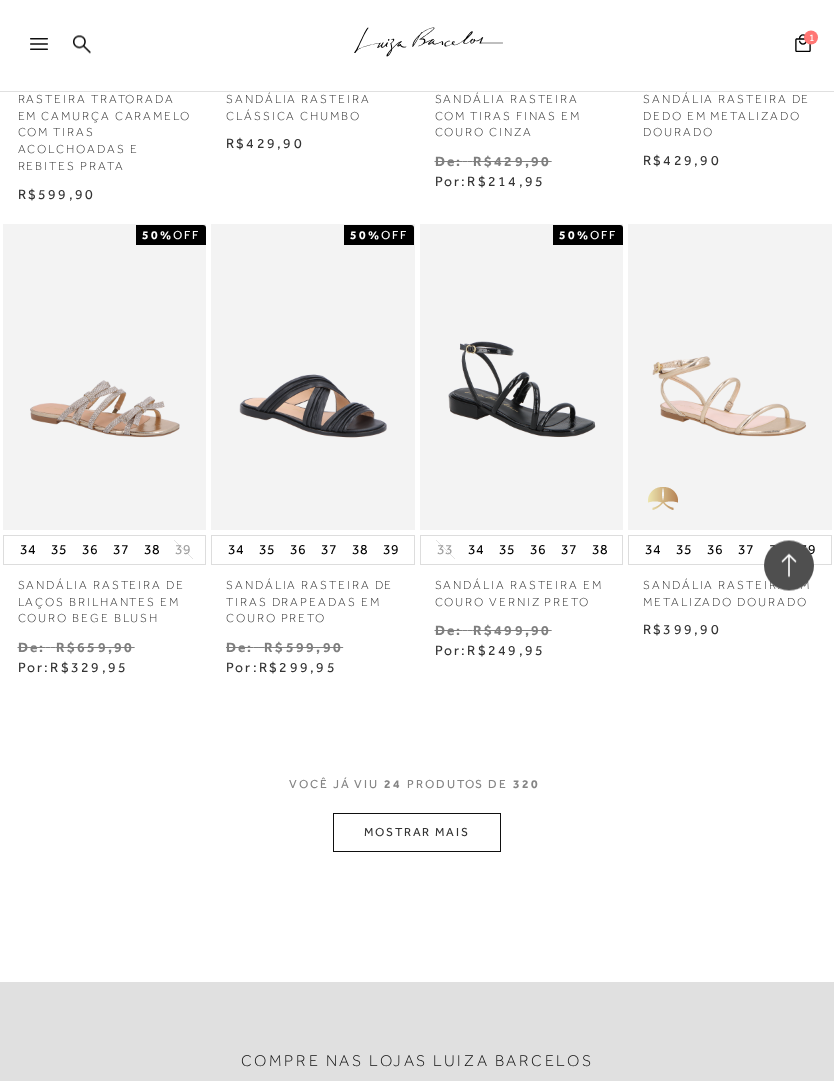 scroll, scrollTop: 2313, scrollLeft: 0, axis: vertical 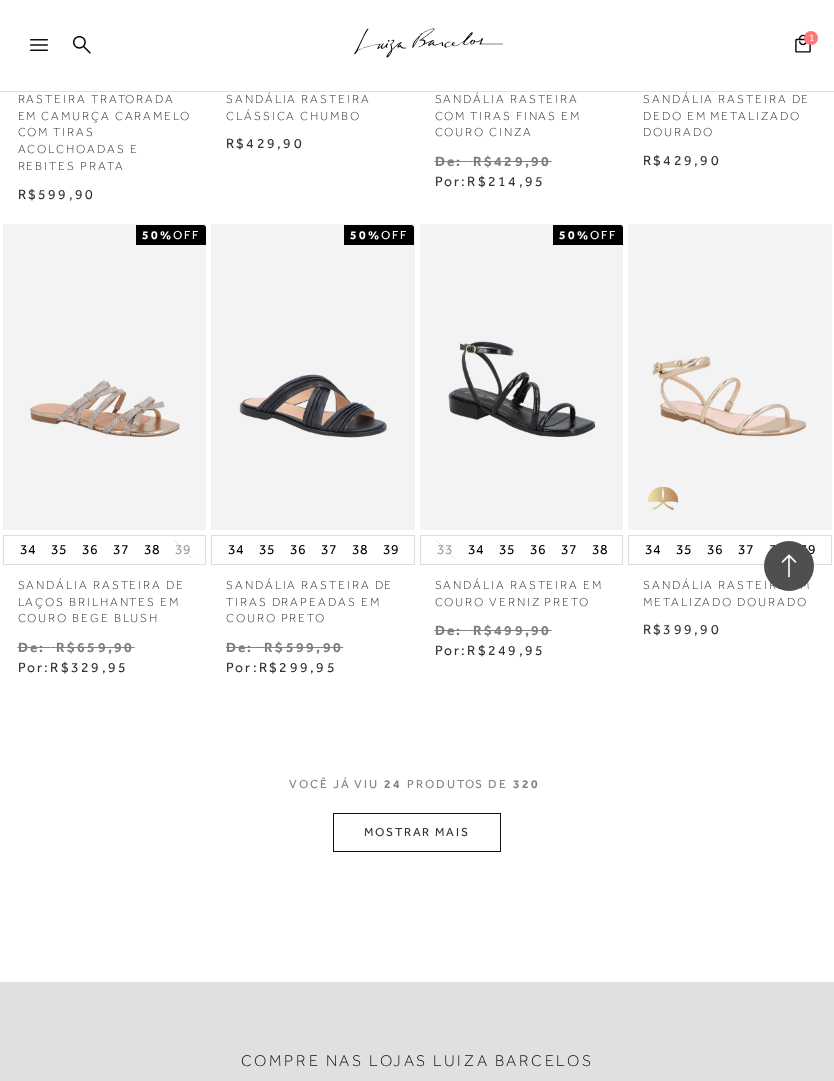 click on "VOCê JÁ VIU
24
PRODUTOS DE
320
MOSTRAR MAIS" at bounding box center [417, 814] 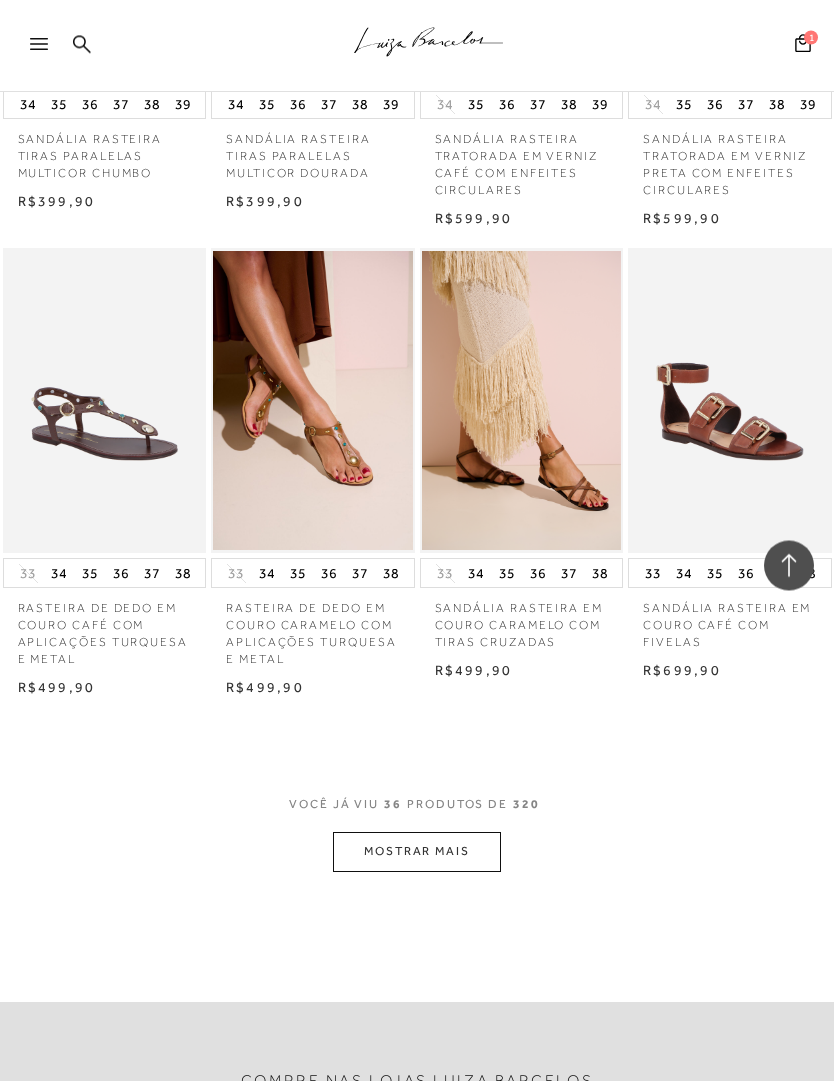 scroll, scrollTop: 3737, scrollLeft: 0, axis: vertical 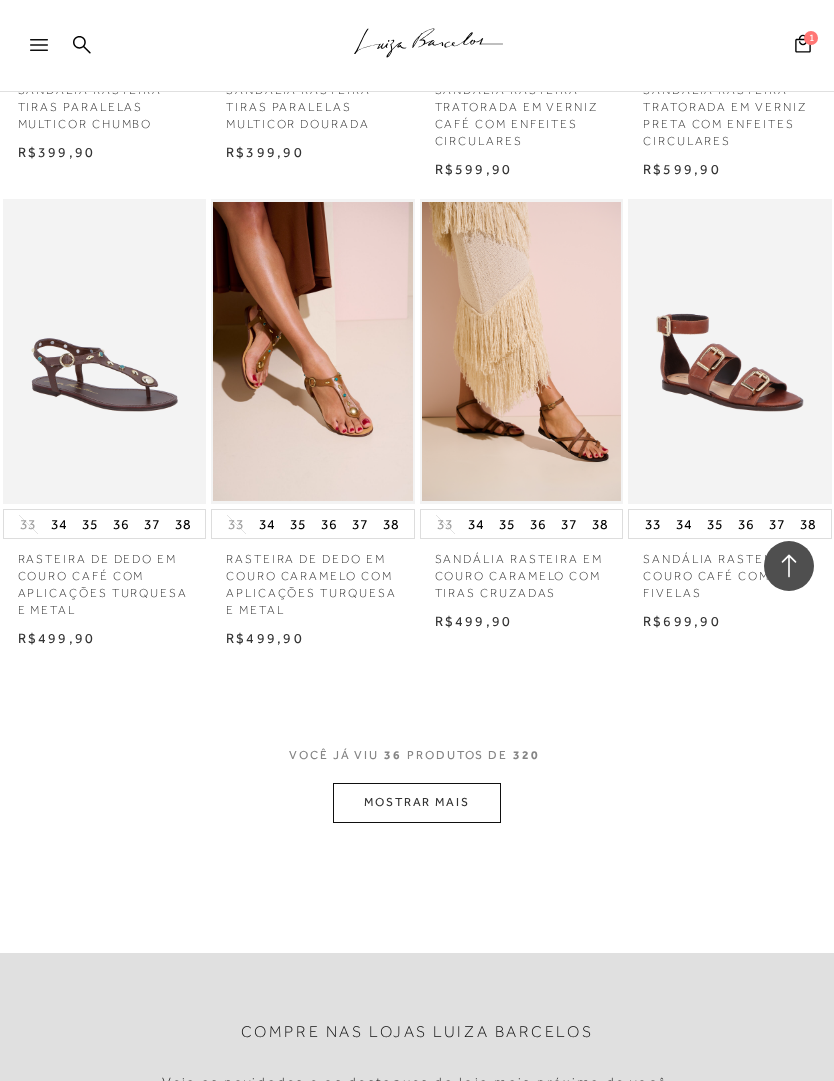 click on "MOSTRAR MAIS" at bounding box center [417, 802] 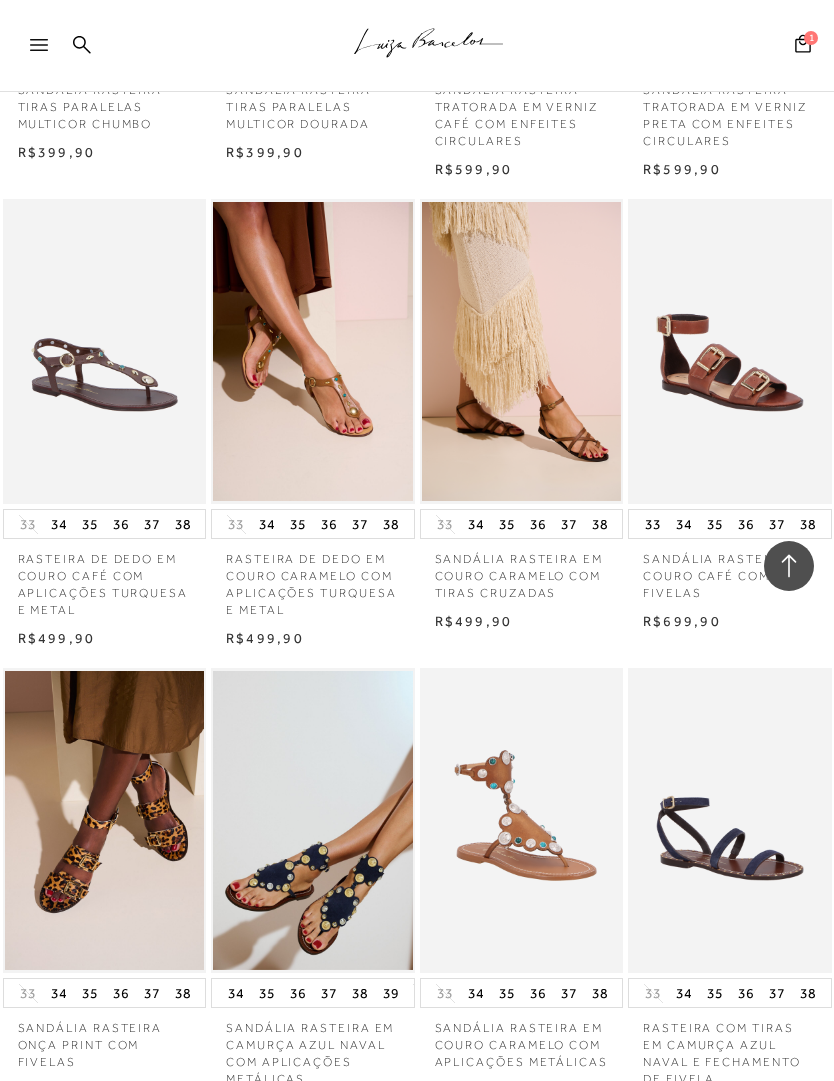 click at bounding box center (313, 820) 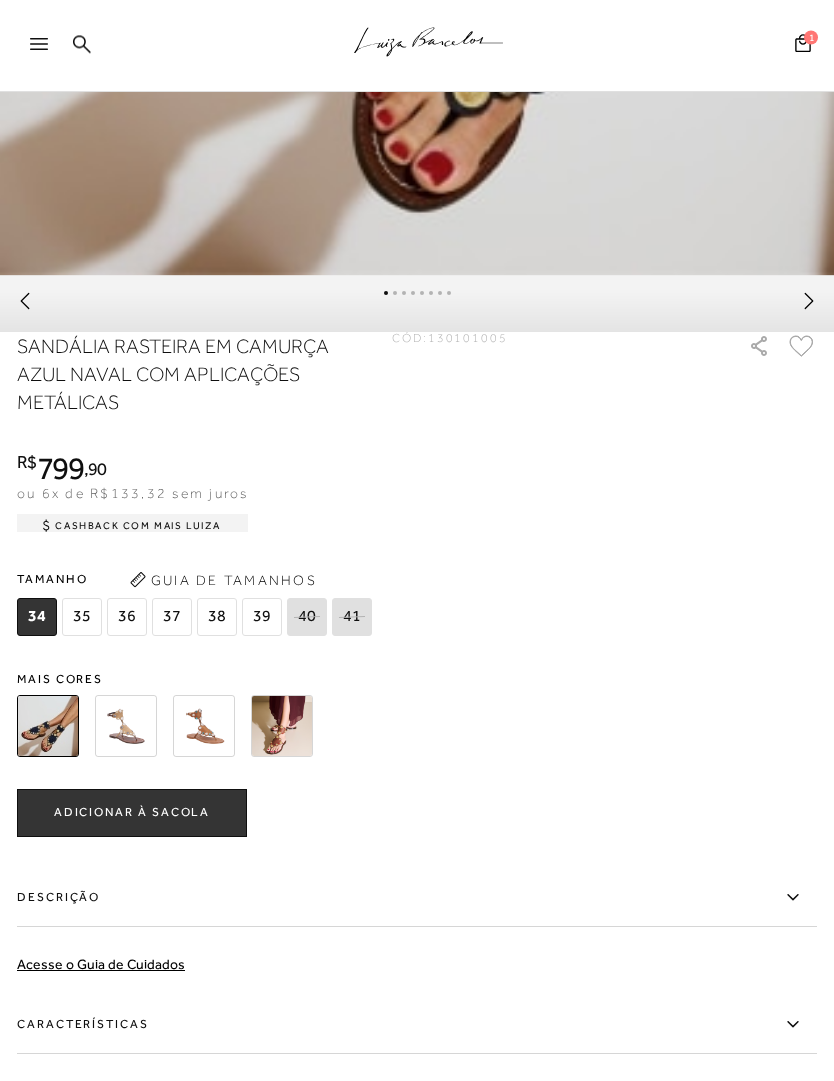 scroll, scrollTop: 1254, scrollLeft: 0, axis: vertical 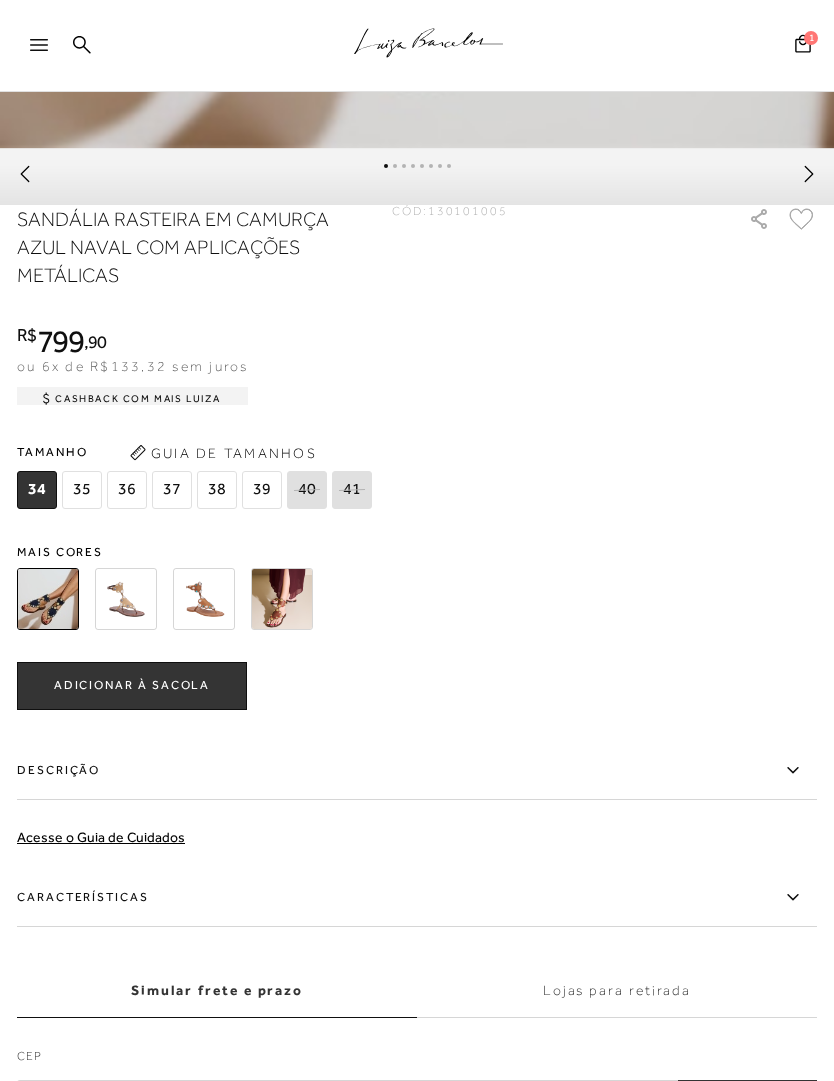 click at bounding box center [48, 599] 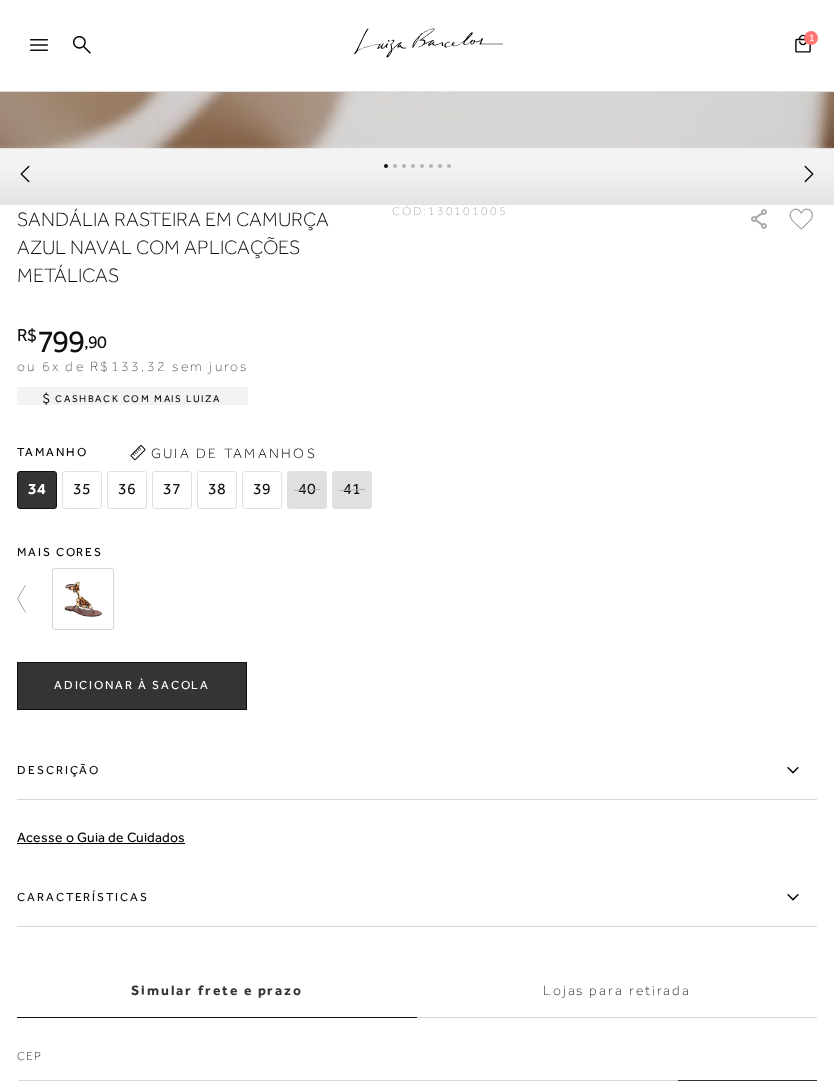 click at bounding box center [83, 599] 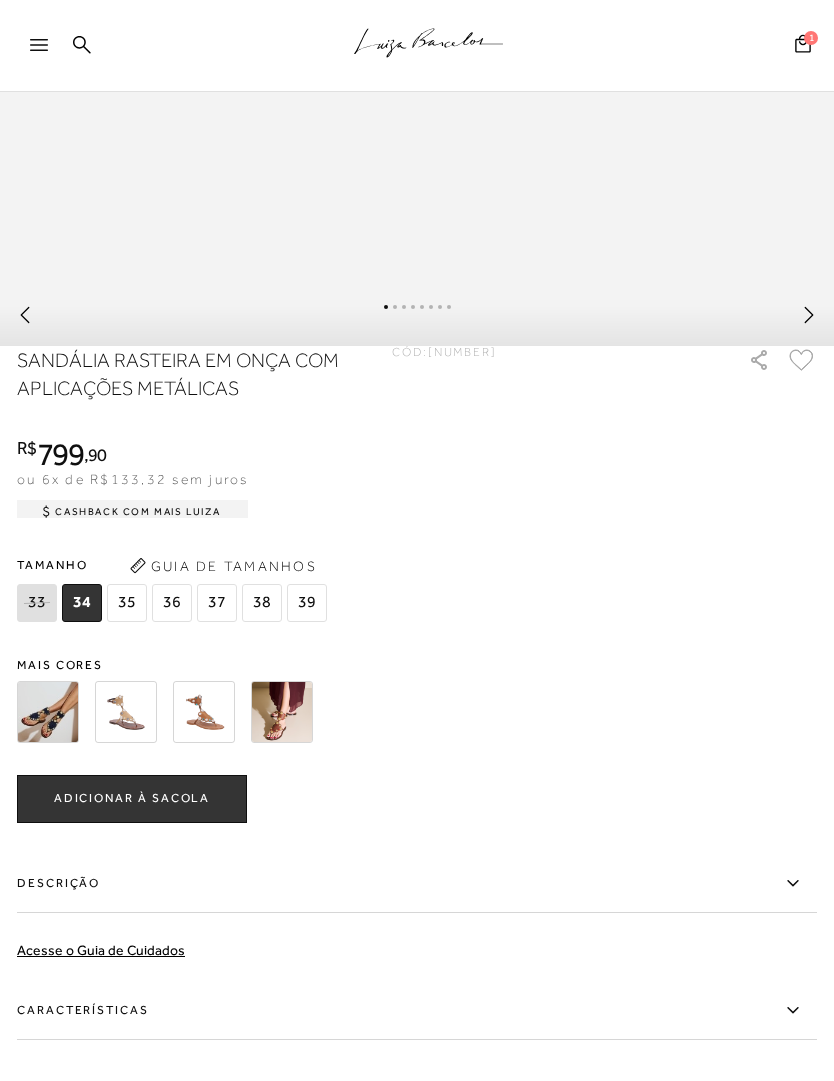 scroll, scrollTop: 0, scrollLeft: 0, axis: both 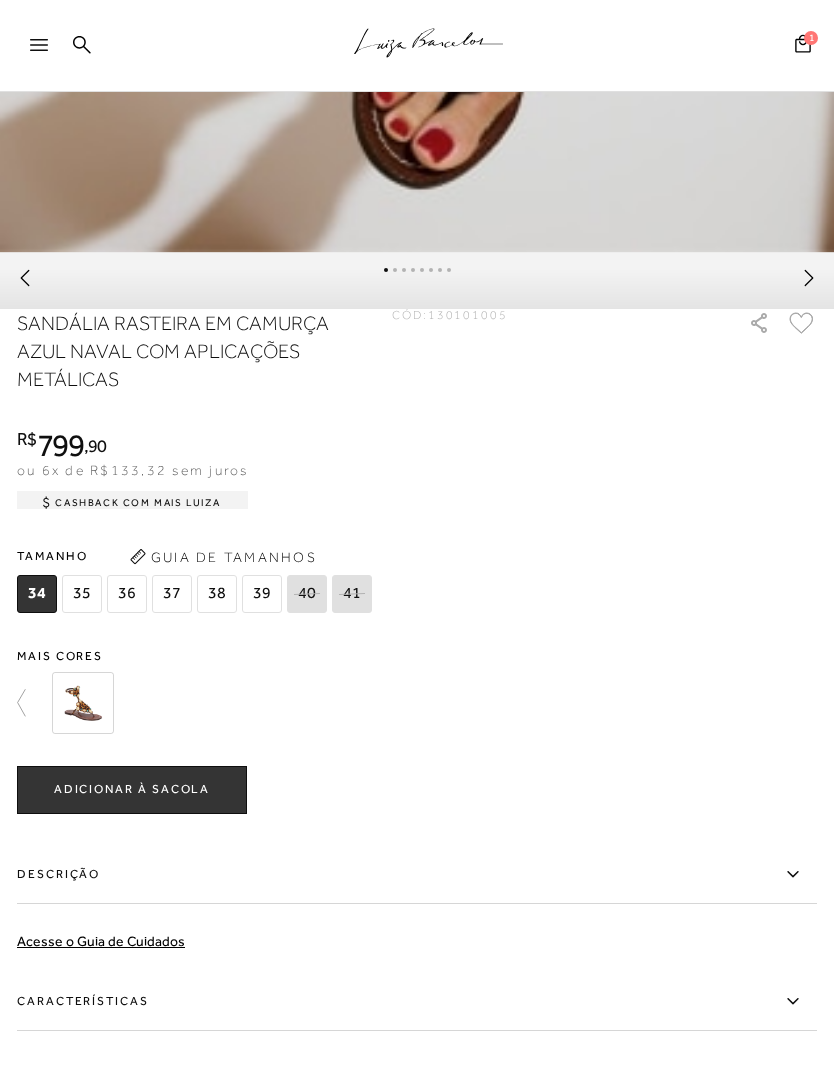 click at bounding box center [83, 703] 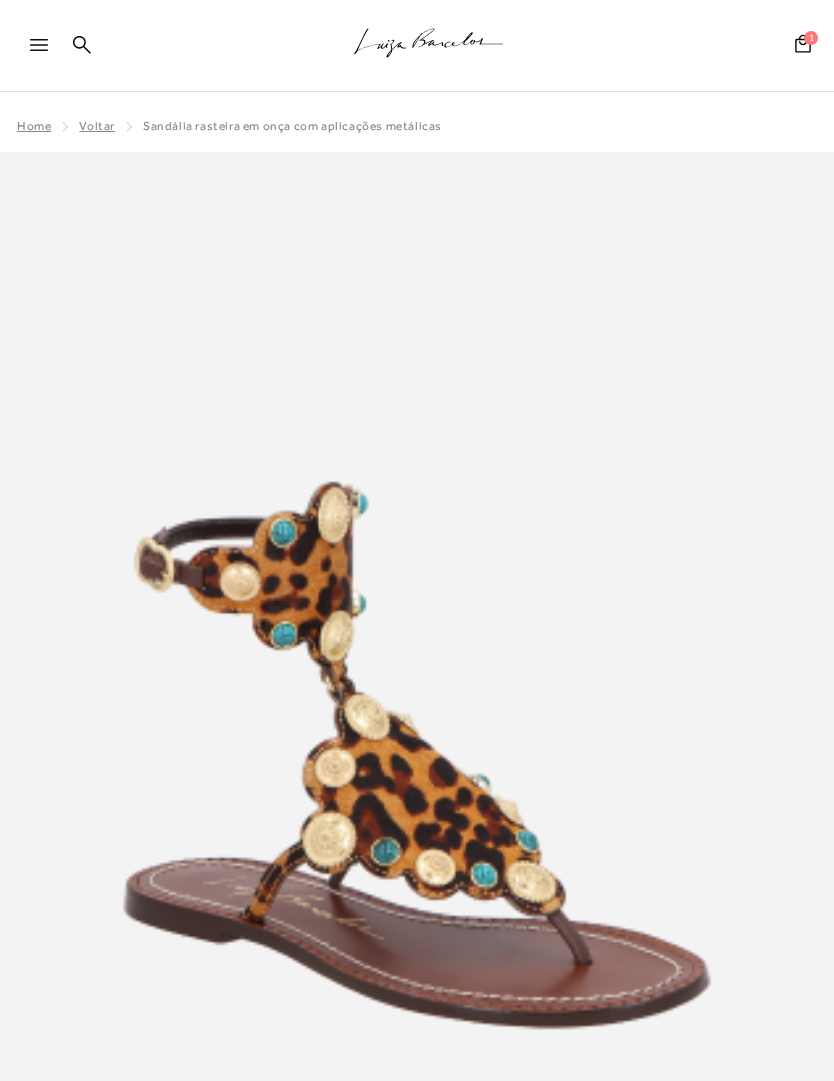 scroll, scrollTop: 1711, scrollLeft: 0, axis: vertical 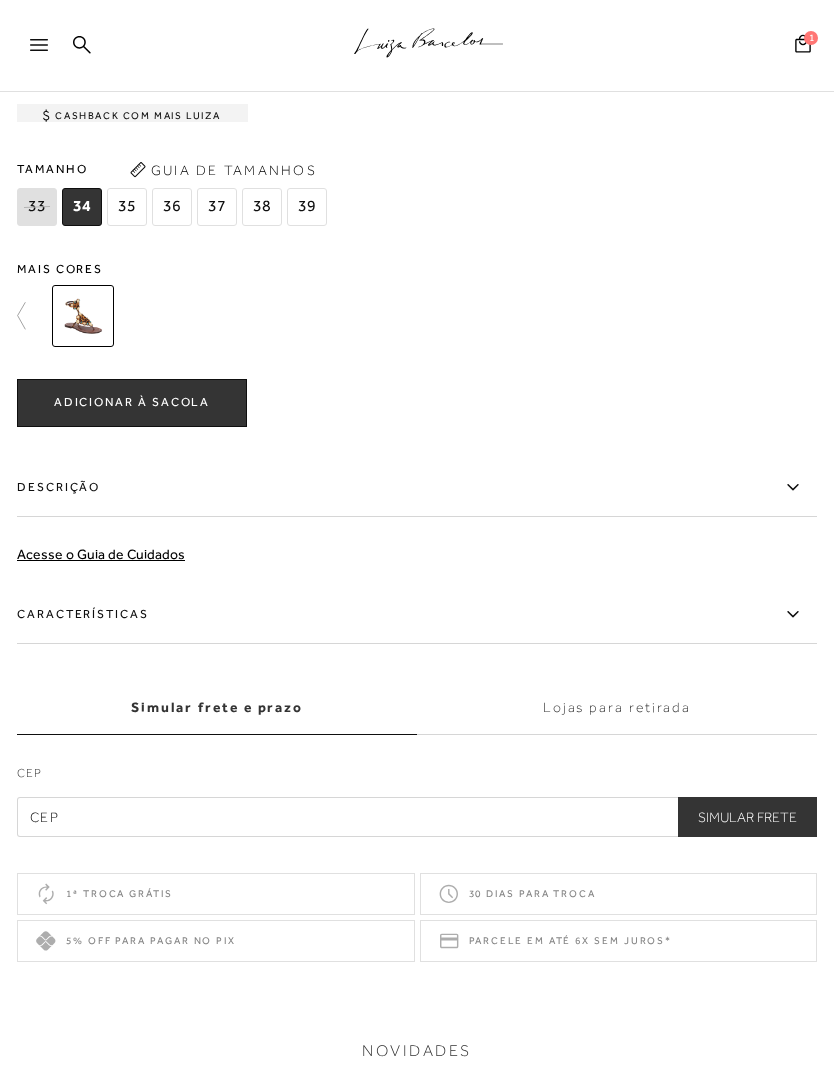 click at bounding box center (468, 316) 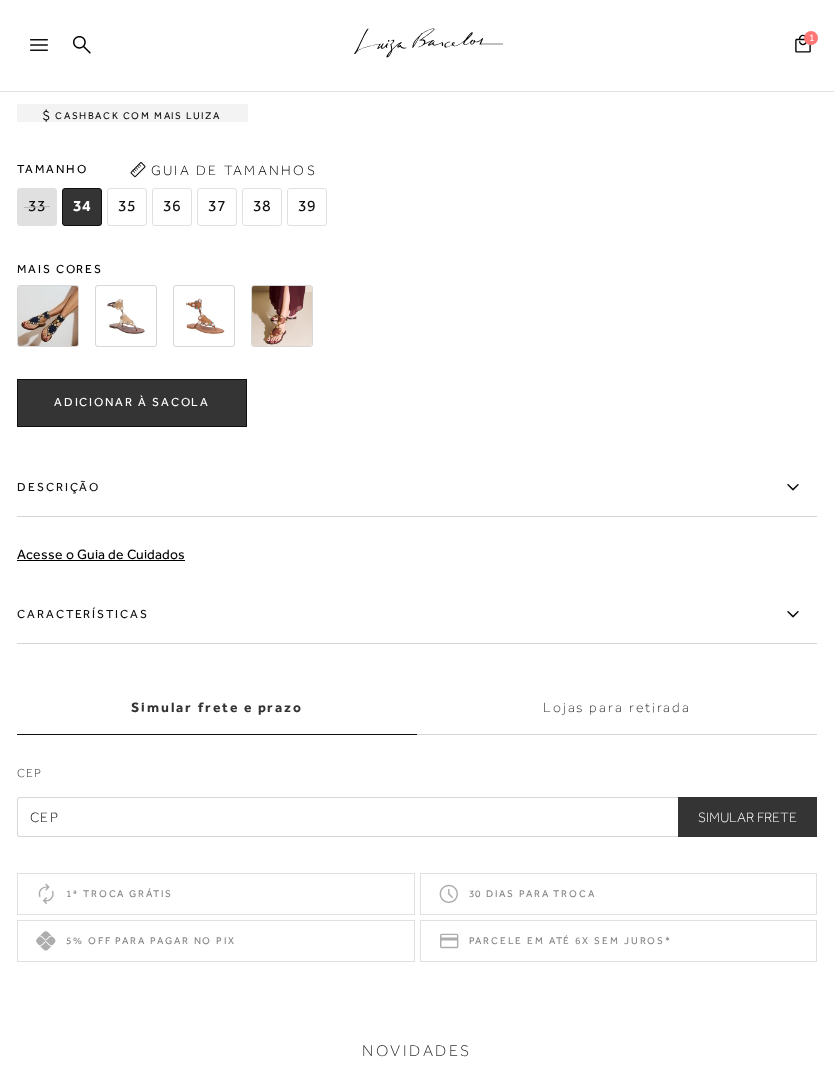 click at bounding box center [204, 316] 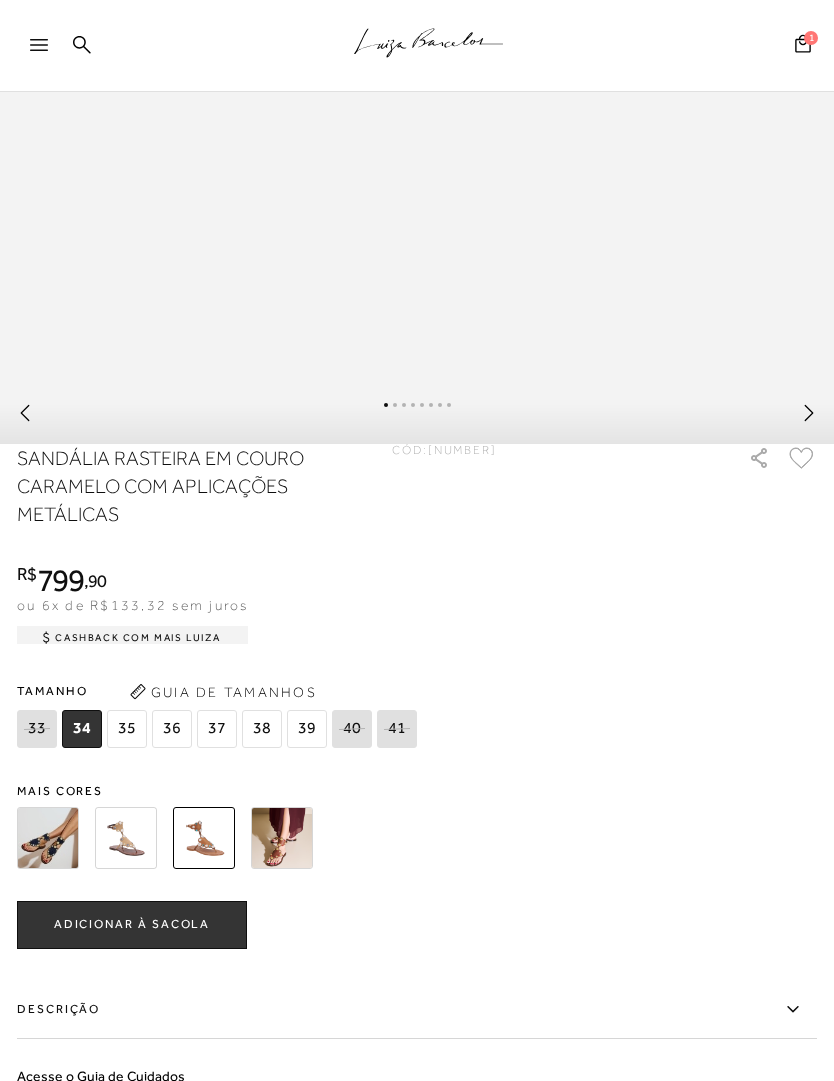 scroll, scrollTop: 0, scrollLeft: 0, axis: both 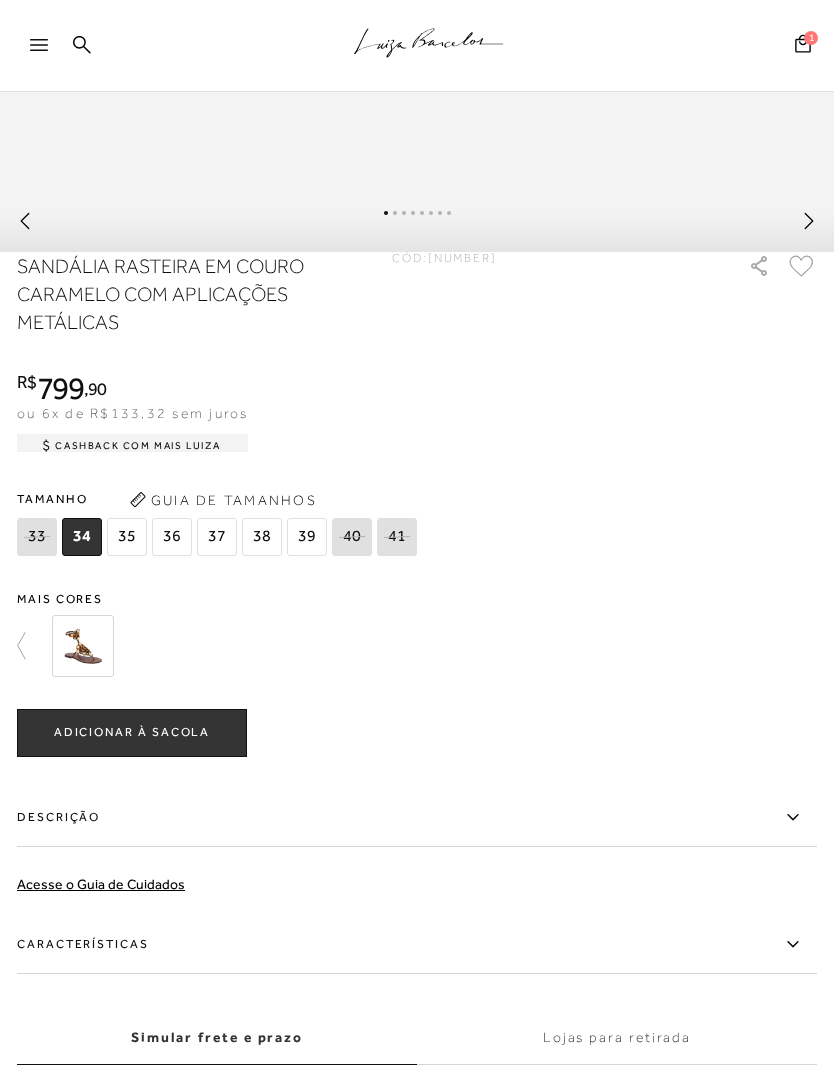 click 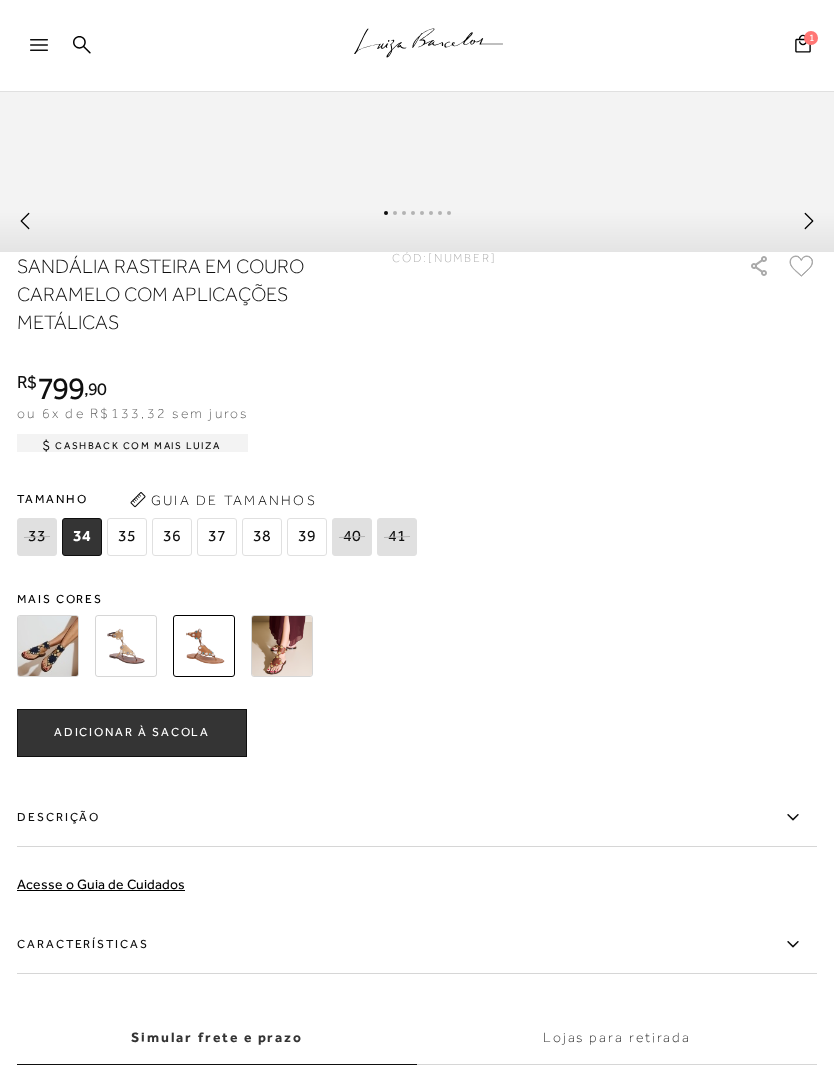 click at bounding box center (282, 646) 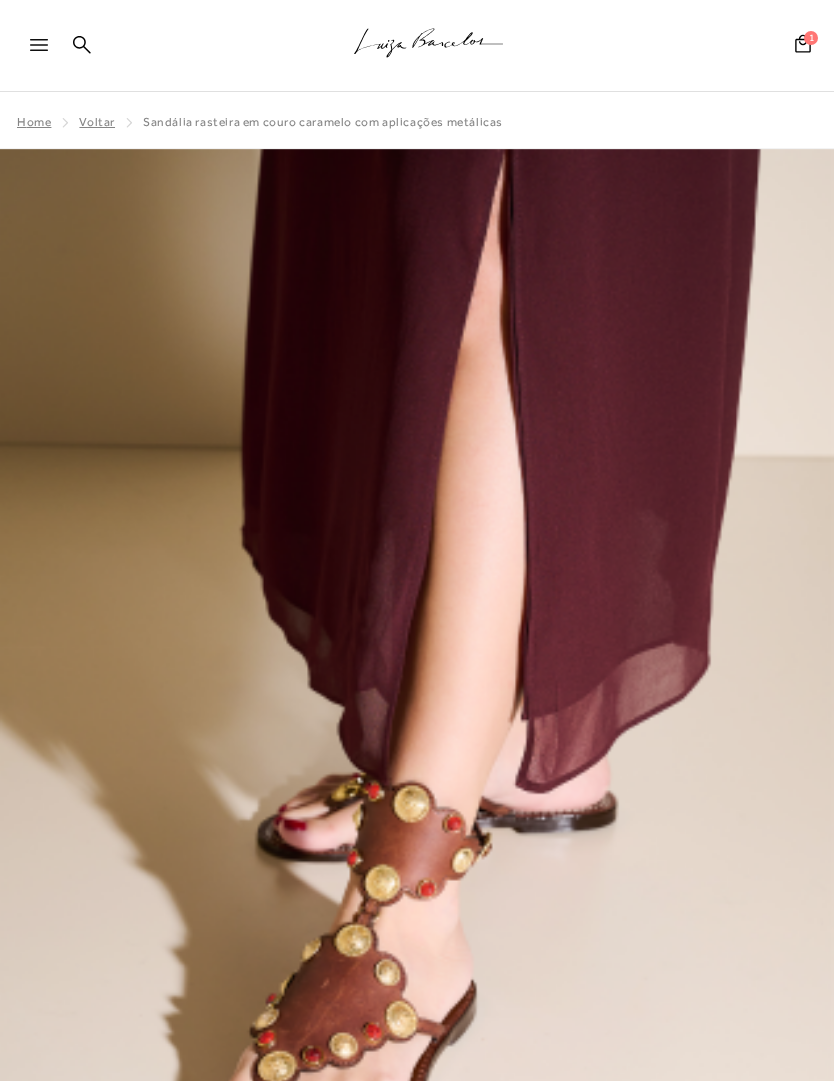 scroll, scrollTop: 0, scrollLeft: 0, axis: both 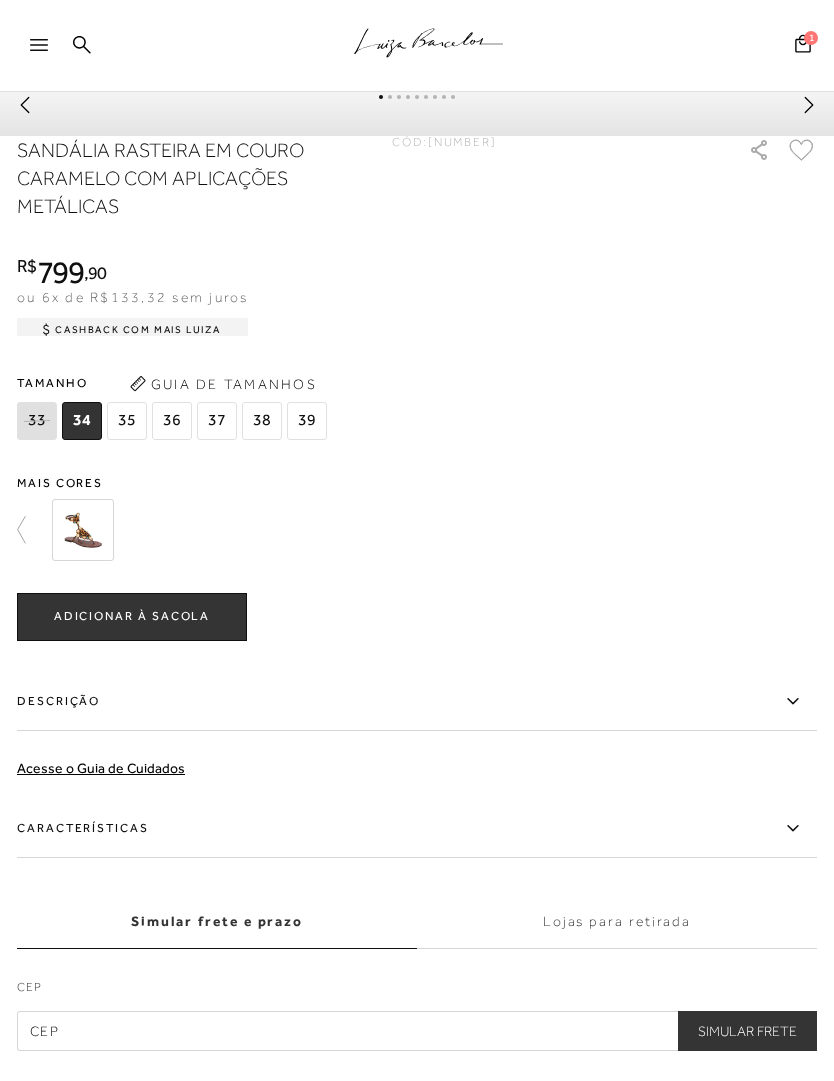 click 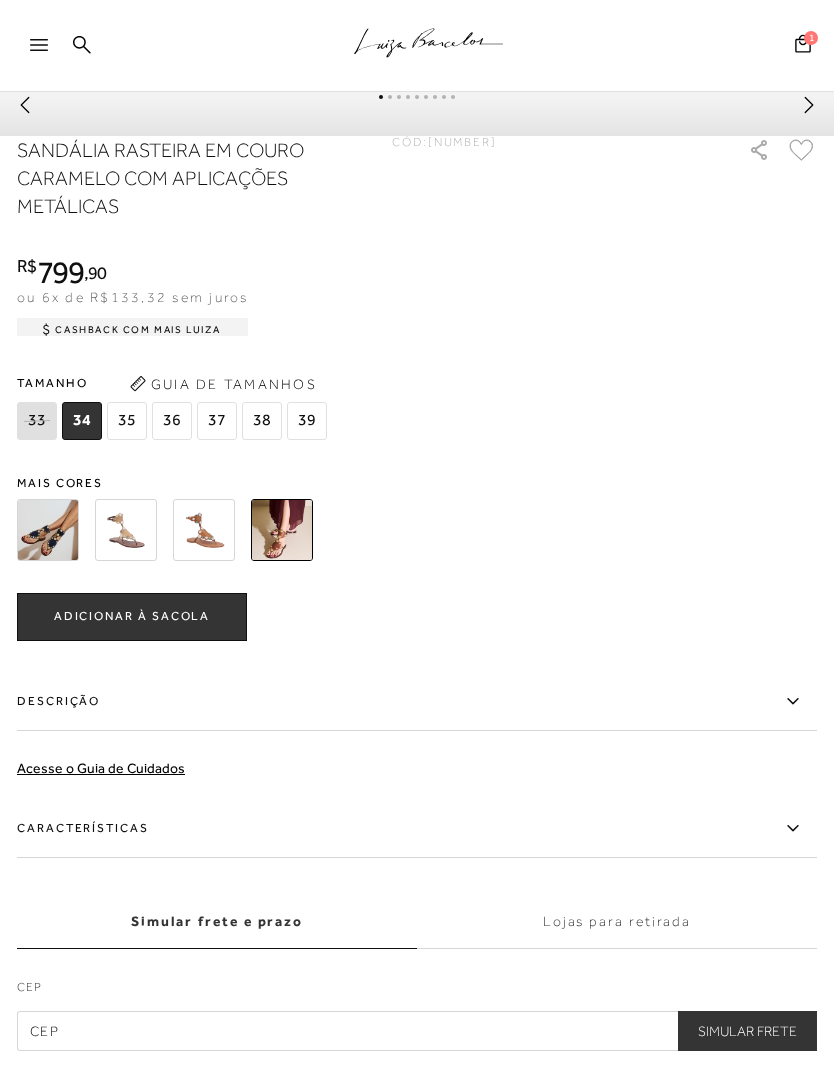 click at bounding box center [204, 530] 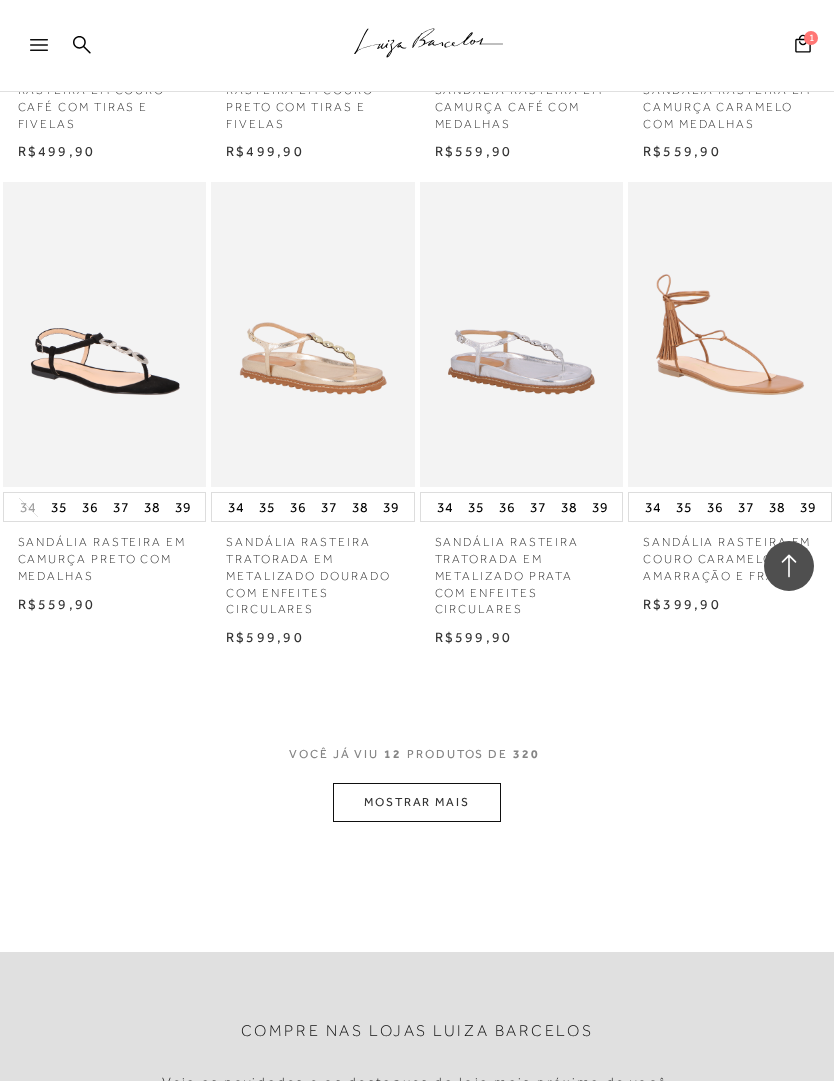 scroll, scrollTop: 0, scrollLeft: 0, axis: both 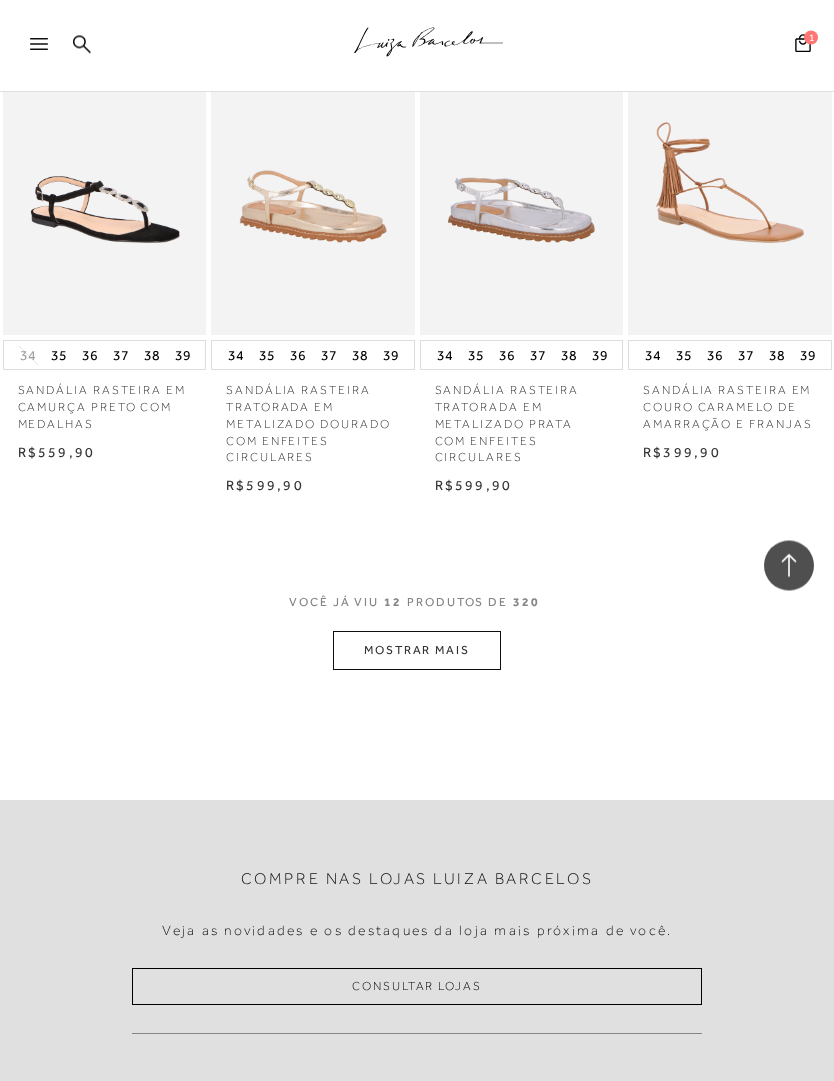click on "MOSTRAR MAIS" at bounding box center [417, 651] 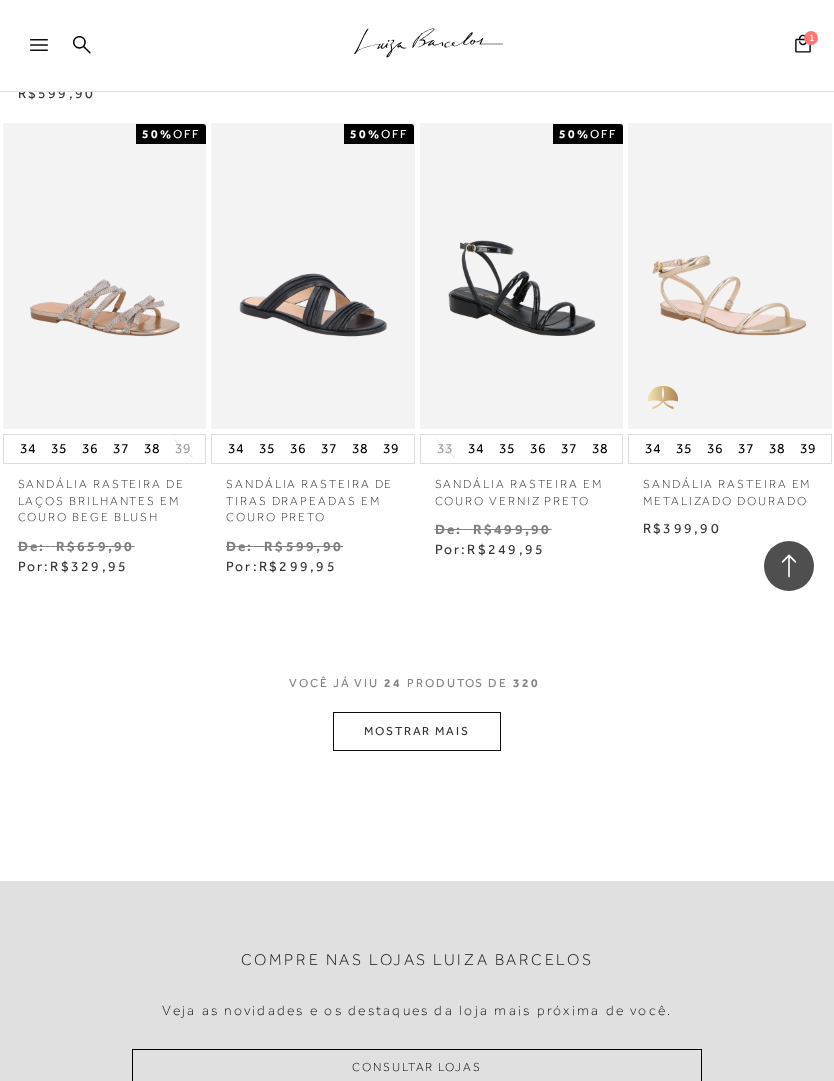 click on "MOSTRAR MAIS" at bounding box center (417, 731) 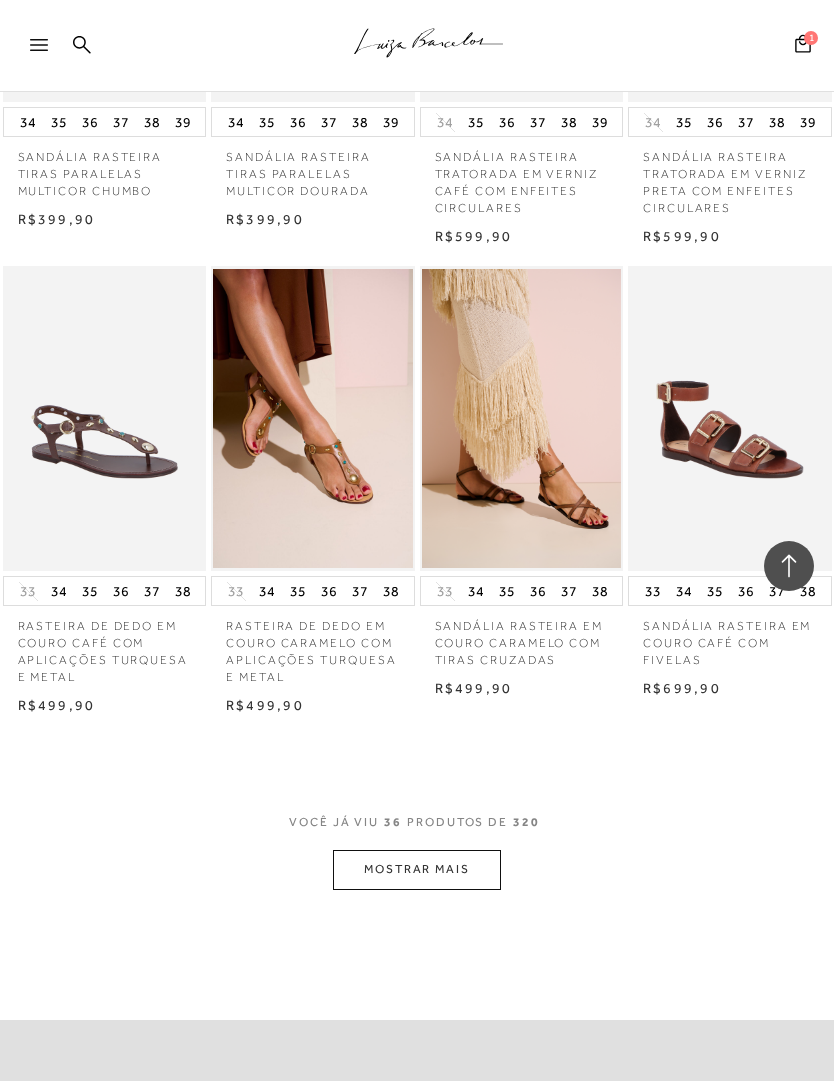 click on "36" at bounding box center [329, 591] 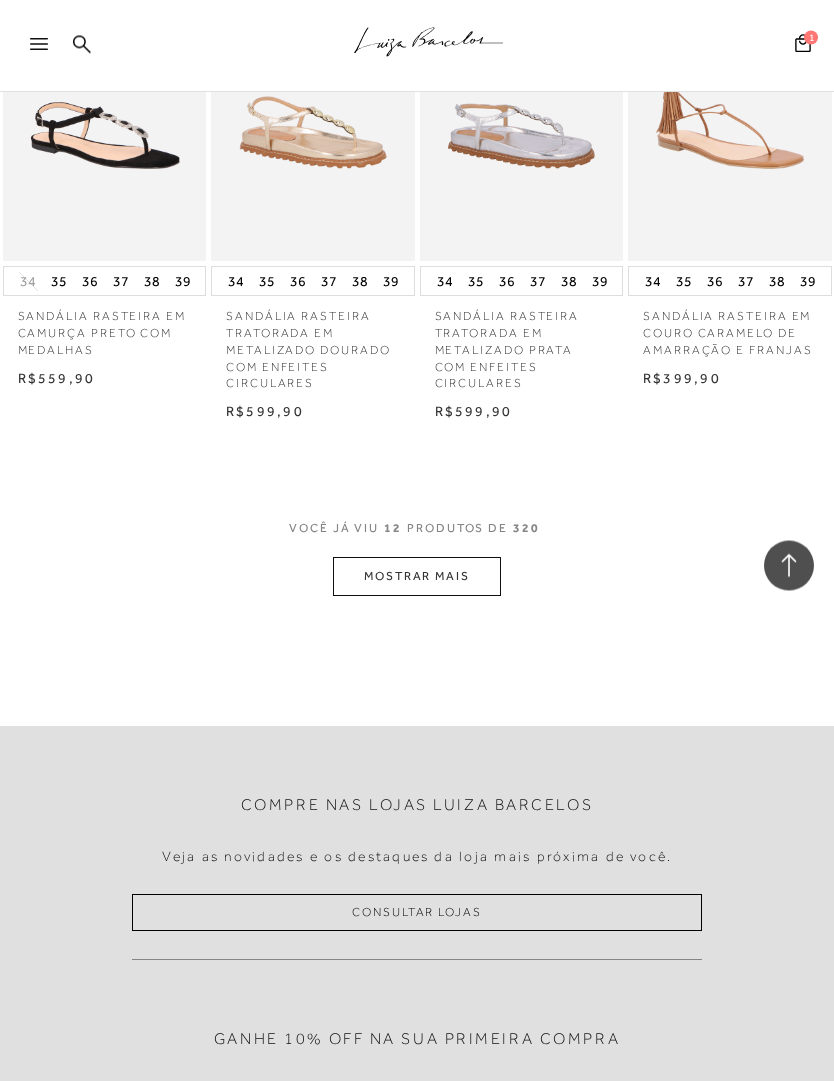 click on "MOSTRAR MAIS" at bounding box center (417, 577) 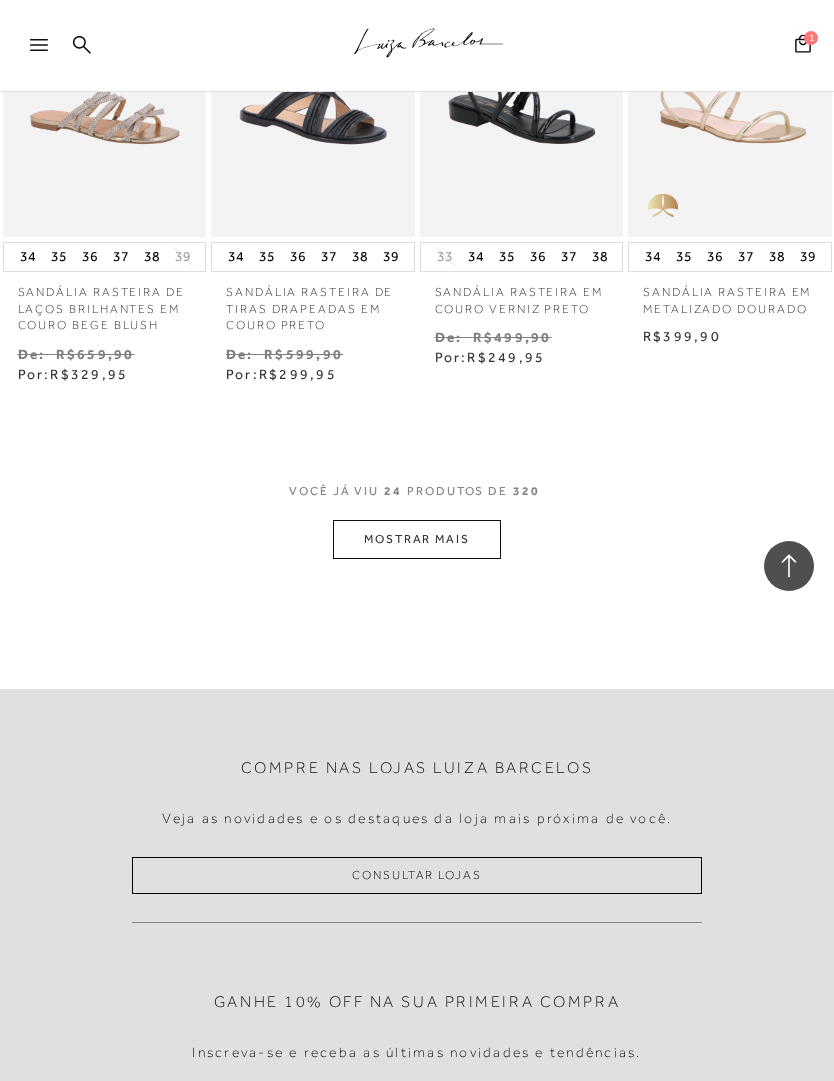 click on "MOSTRAR MAIS" at bounding box center [417, 539] 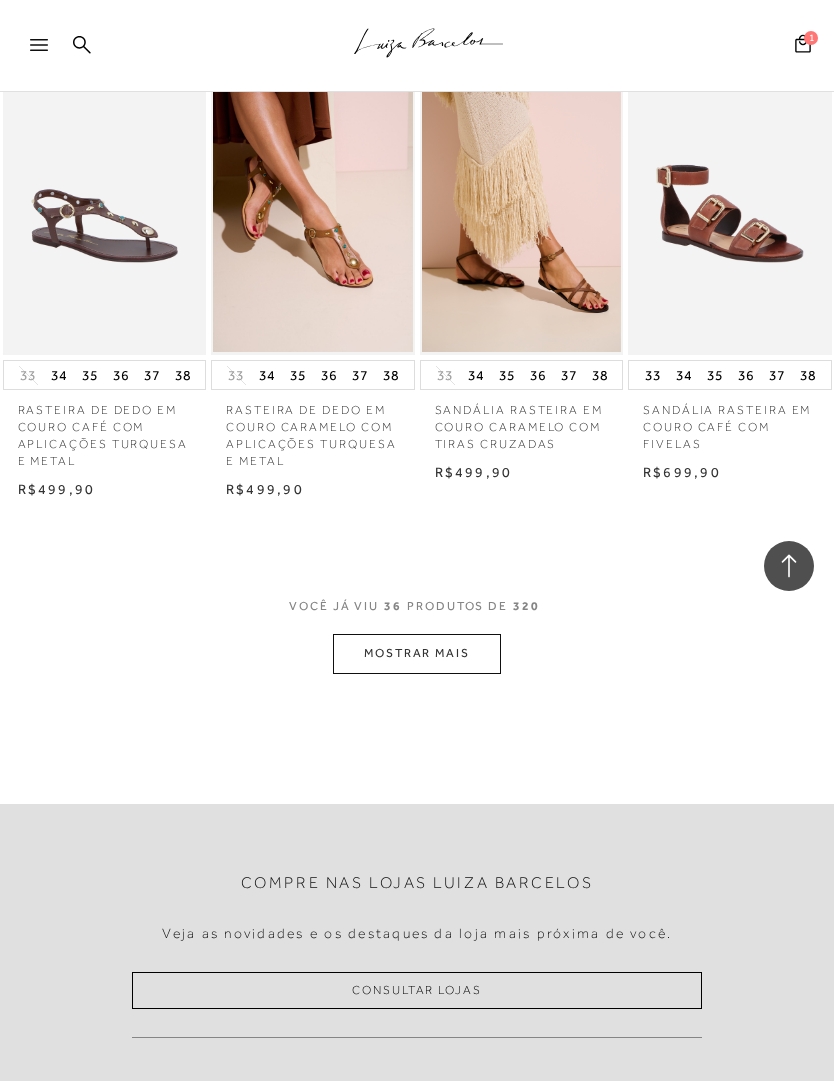 click on "MOSTRAR MAIS" at bounding box center [417, 653] 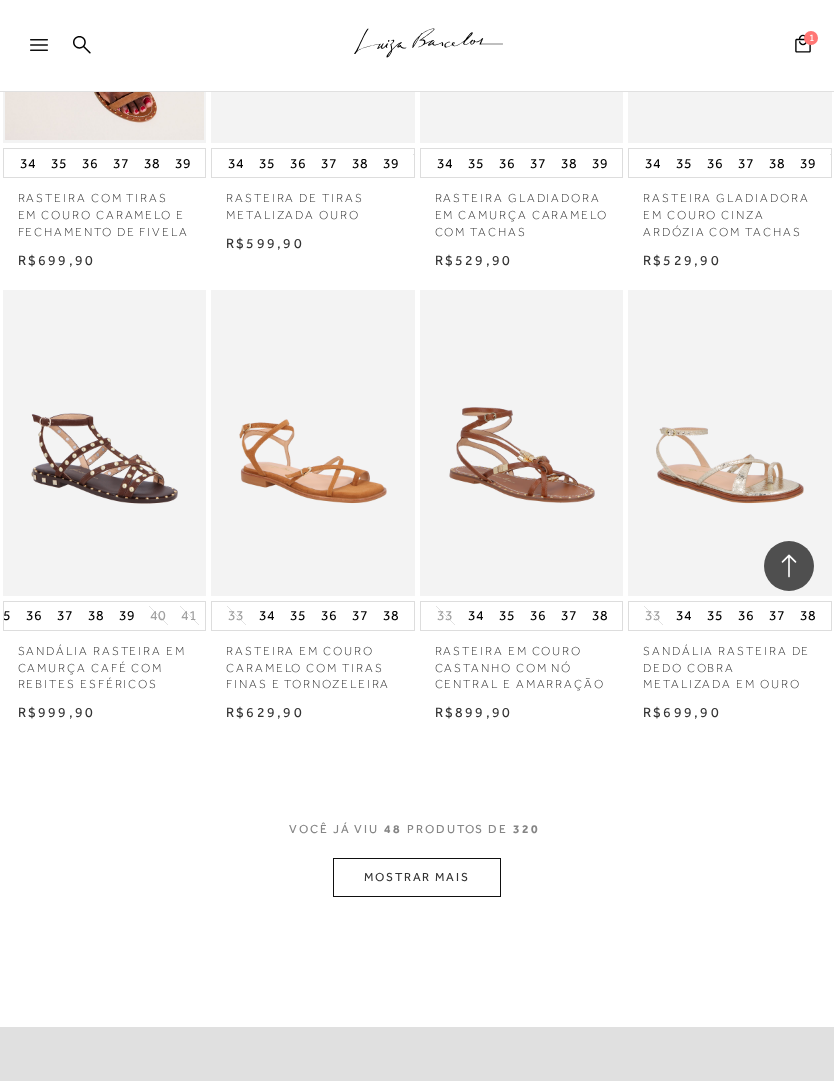 click at bounding box center [105, 442] 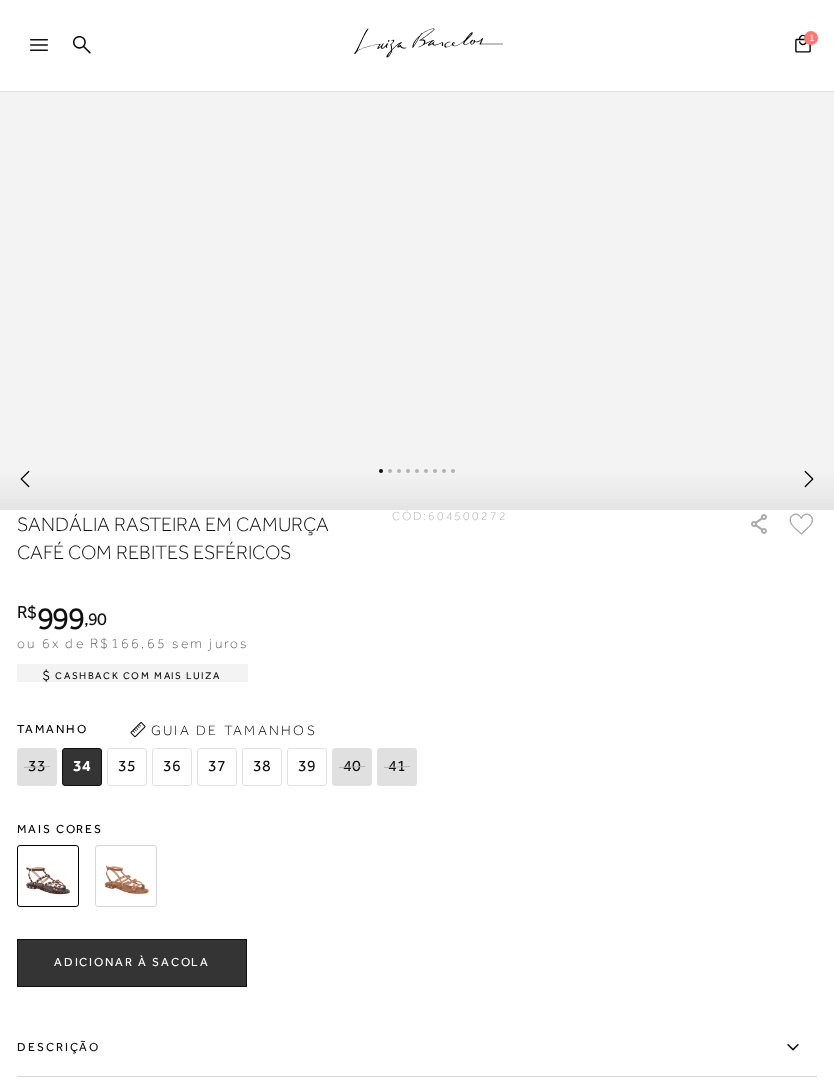 click at bounding box center [126, 876] 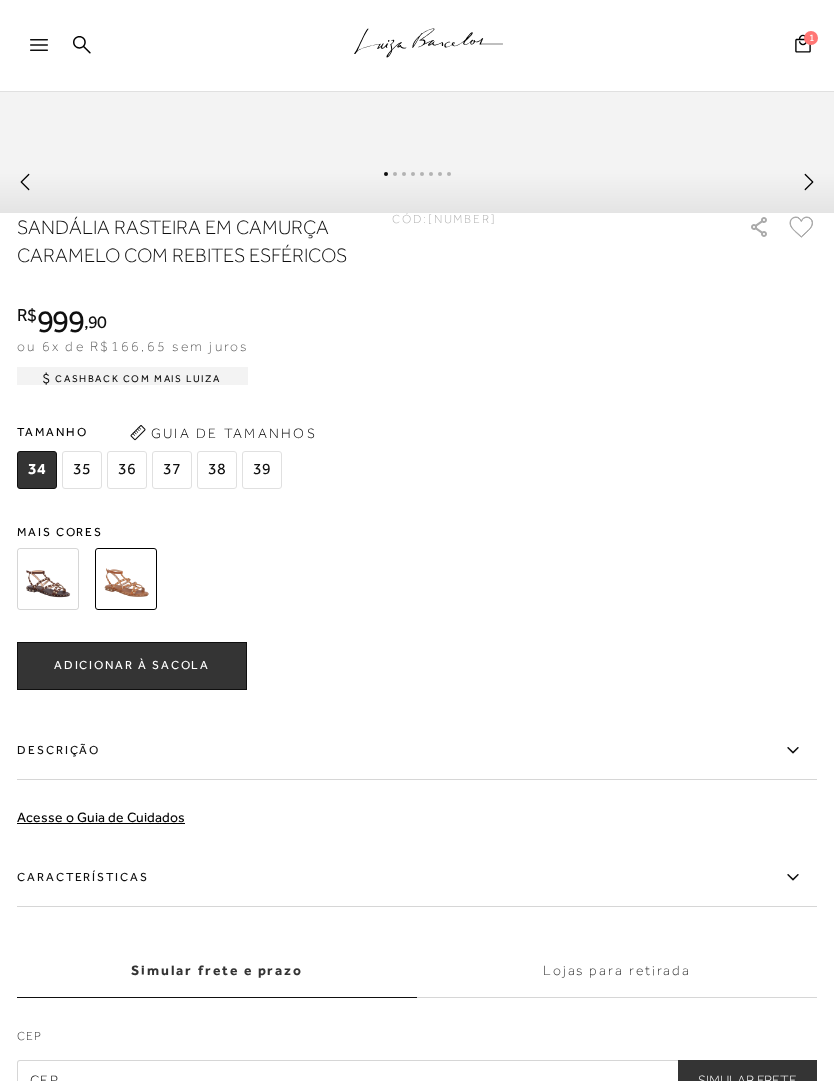 click at bounding box center (48, 579) 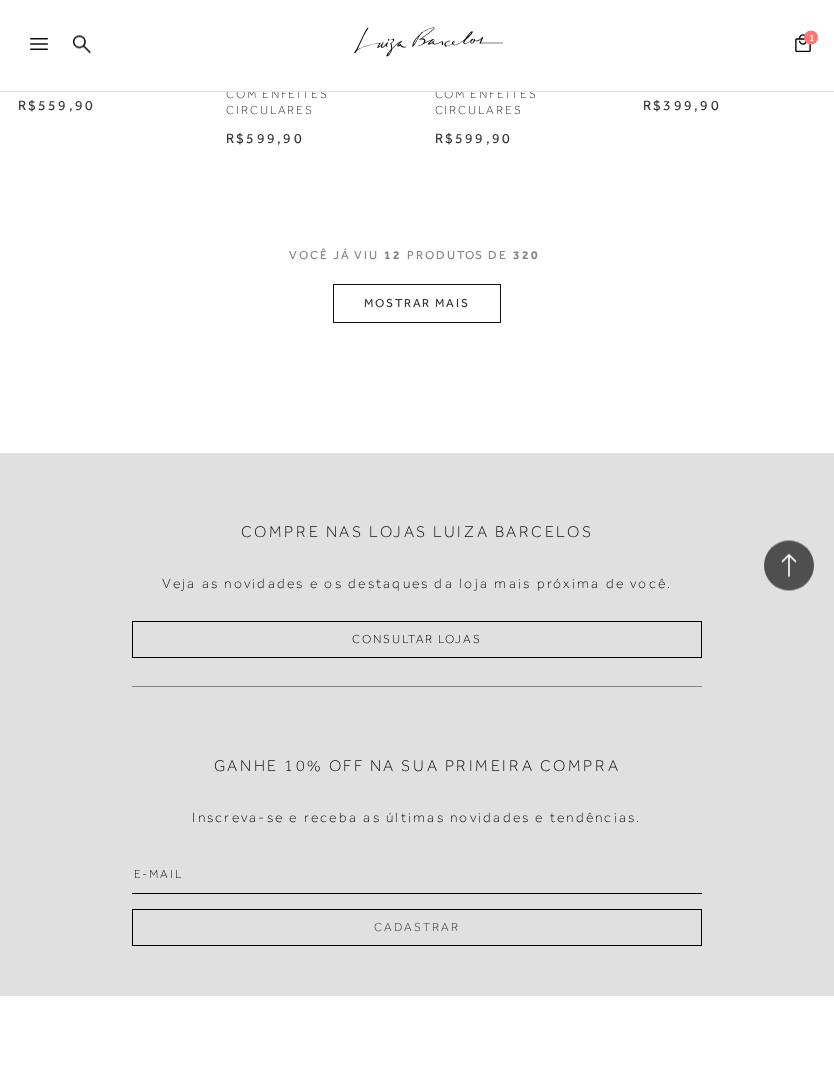 click on "MOSTRAR MAIS" at bounding box center (417, 304) 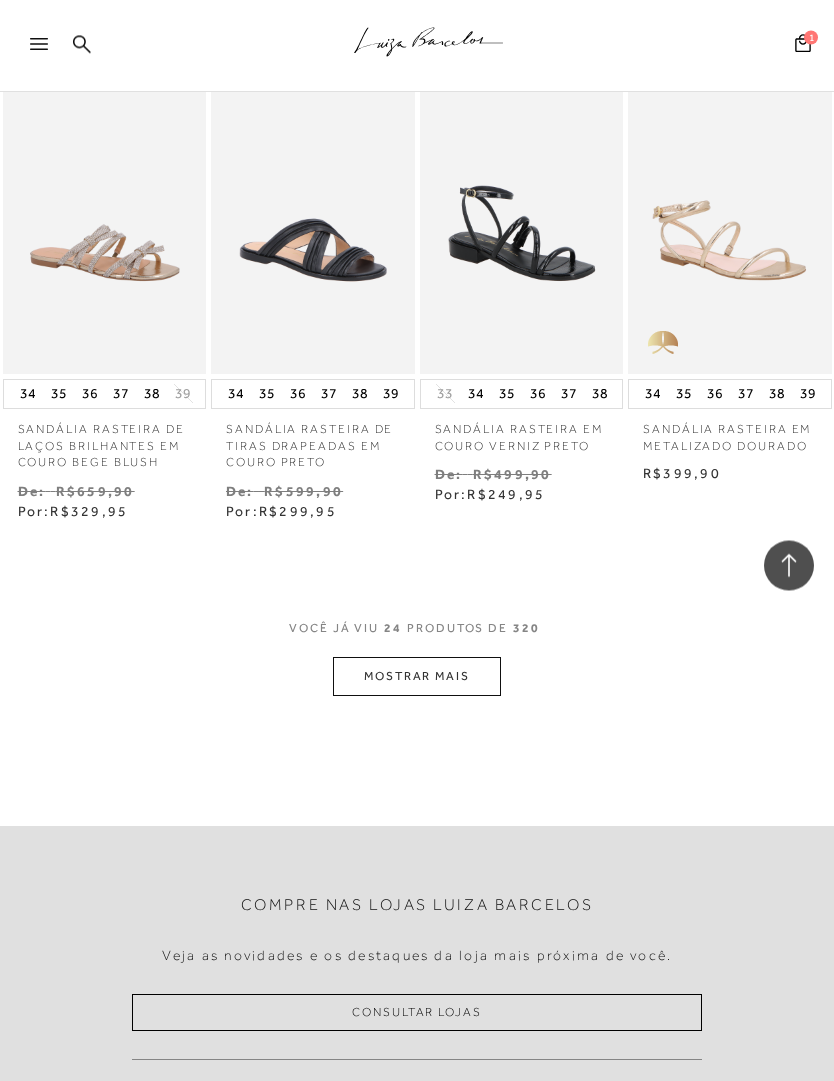 scroll, scrollTop: 2497, scrollLeft: 0, axis: vertical 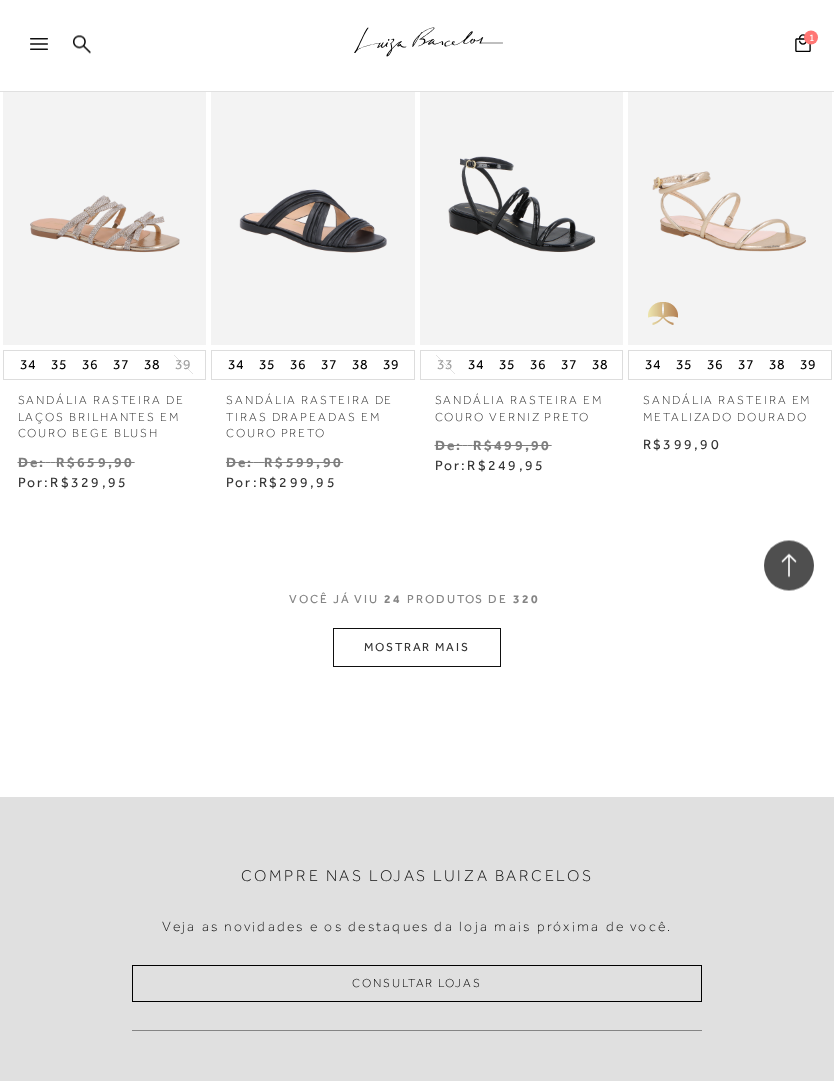 click on "MOSTRAR MAIS" at bounding box center (417, 648) 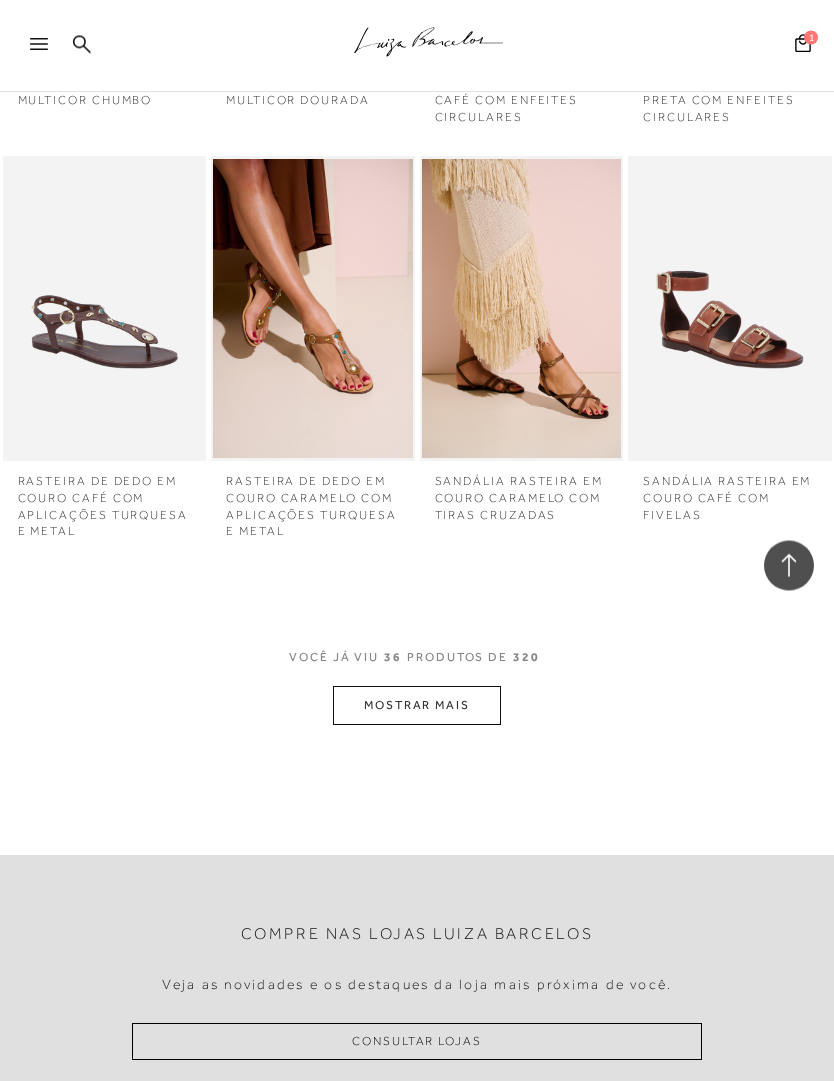 scroll, scrollTop: 3704, scrollLeft: 0, axis: vertical 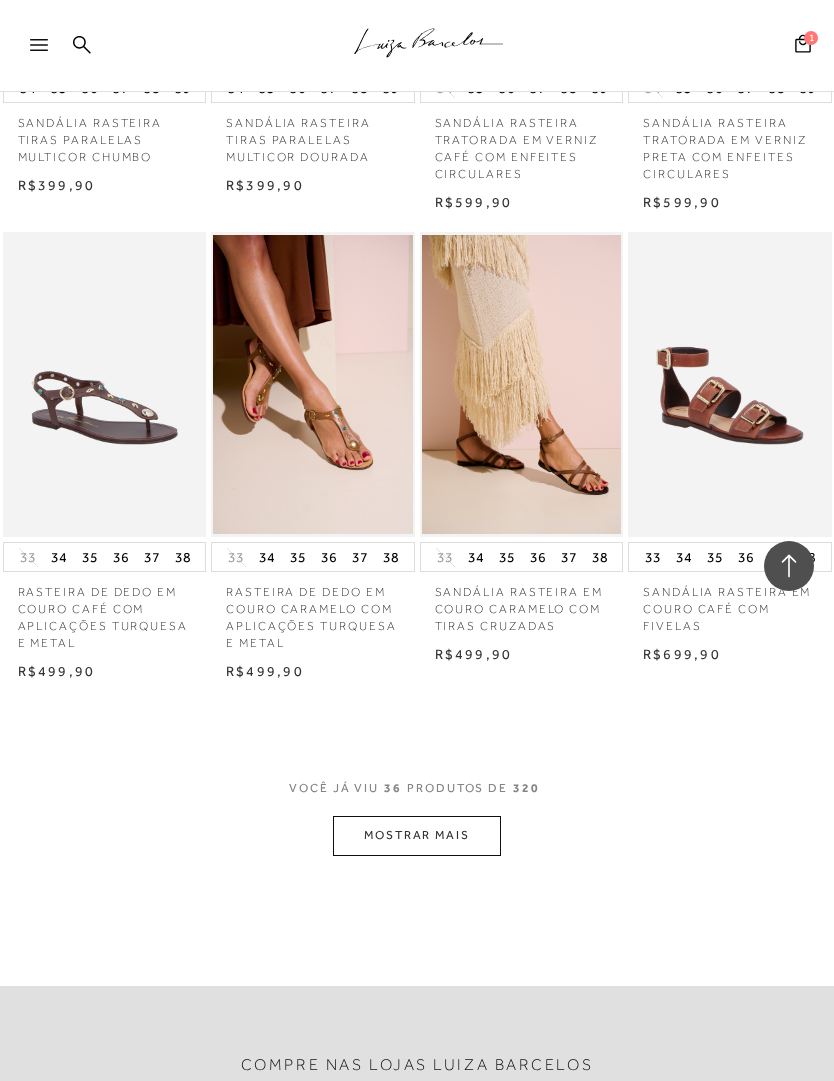 click on "SANDÁLIA RASTEIRA EM COURO CARAMELO COM TIRAS CRUZADAS
33
34
35 36 37 38 39 40" at bounding box center (521, 448) 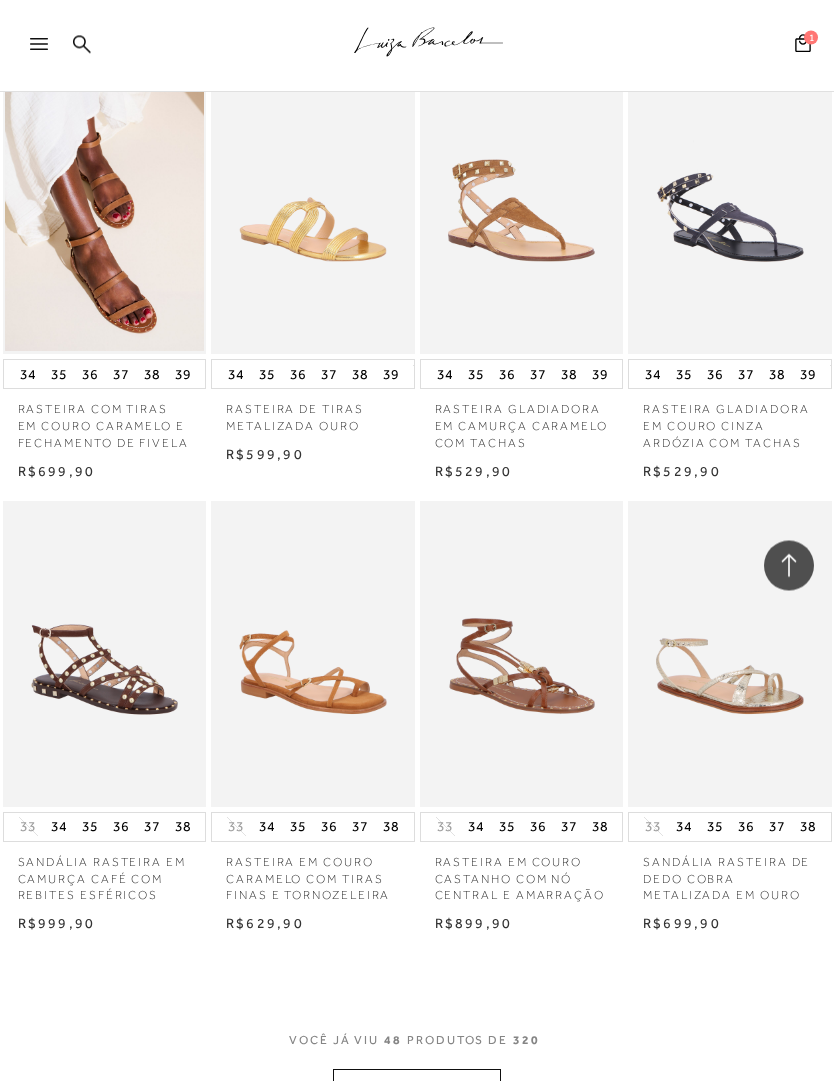 scroll, scrollTop: 4825, scrollLeft: 0, axis: vertical 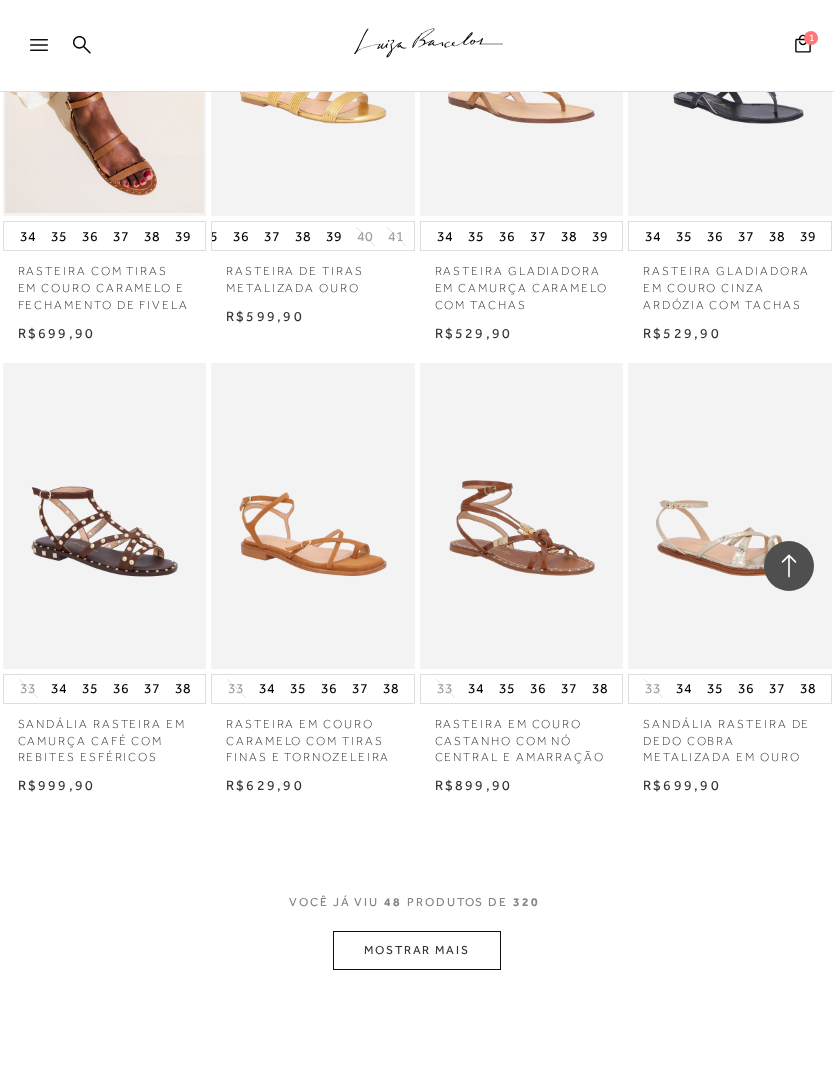 click on "MOSTRAR MAIS" at bounding box center [417, 950] 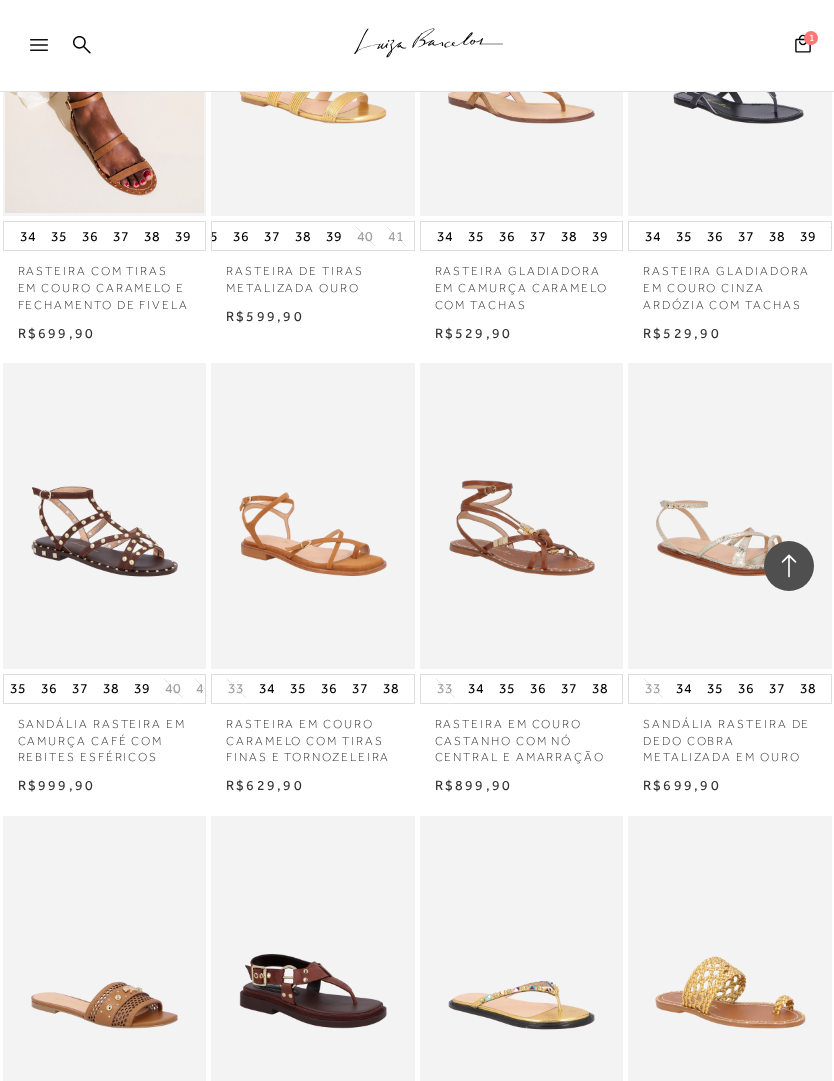 scroll, scrollTop: 0, scrollLeft: 87, axis: horizontal 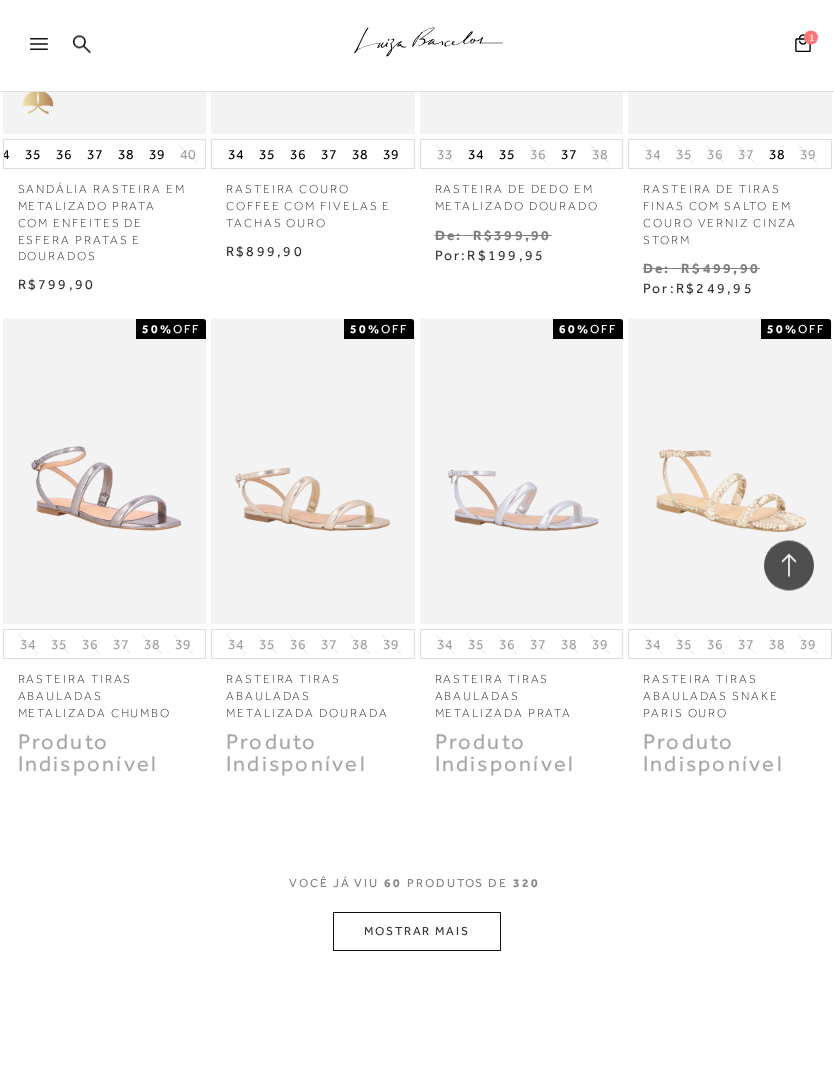 click on "MOSTRAR MAIS" at bounding box center (417, 932) 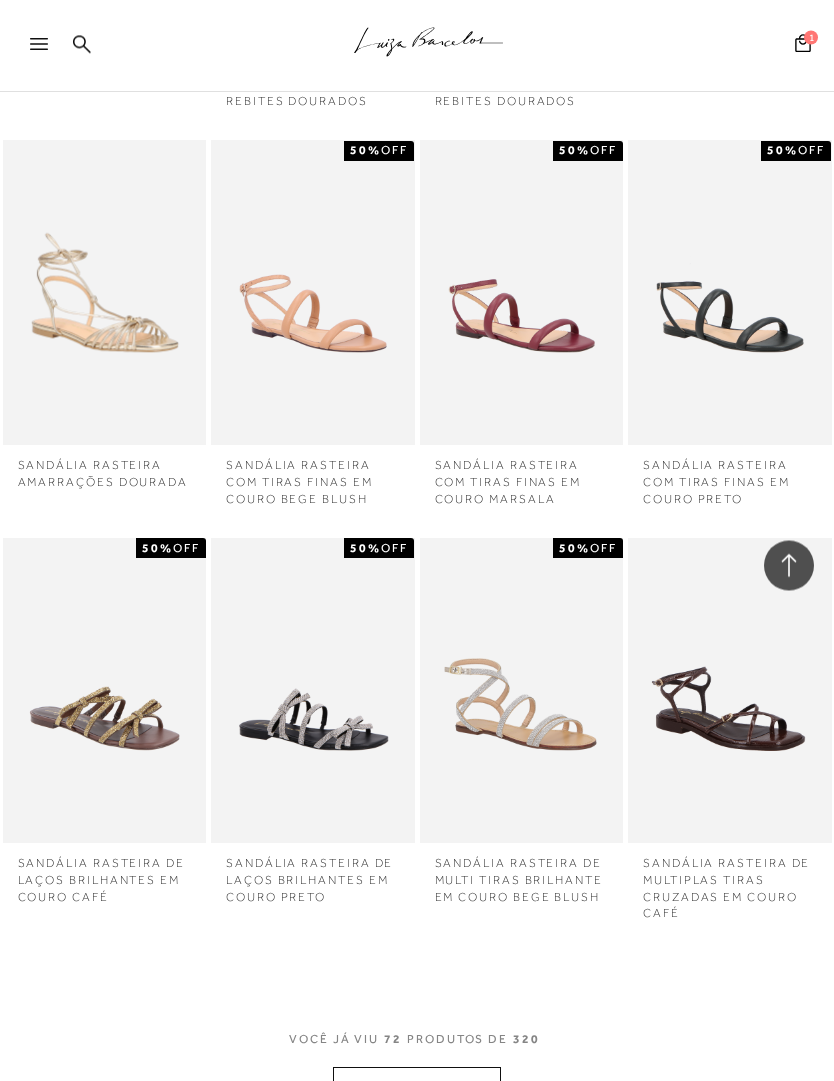 scroll, scrollTop: 7483, scrollLeft: 0, axis: vertical 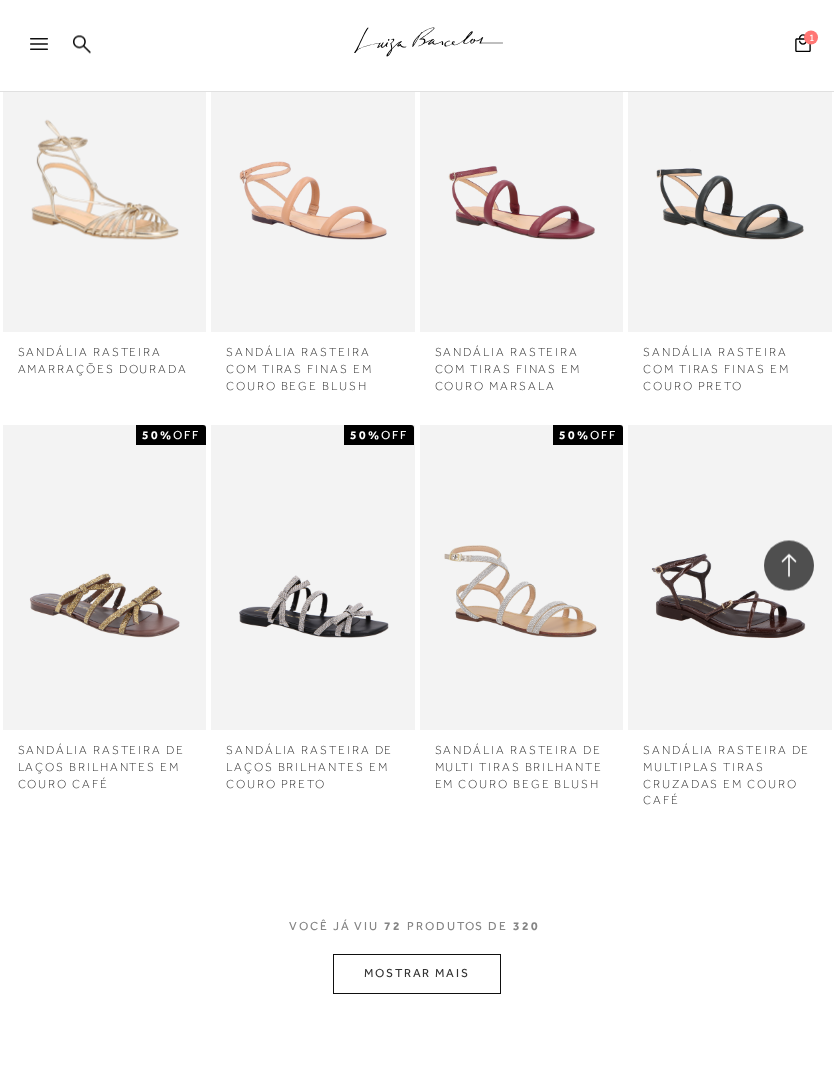 click on "MOSTRAR MAIS" at bounding box center (417, 974) 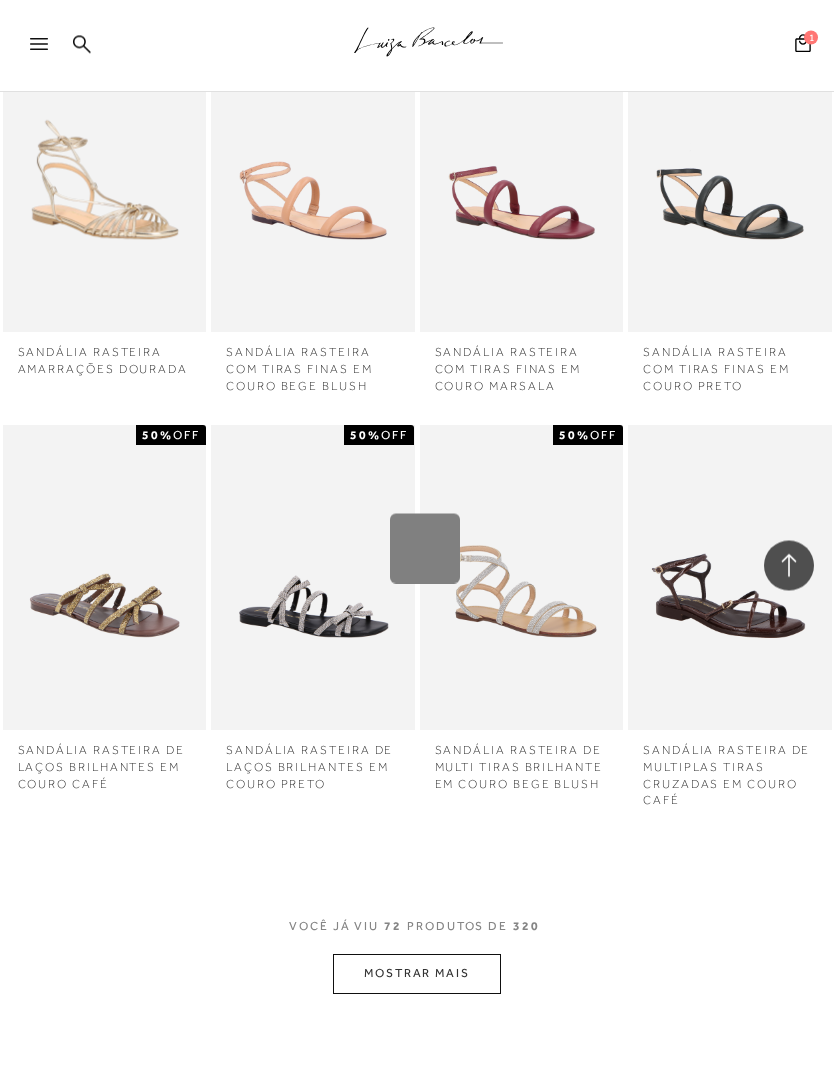 scroll, scrollTop: 7603, scrollLeft: 0, axis: vertical 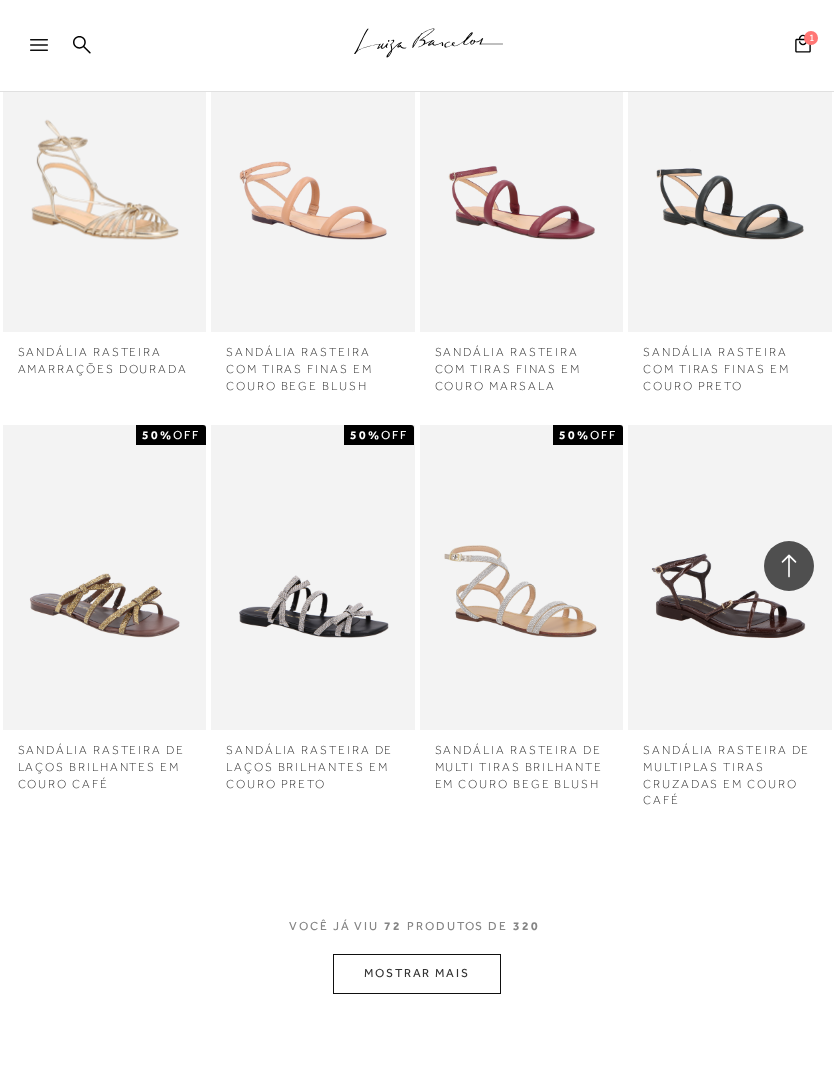 click on "MOSTRAR MAIS" at bounding box center [417, 973] 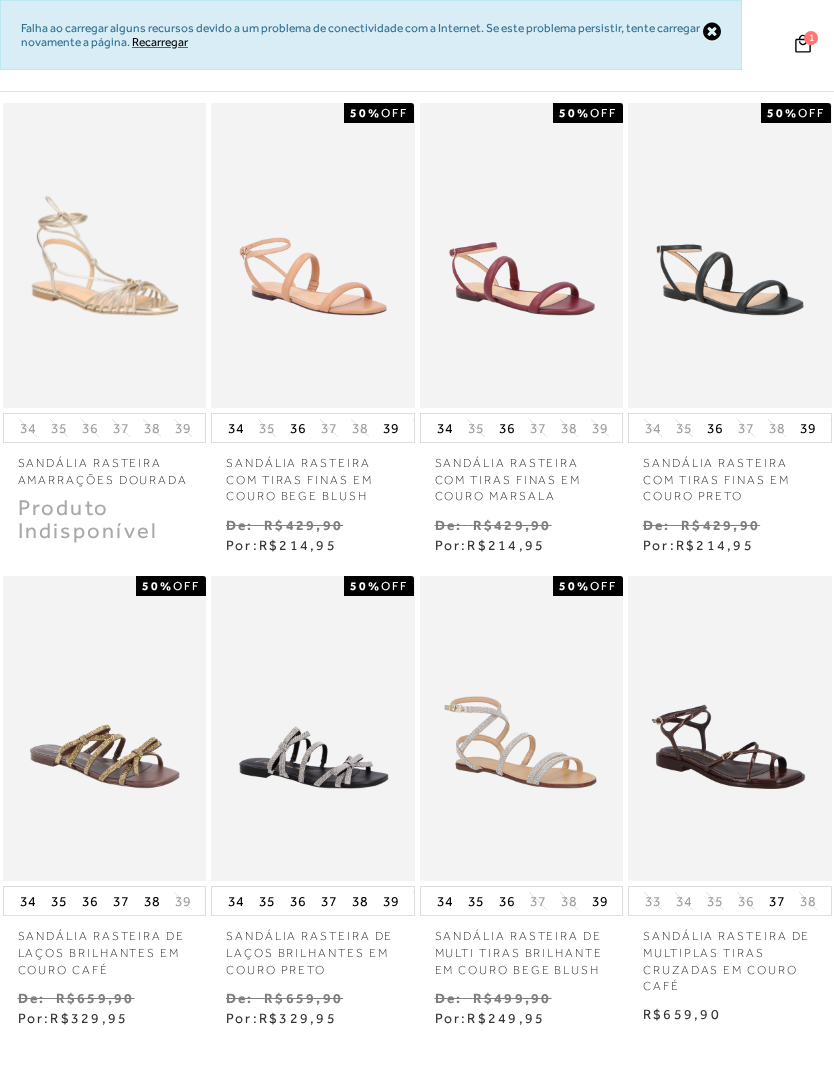 scroll, scrollTop: 0, scrollLeft: 0, axis: both 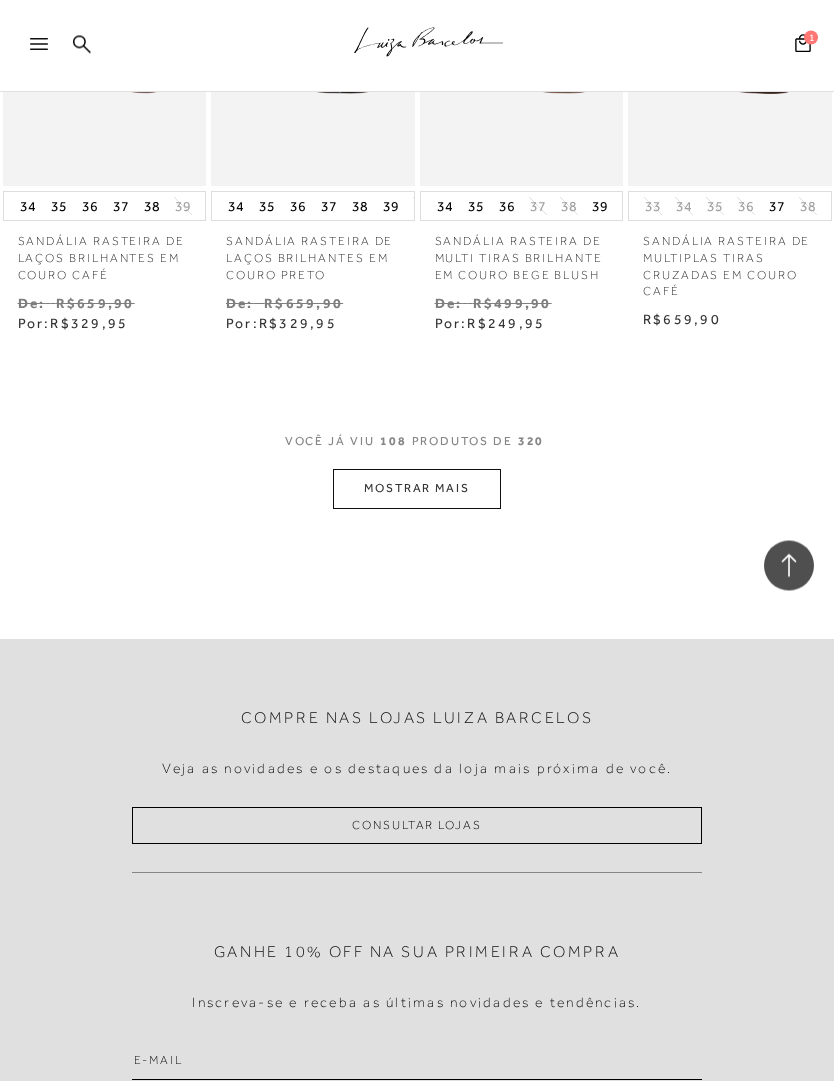 click on "MOSTRAR MAIS" at bounding box center [417, 489] 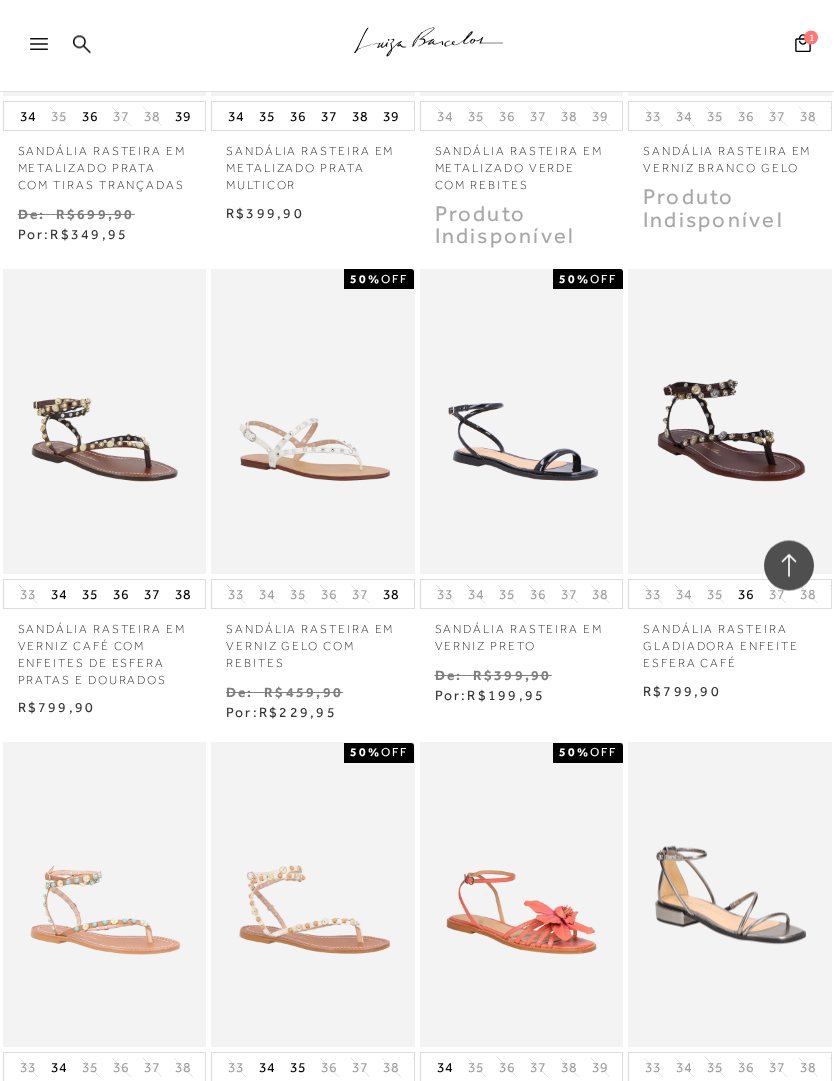 scroll, scrollTop: 8861, scrollLeft: 0, axis: vertical 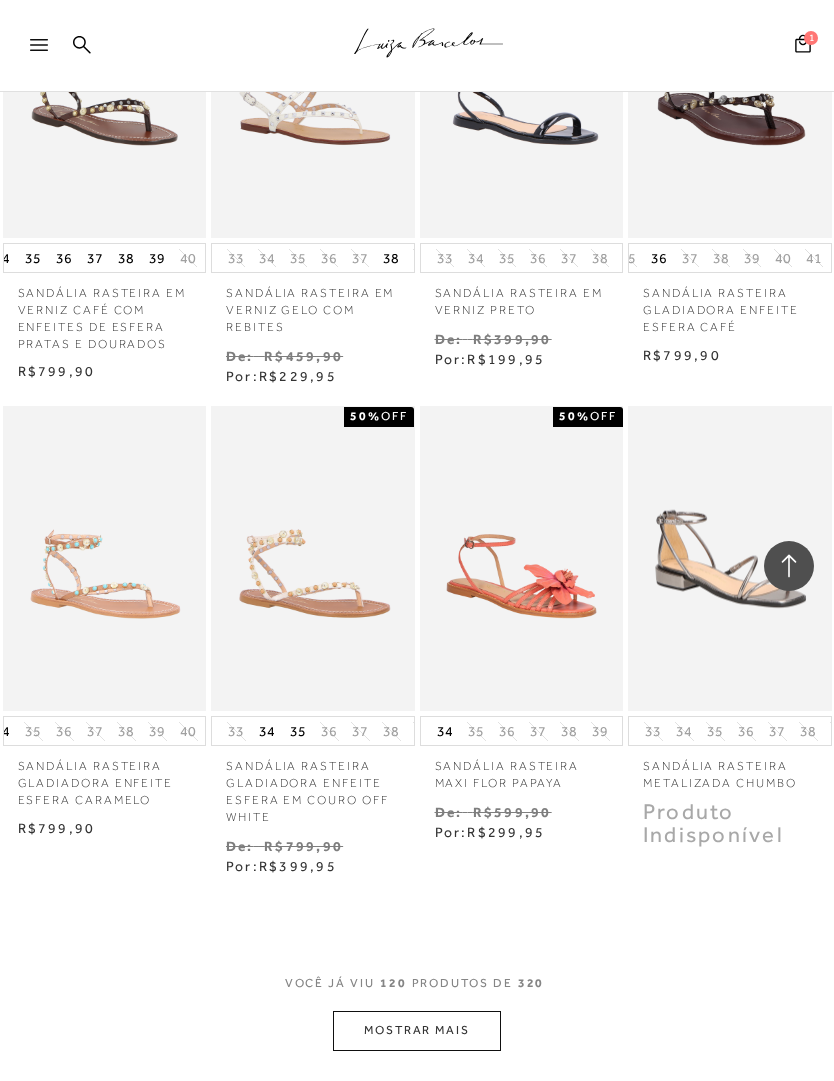 click on "35" at bounding box center (298, 731) 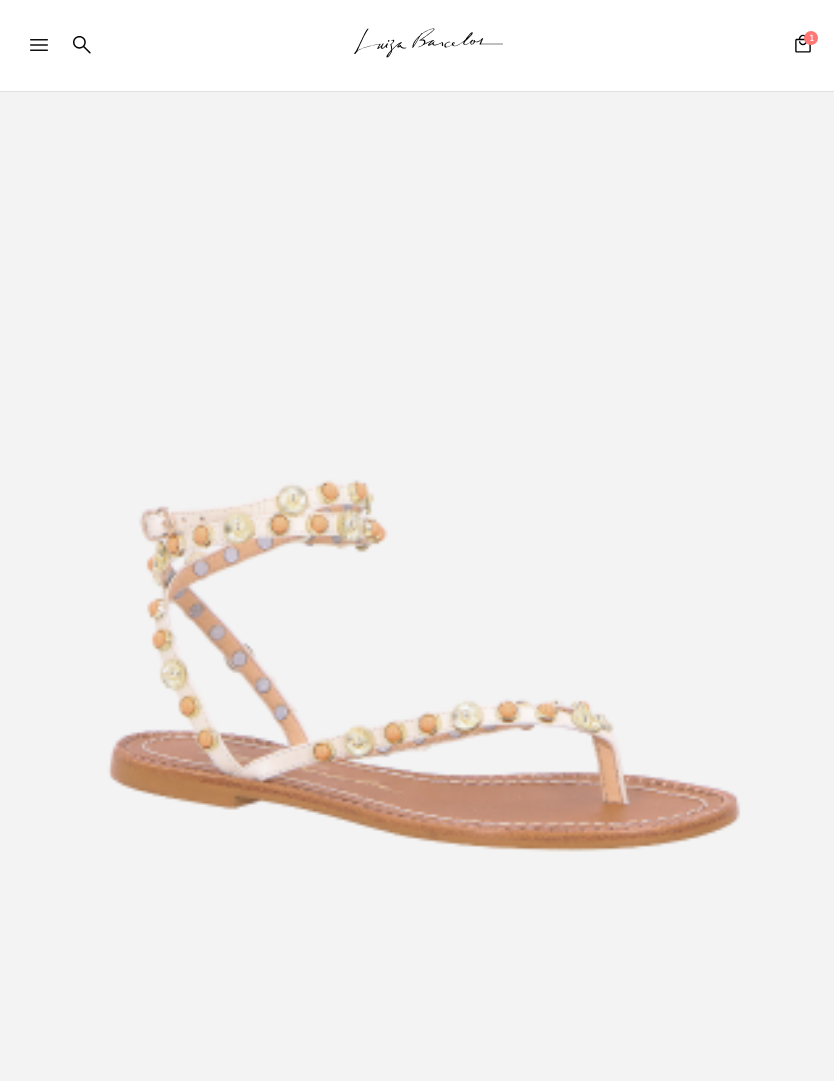 scroll, scrollTop: 0, scrollLeft: 0, axis: both 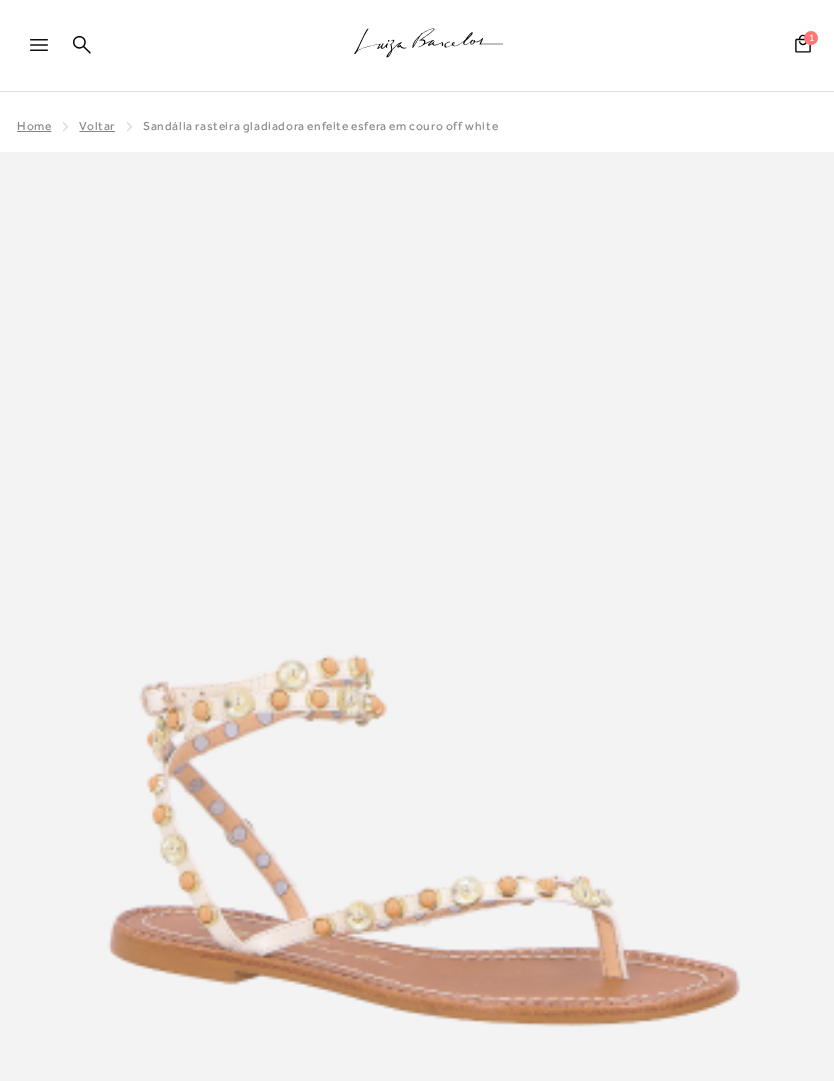 click on "Página de detalhes do produto de SANDÁLIA RASTEIRA GLADIADORA ENFEITE ESFERA EM COURO OFF WHITE está carregada.
.a{fill-rule:evenodd;stroke:#000!important;stroke-width:0!important;}
Faça login e acesse sua conta!
ENTRAR" at bounding box center (417, 540) 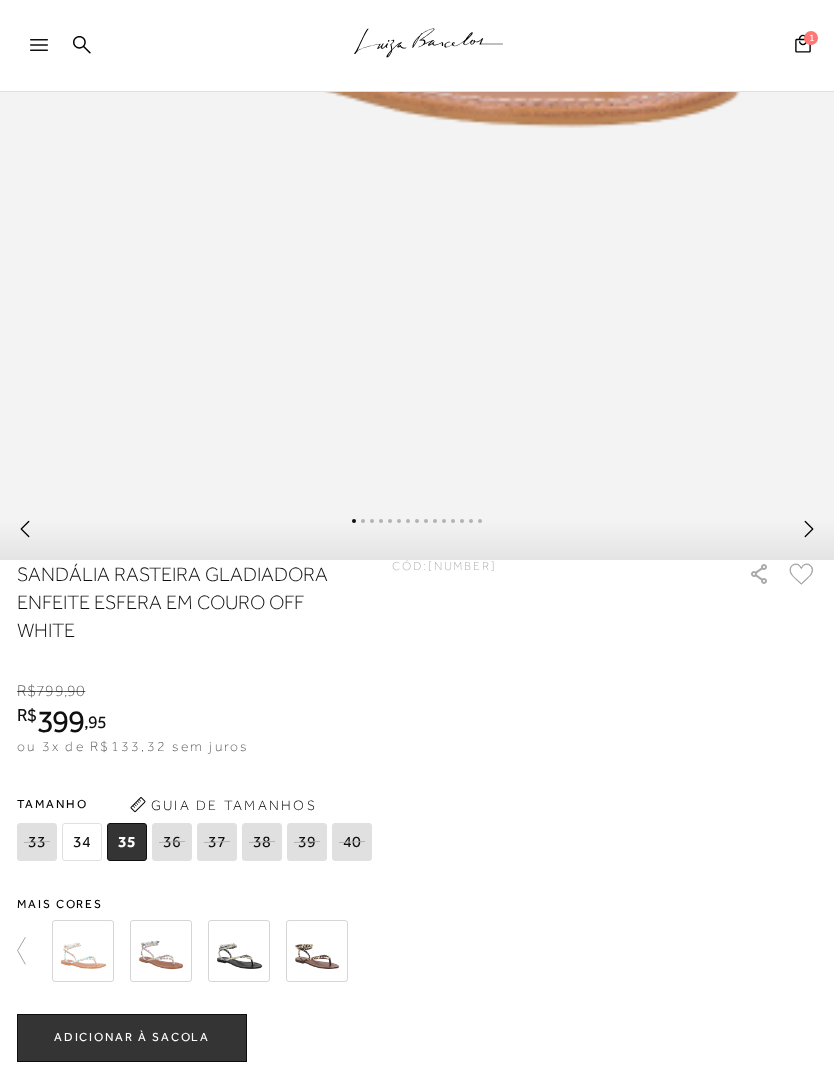 scroll, scrollTop: 1226, scrollLeft: 0, axis: vertical 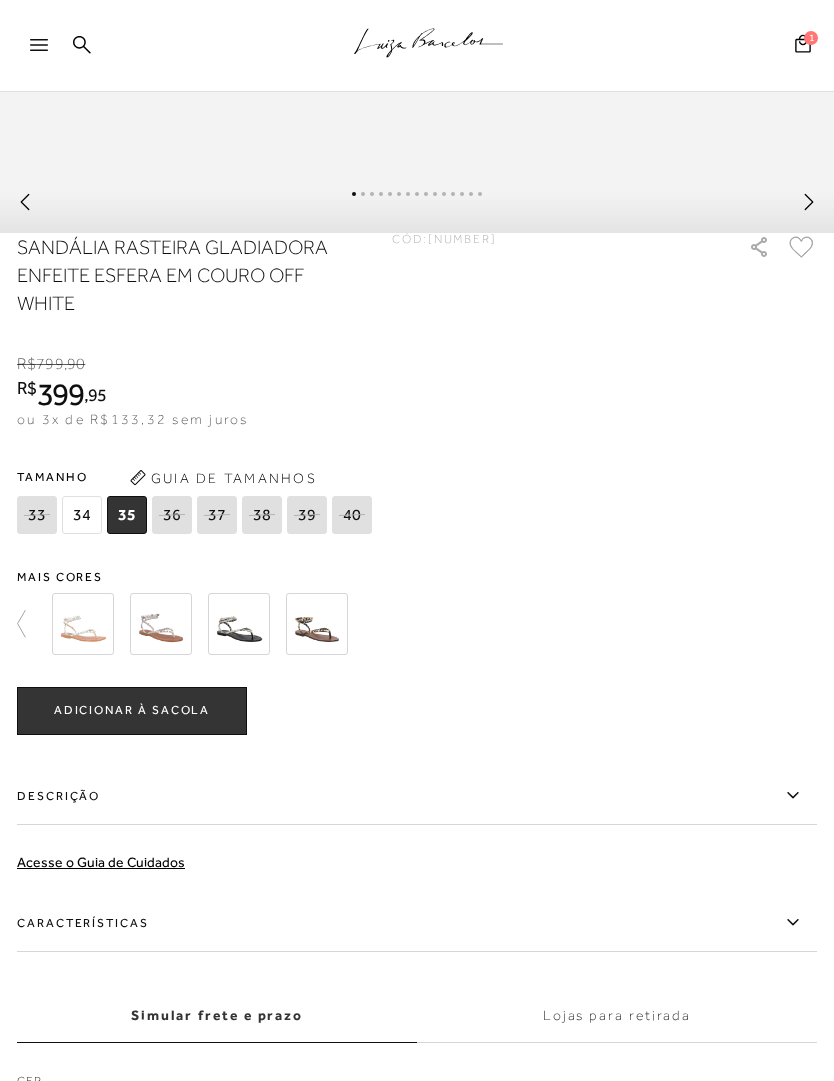 click at bounding box center (317, 624) 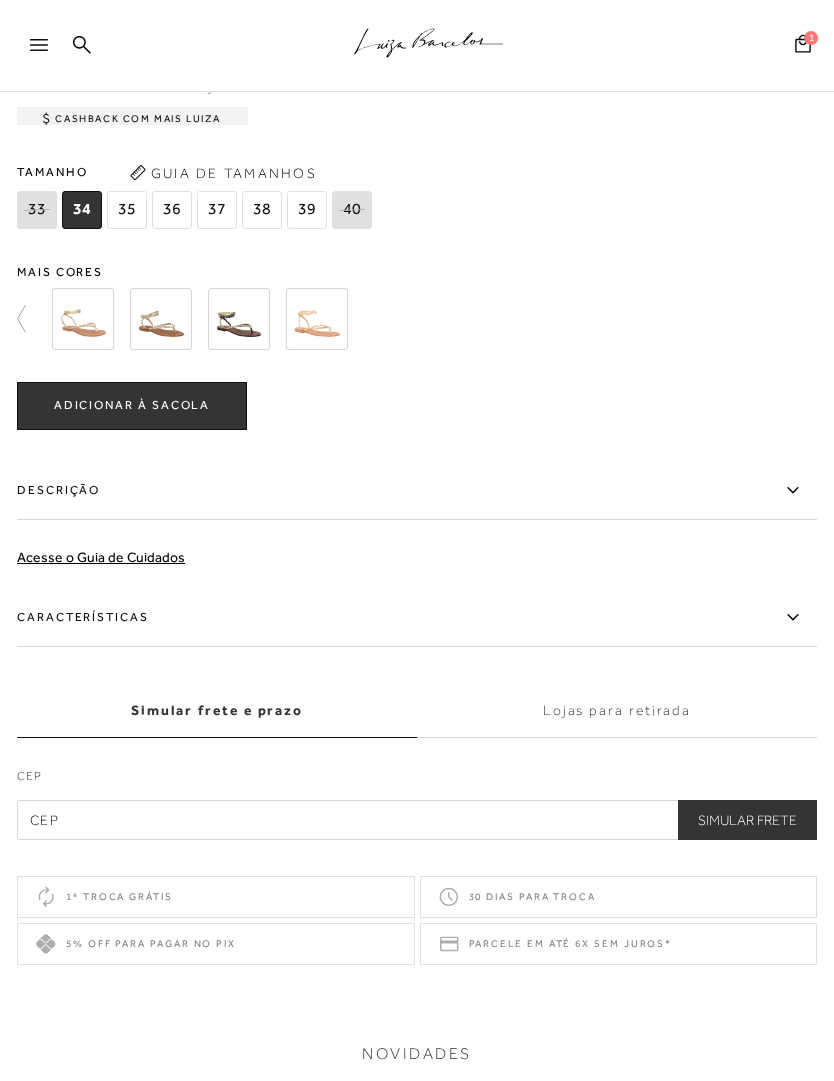 scroll, scrollTop: 1462, scrollLeft: 0, axis: vertical 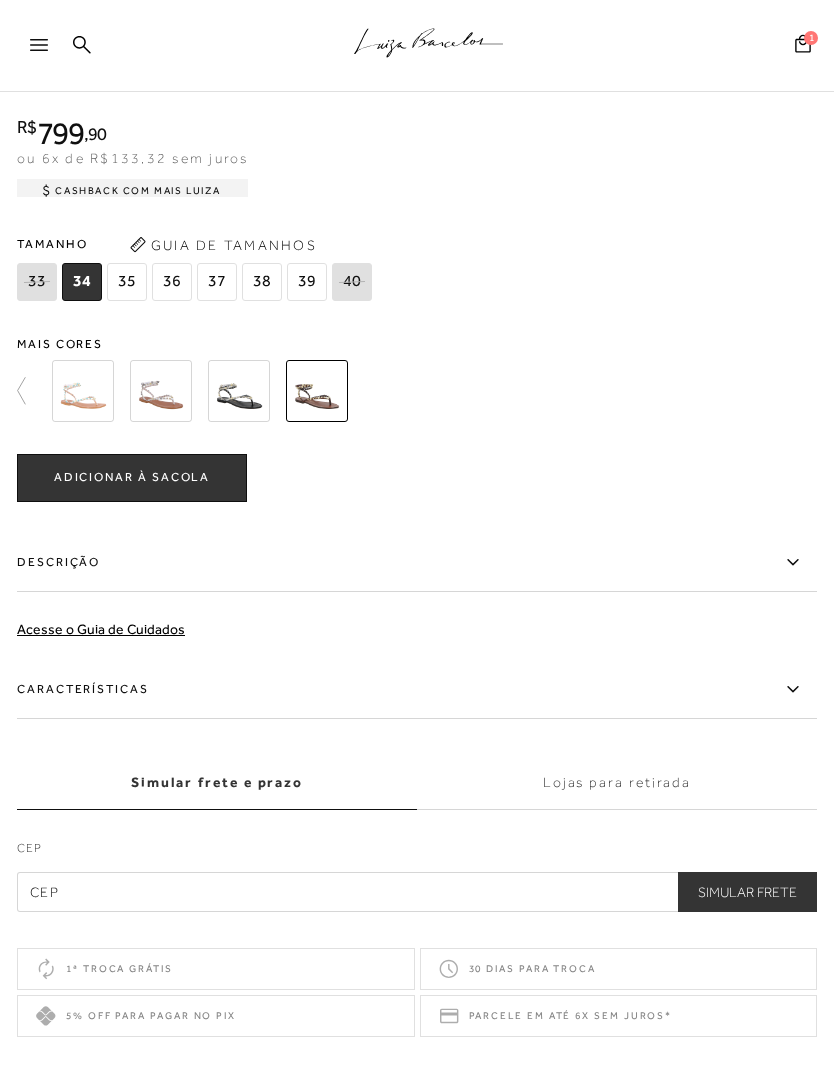 click at bounding box center [317, 391] 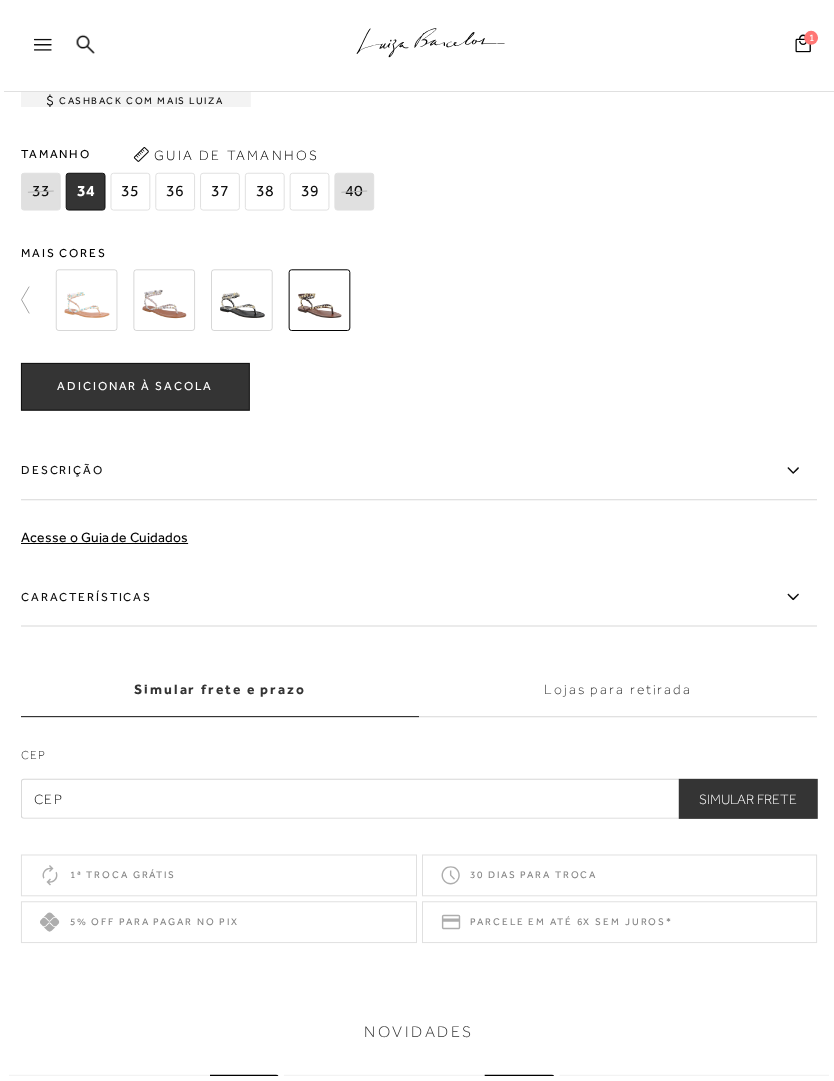 scroll, scrollTop: 1557, scrollLeft: 0, axis: vertical 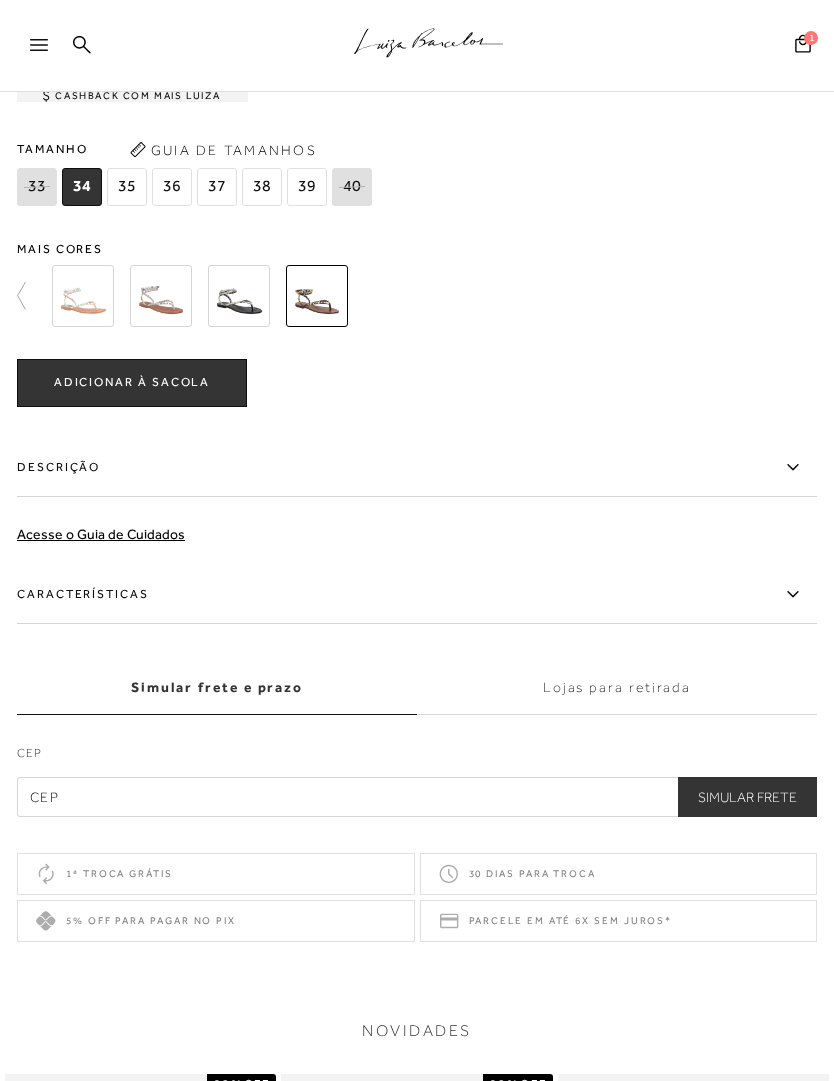 click at bounding box center [417, -294] 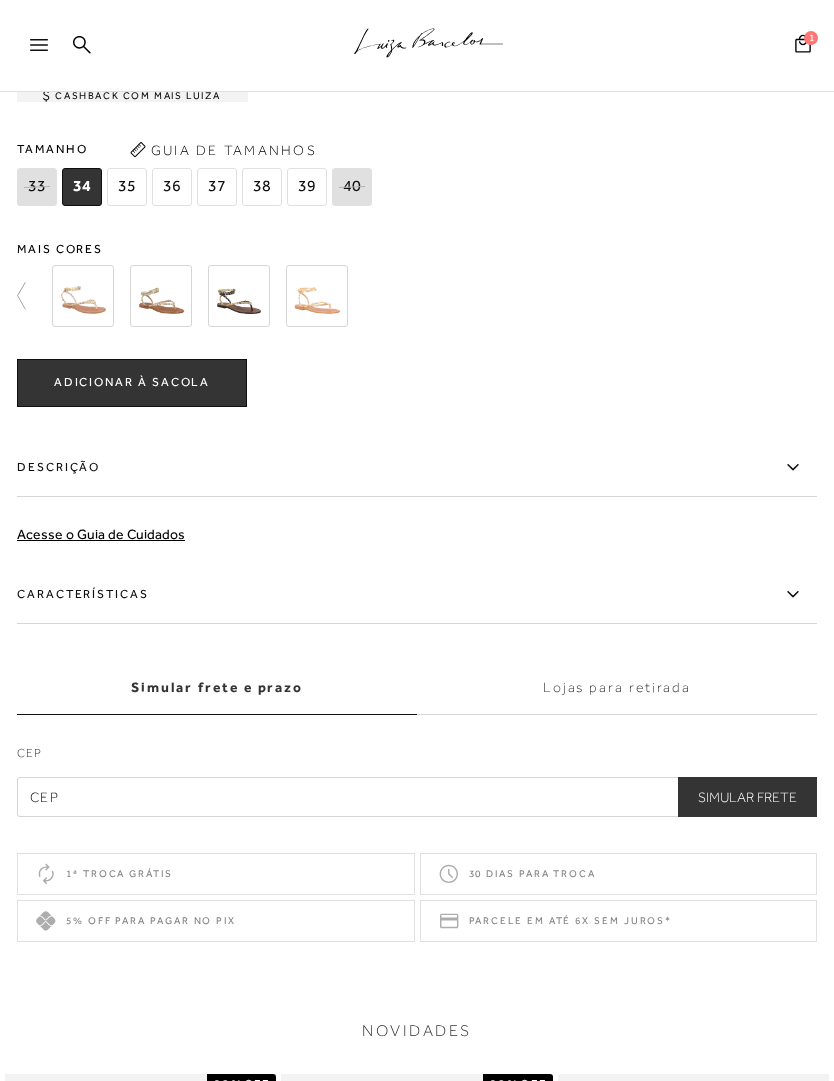 click at bounding box center (317, 296) 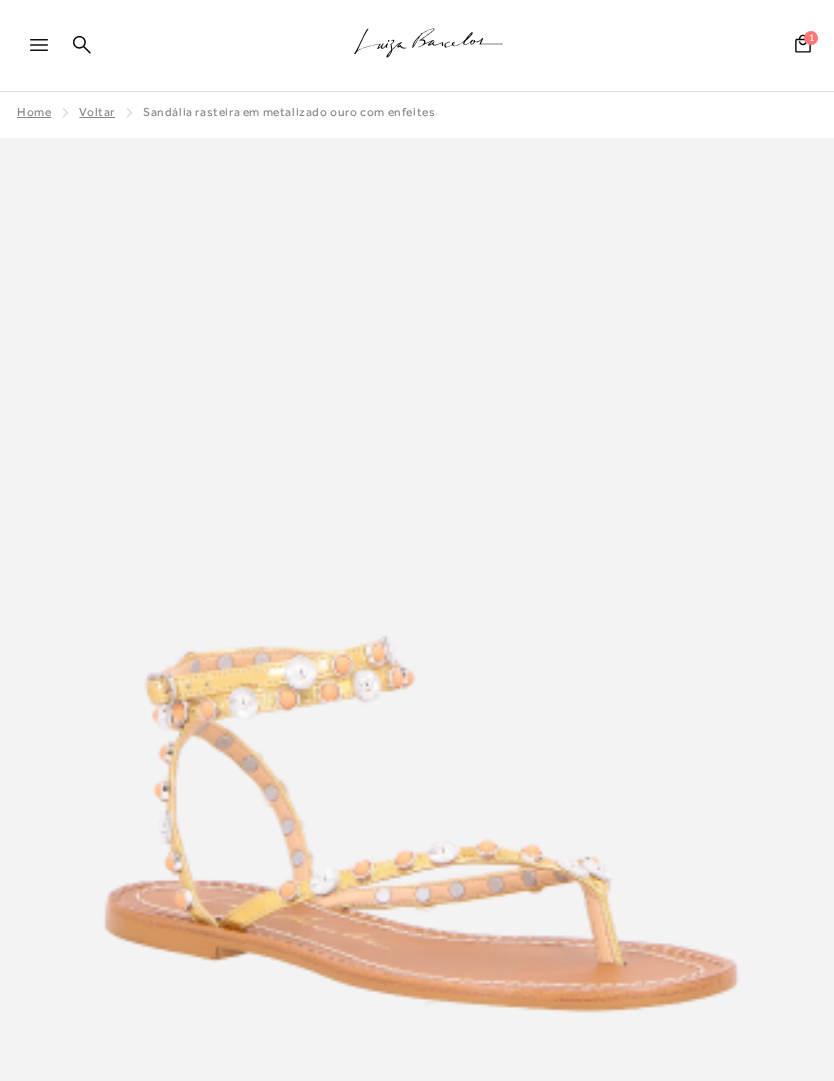 scroll, scrollTop: 1392, scrollLeft: 0, axis: vertical 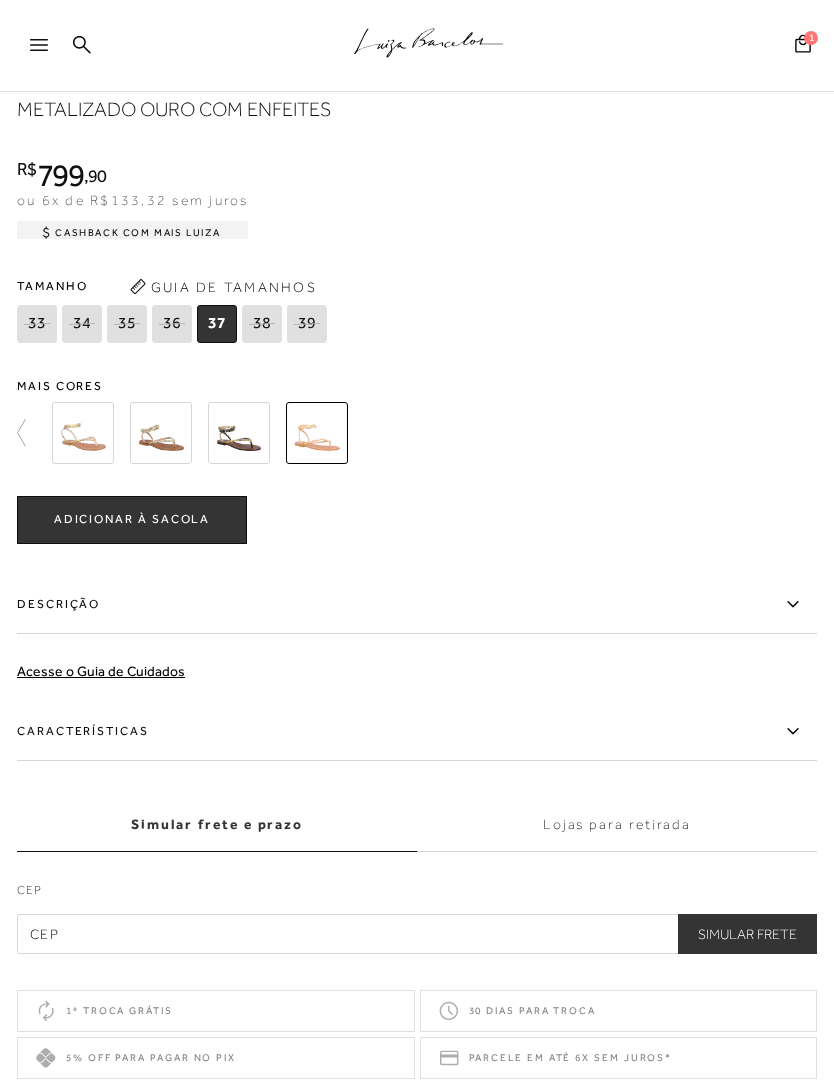 click at bounding box center (83, 433) 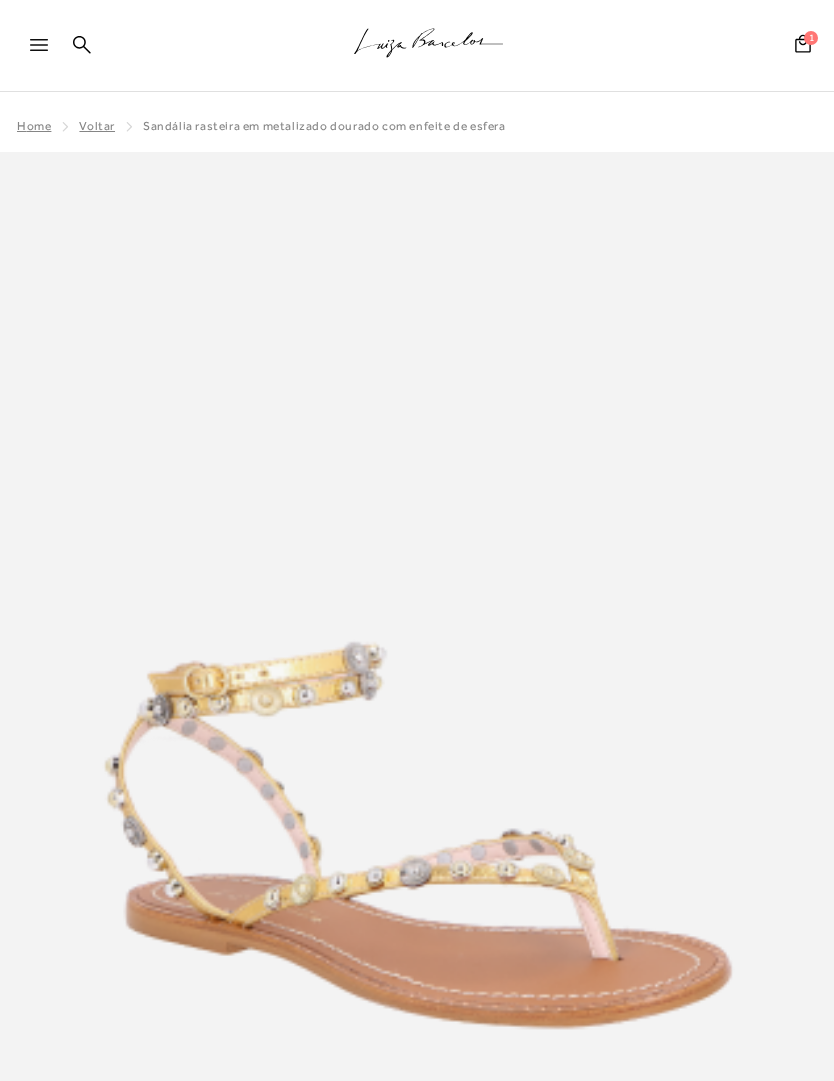 scroll, scrollTop: 1155, scrollLeft: 0, axis: vertical 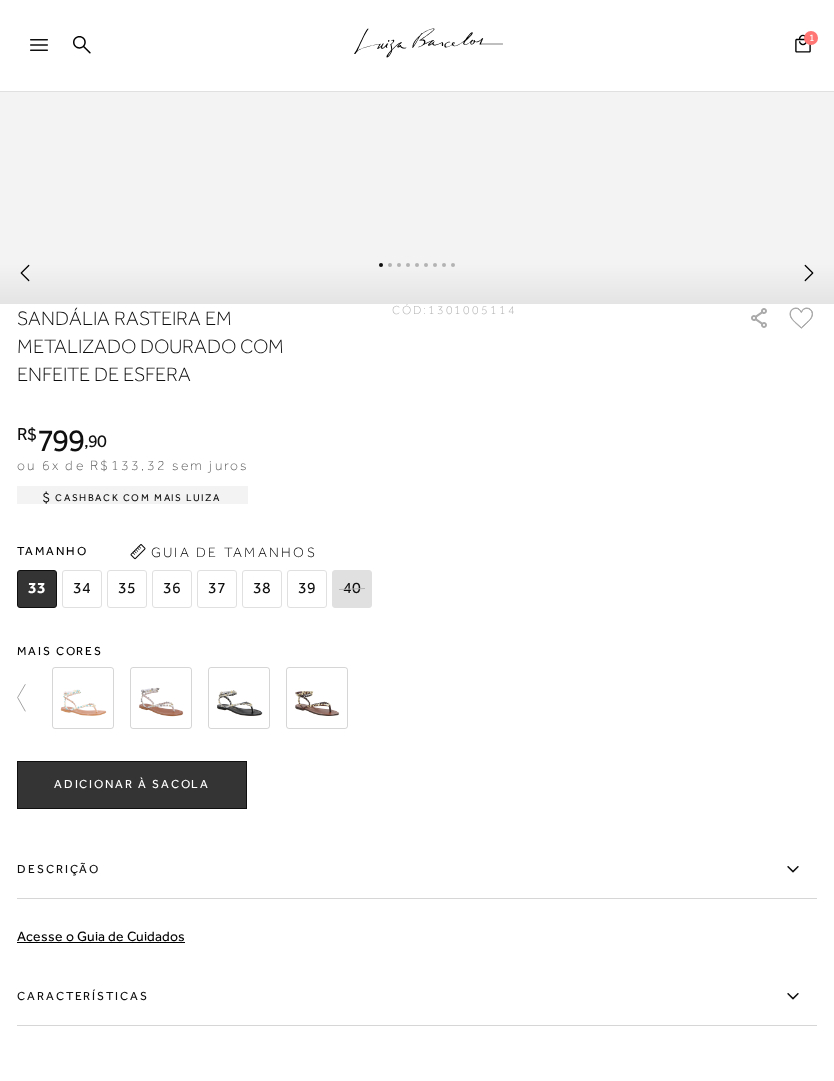 click at bounding box center (161, 698) 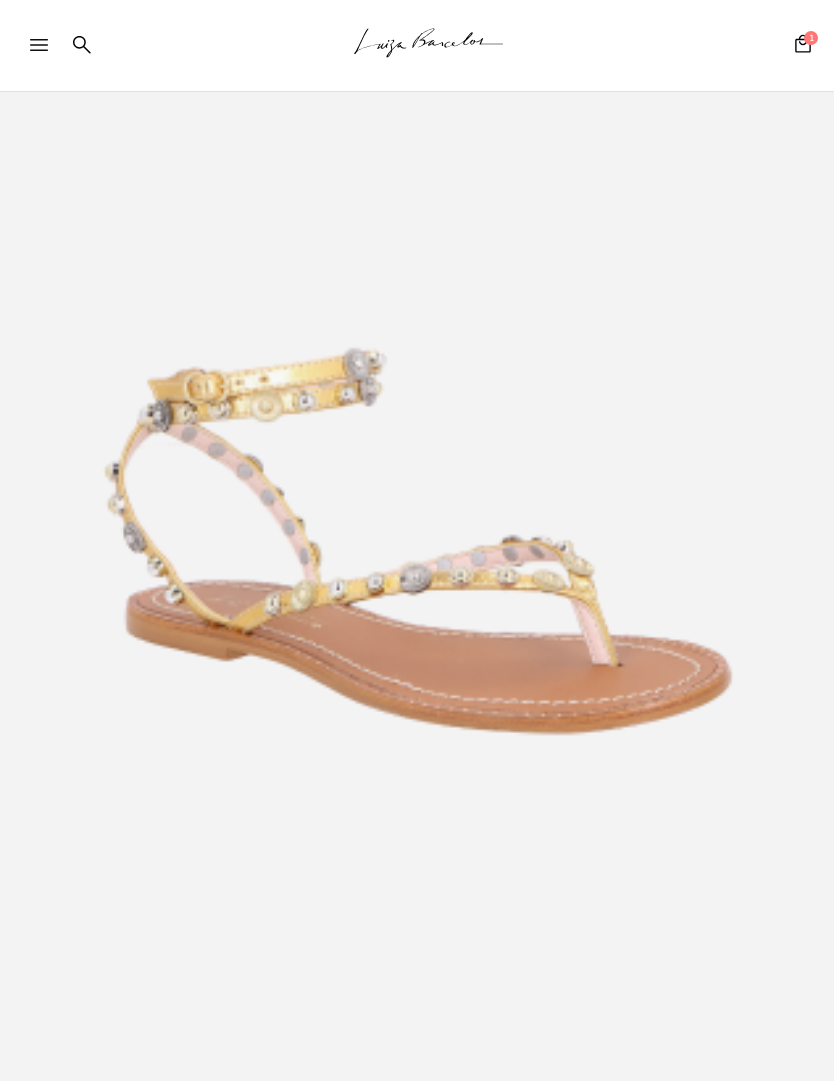 scroll, scrollTop: 0, scrollLeft: 0, axis: both 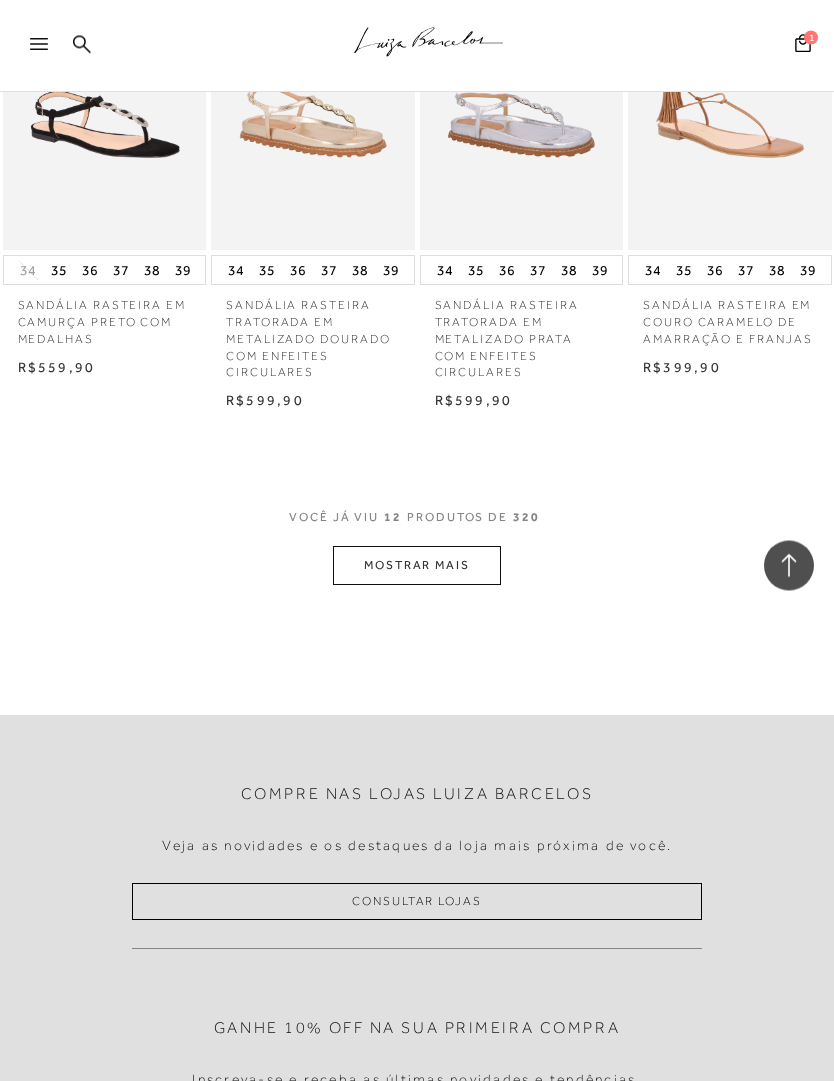 click on "MOSTRAR MAIS" at bounding box center [417, 566] 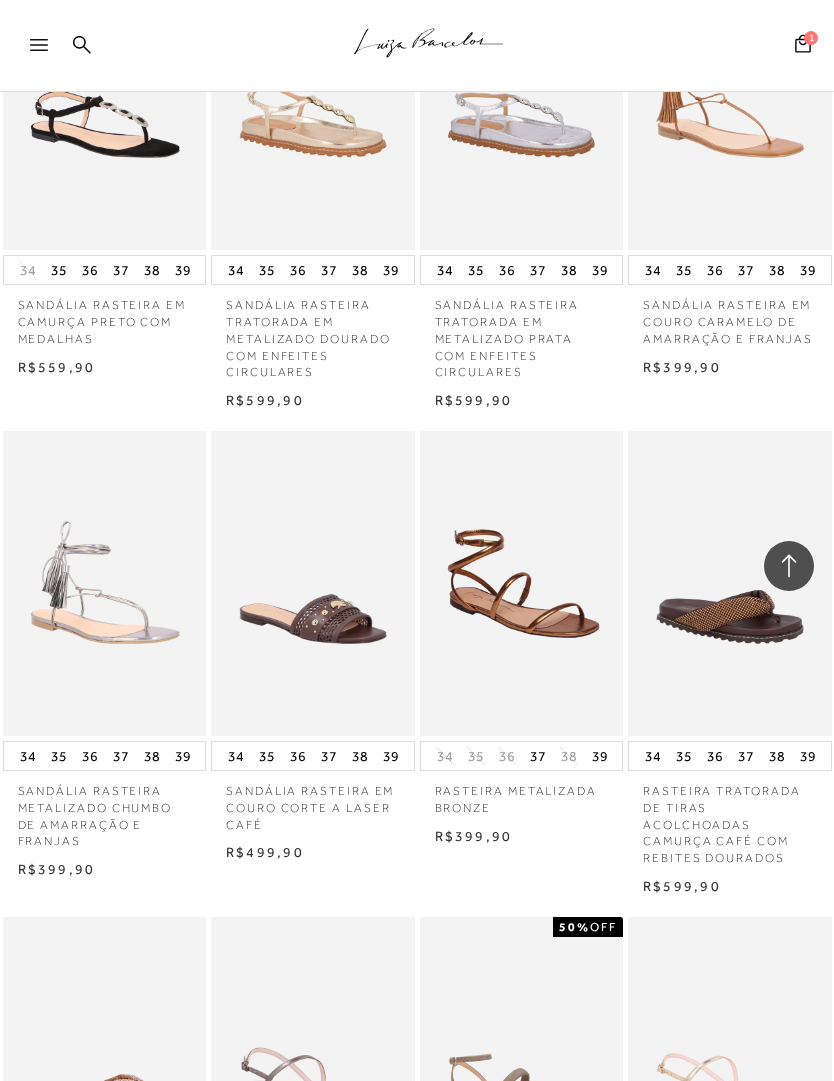 scroll, scrollTop: 1923, scrollLeft: 0, axis: vertical 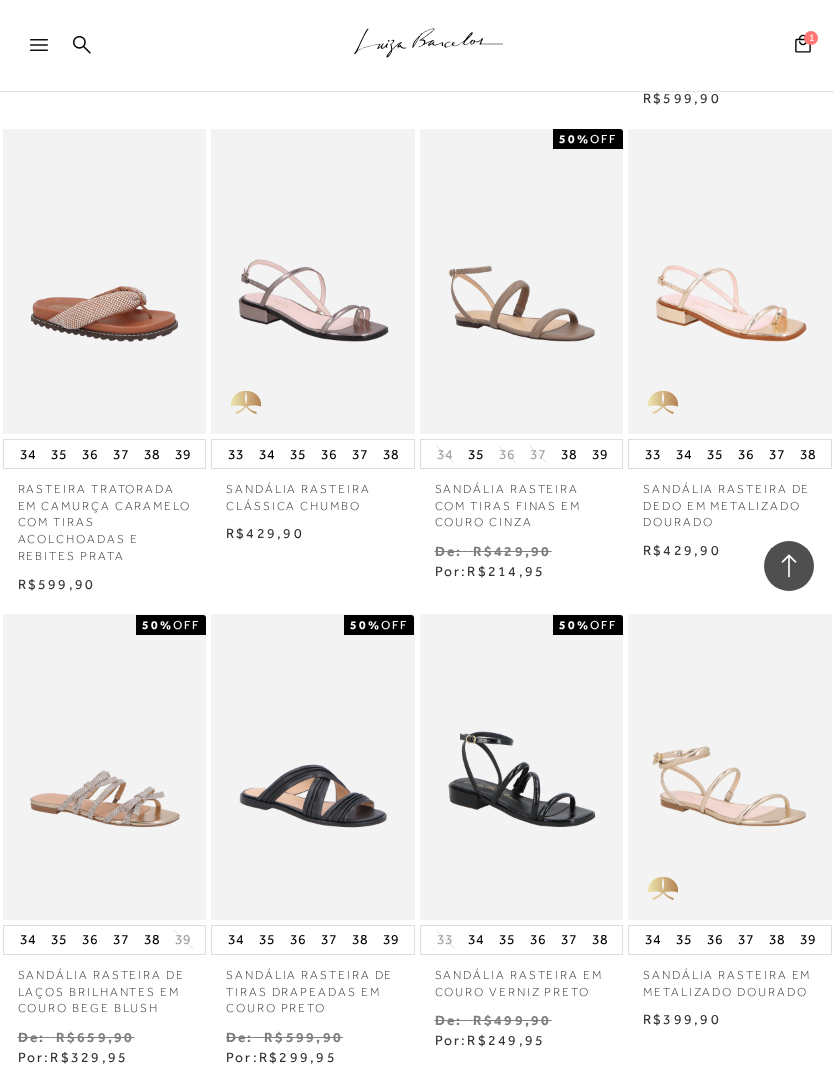 click on "MOSTRAR MAIS" at bounding box center [417, 1222] 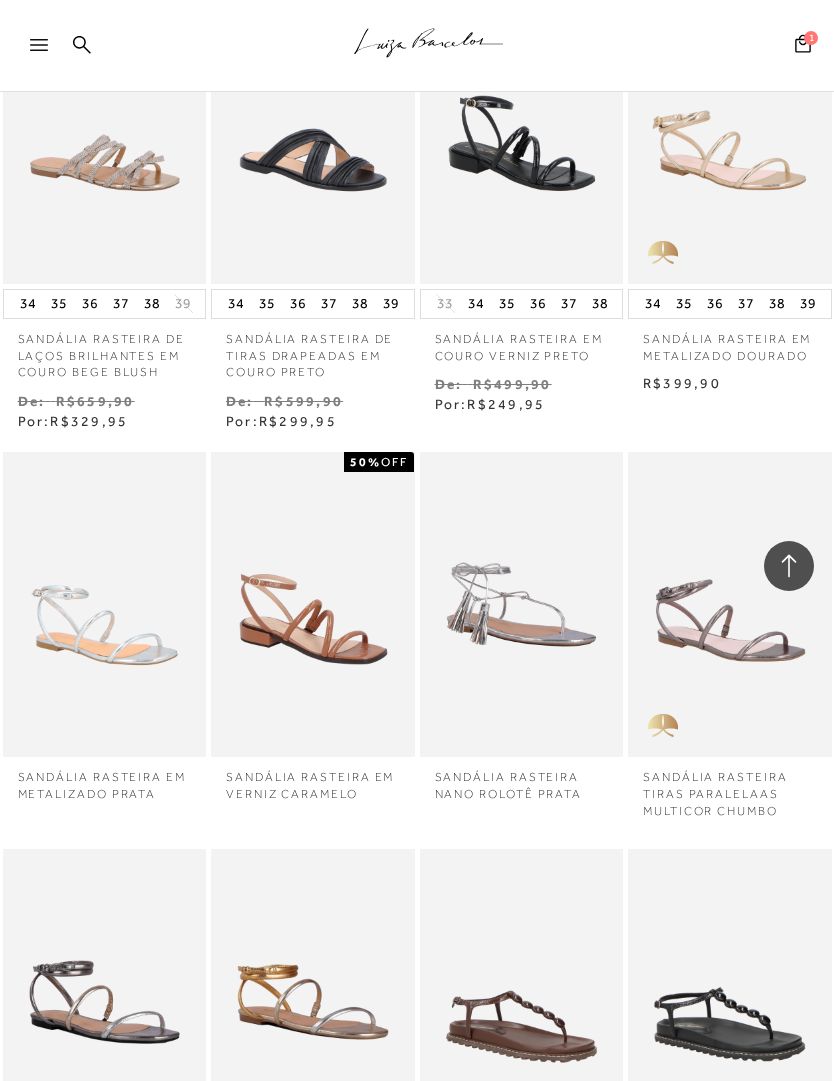 scroll, scrollTop: 3366, scrollLeft: 0, axis: vertical 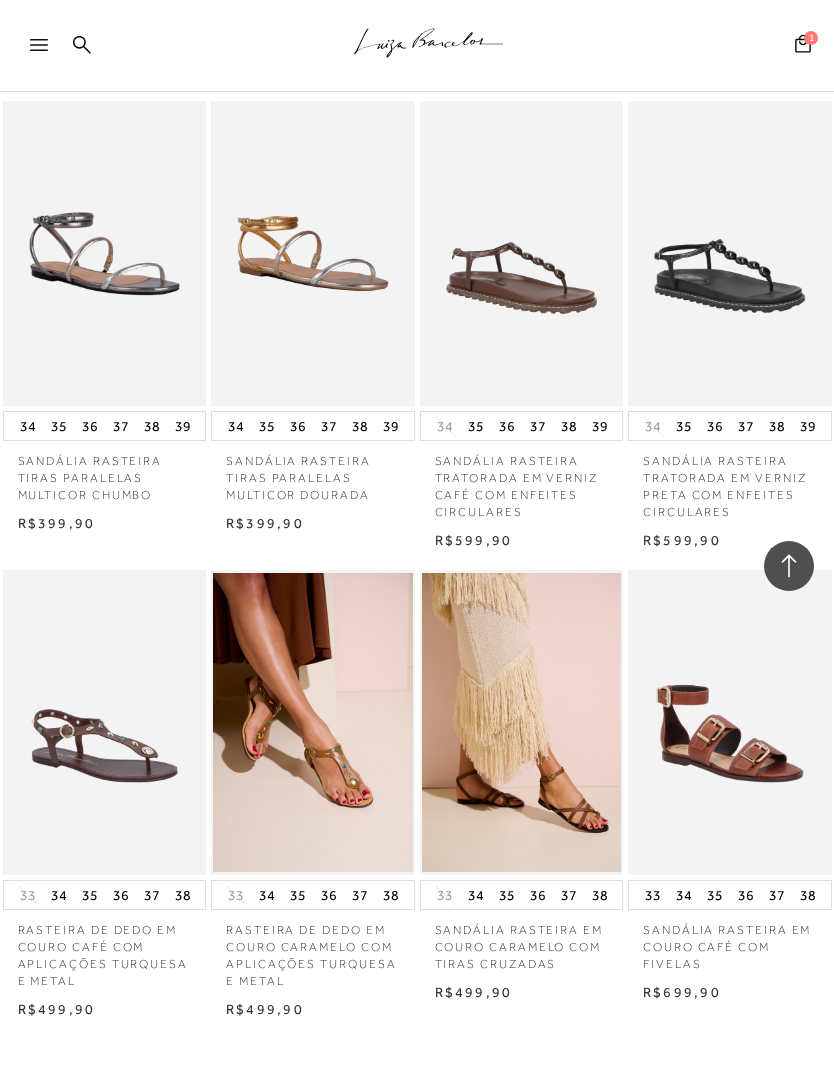 click on "MOSTRAR MAIS" at bounding box center (417, 1173) 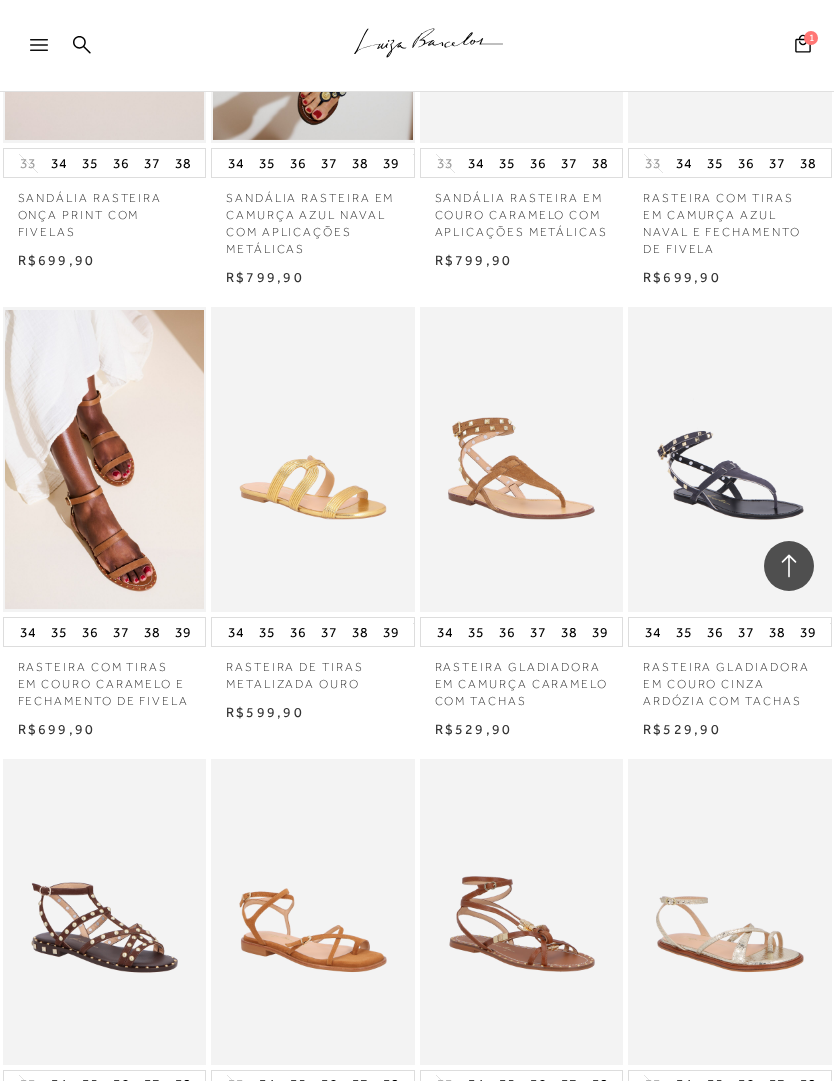 scroll, scrollTop: 4922, scrollLeft: 0, axis: vertical 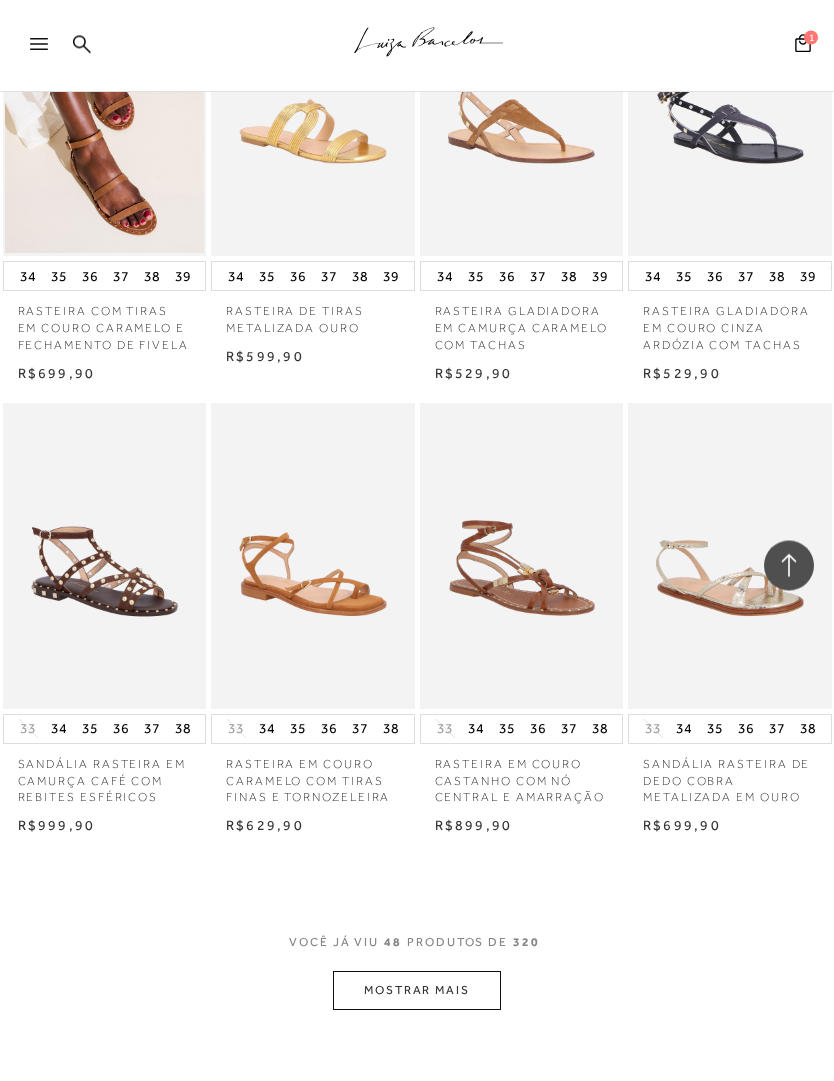 click on "MOSTRAR MAIS" at bounding box center (417, 991) 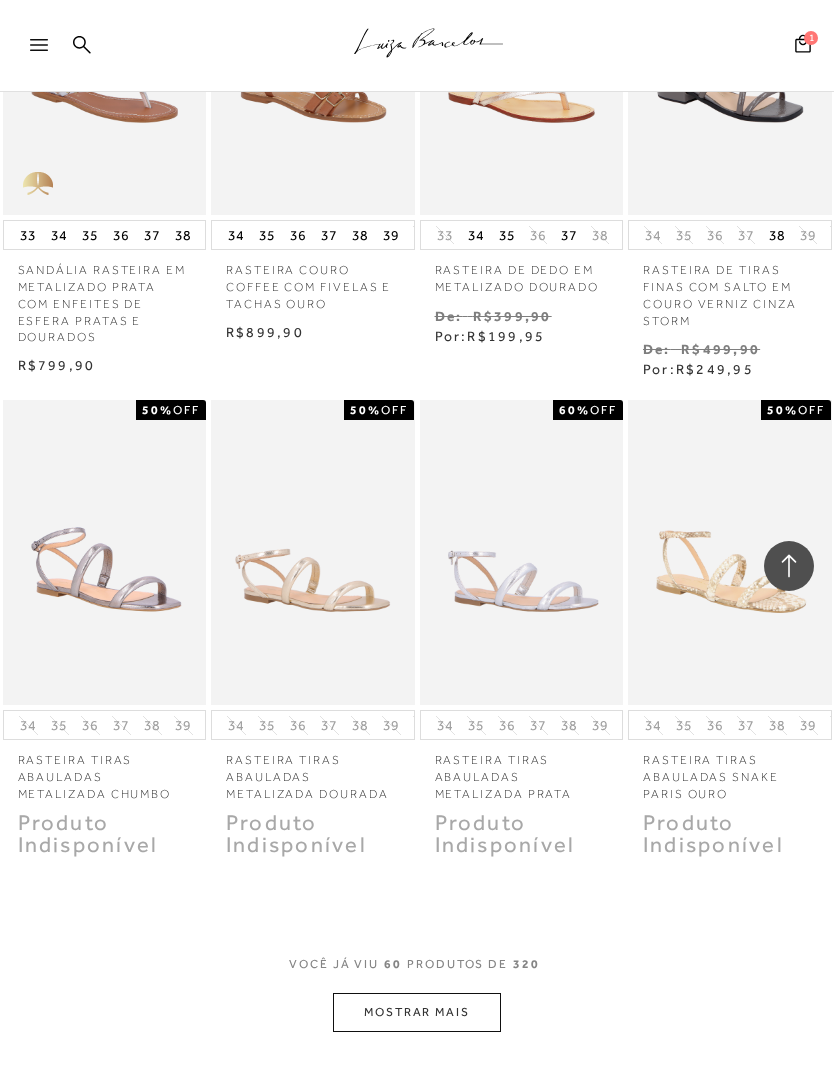 scroll, scrollTop: 6444, scrollLeft: 0, axis: vertical 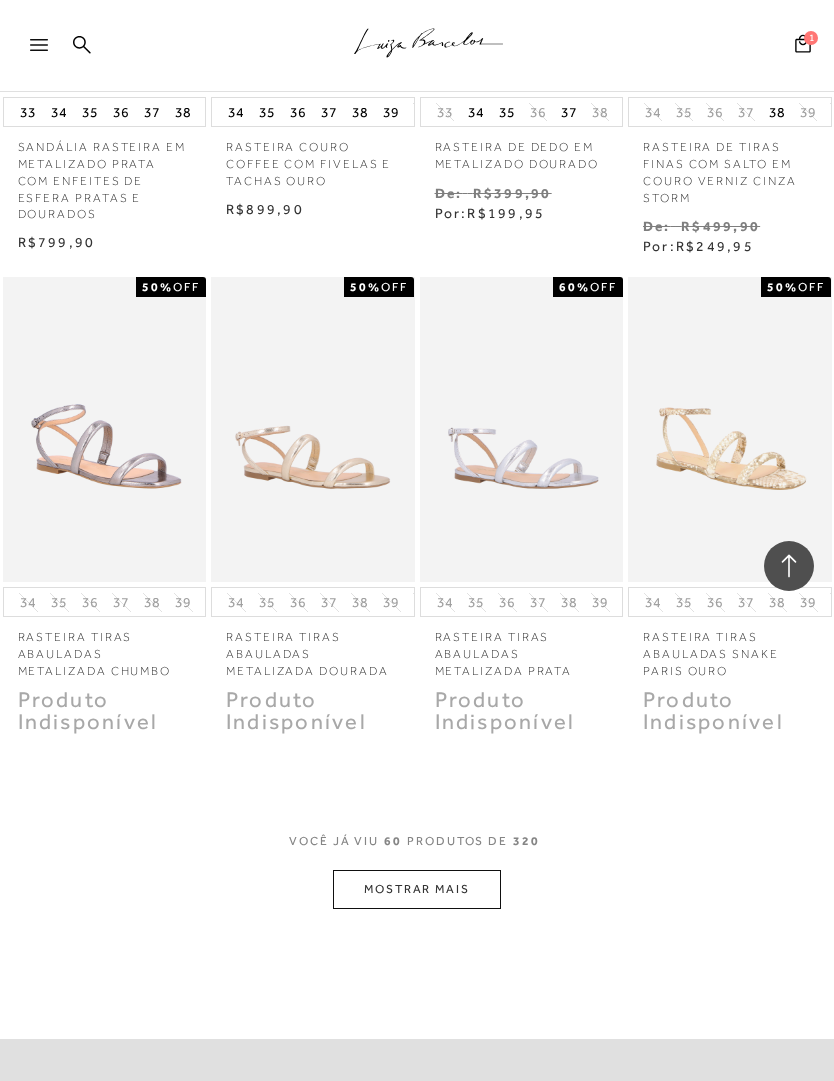 click on "MOSTRAR MAIS" at bounding box center (417, 889) 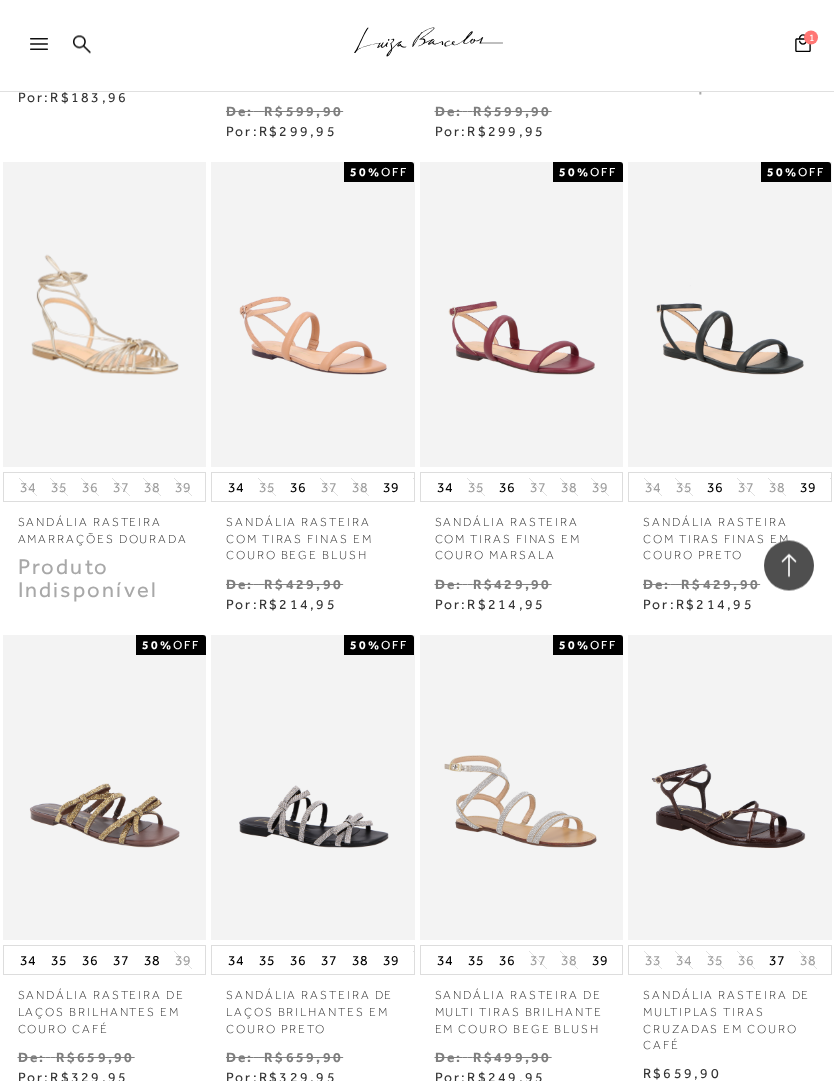 scroll, scrollTop: 7969, scrollLeft: 0, axis: vertical 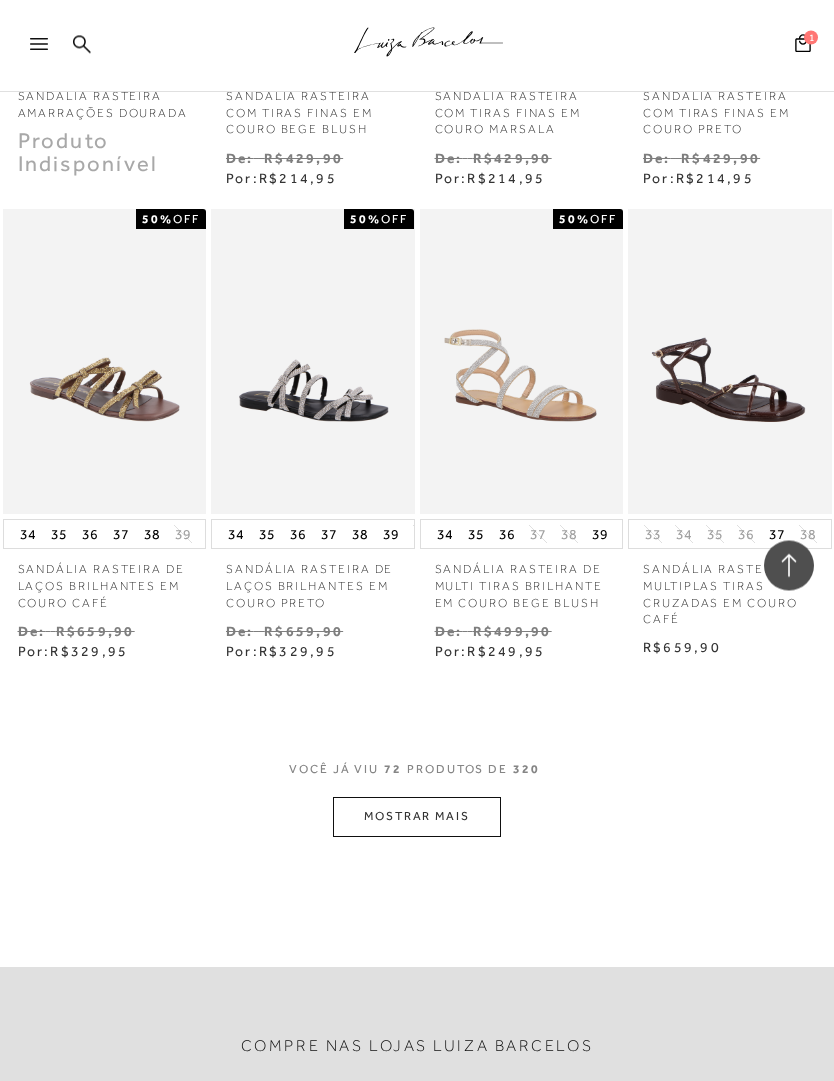 click on "MOSTRAR MAIS" at bounding box center (417, 817) 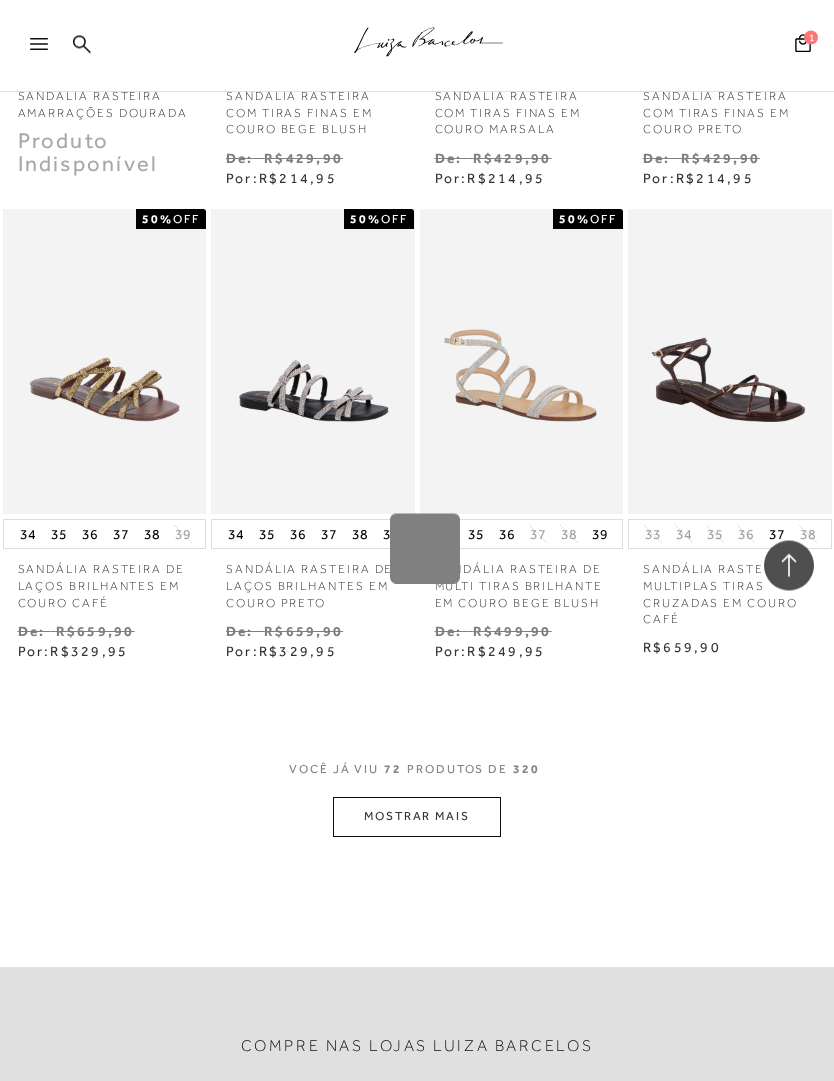 scroll, scrollTop: 7970, scrollLeft: 0, axis: vertical 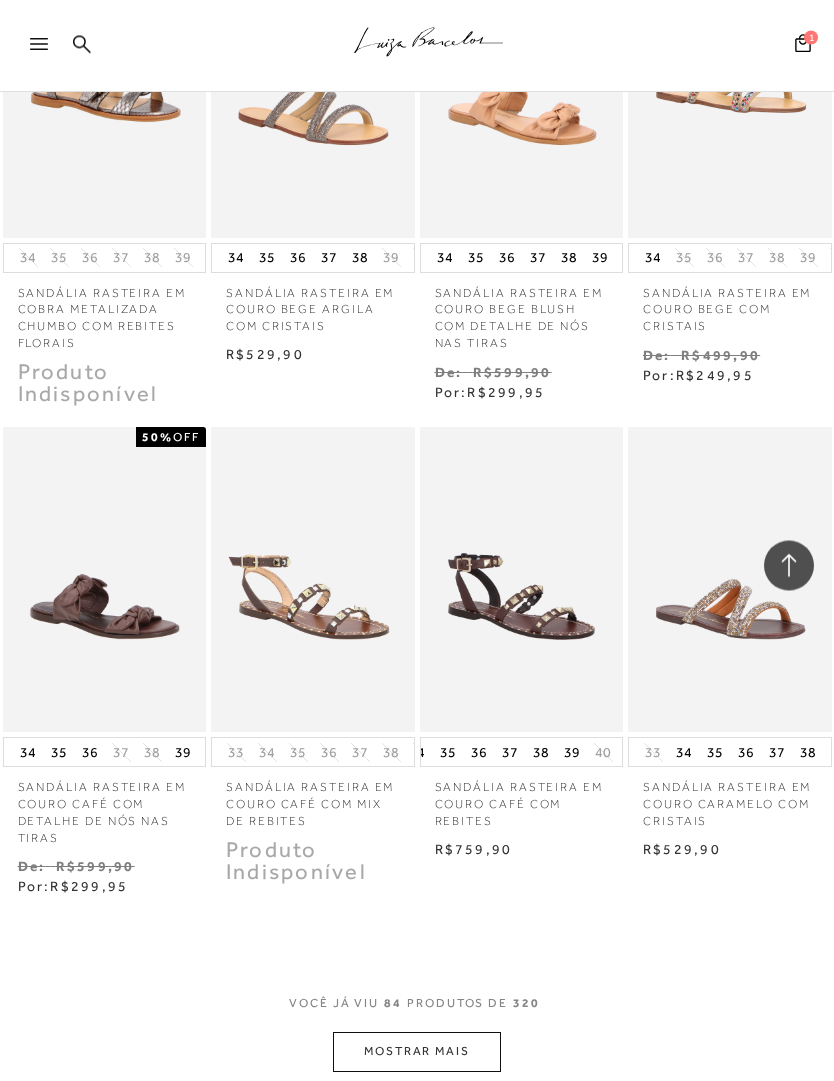 click on "MOSTRAR MAIS" at bounding box center [417, 1052] 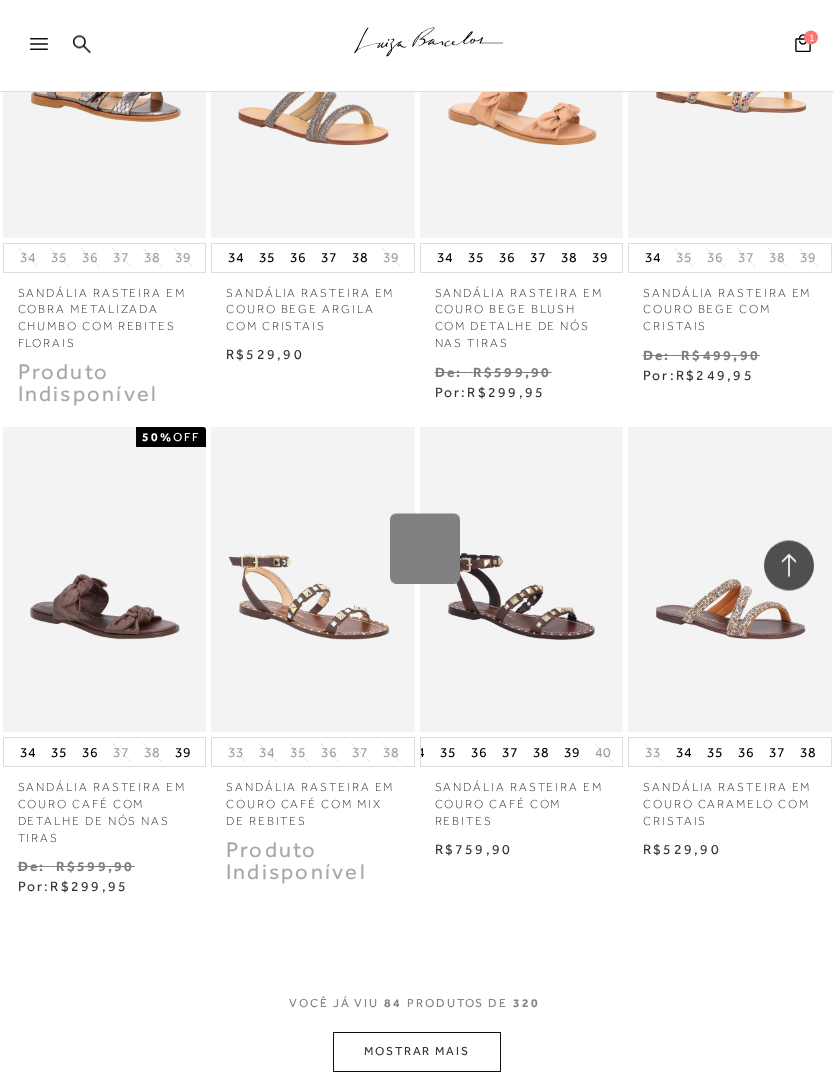 scroll, scrollTop: 9353, scrollLeft: 0, axis: vertical 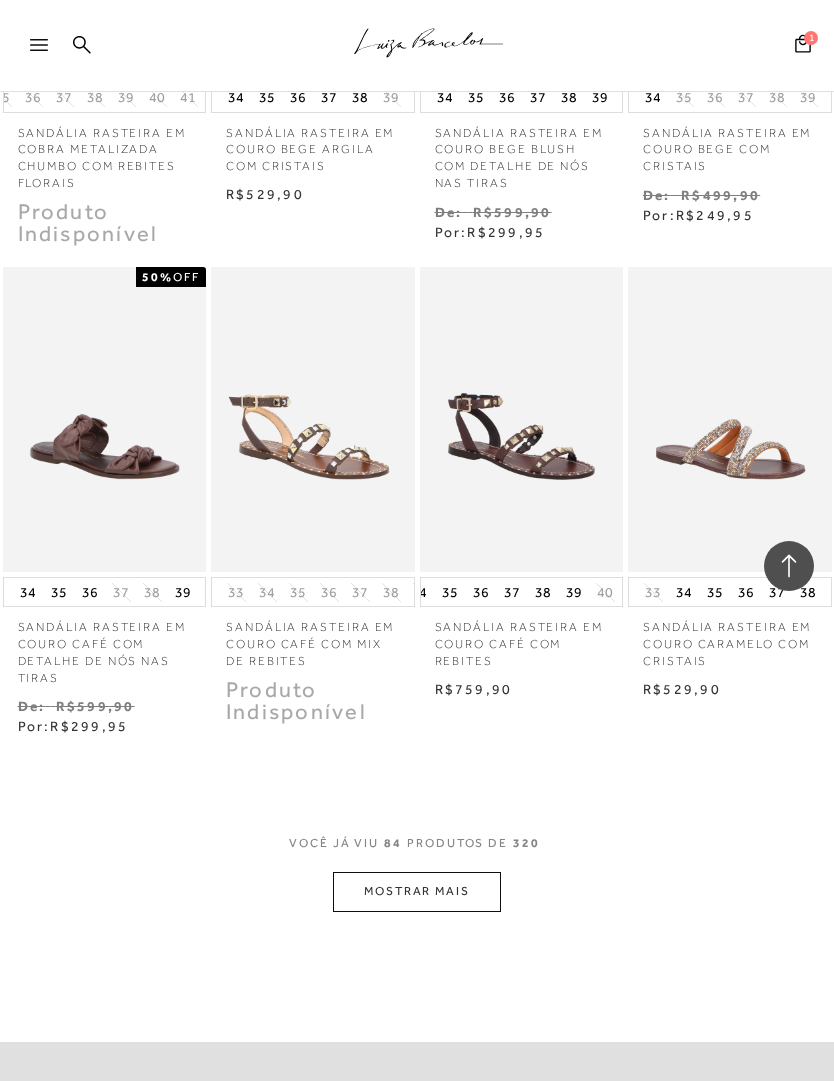 click on "MOSTRAR MAIS" at bounding box center [417, 891] 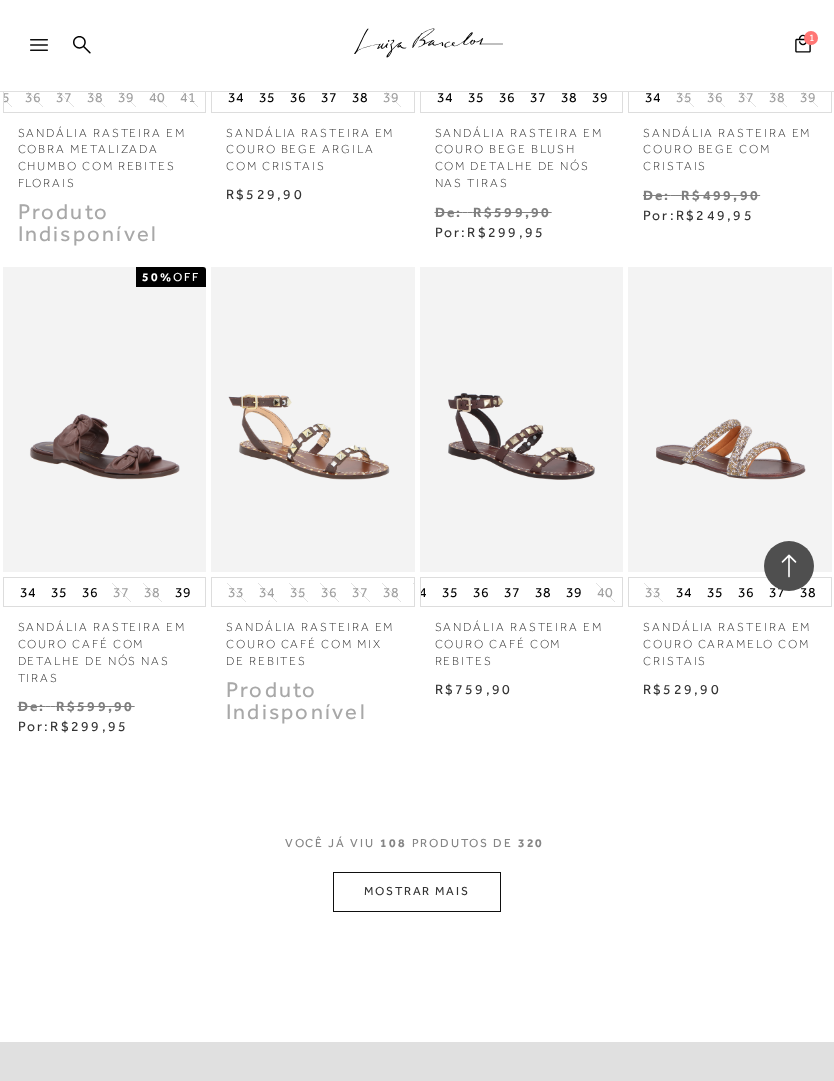 click on "MOSTRAR MAIS" at bounding box center (417, 891) 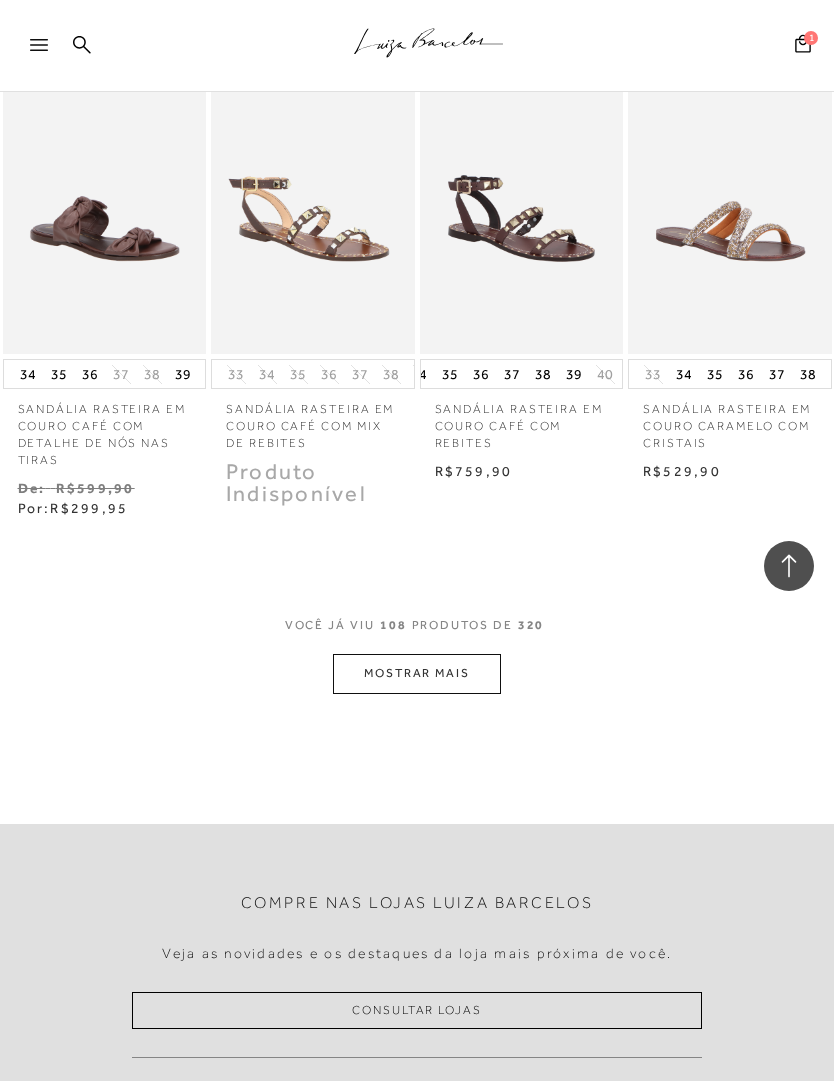 click on "MOSTRAR MAIS" at bounding box center [417, 673] 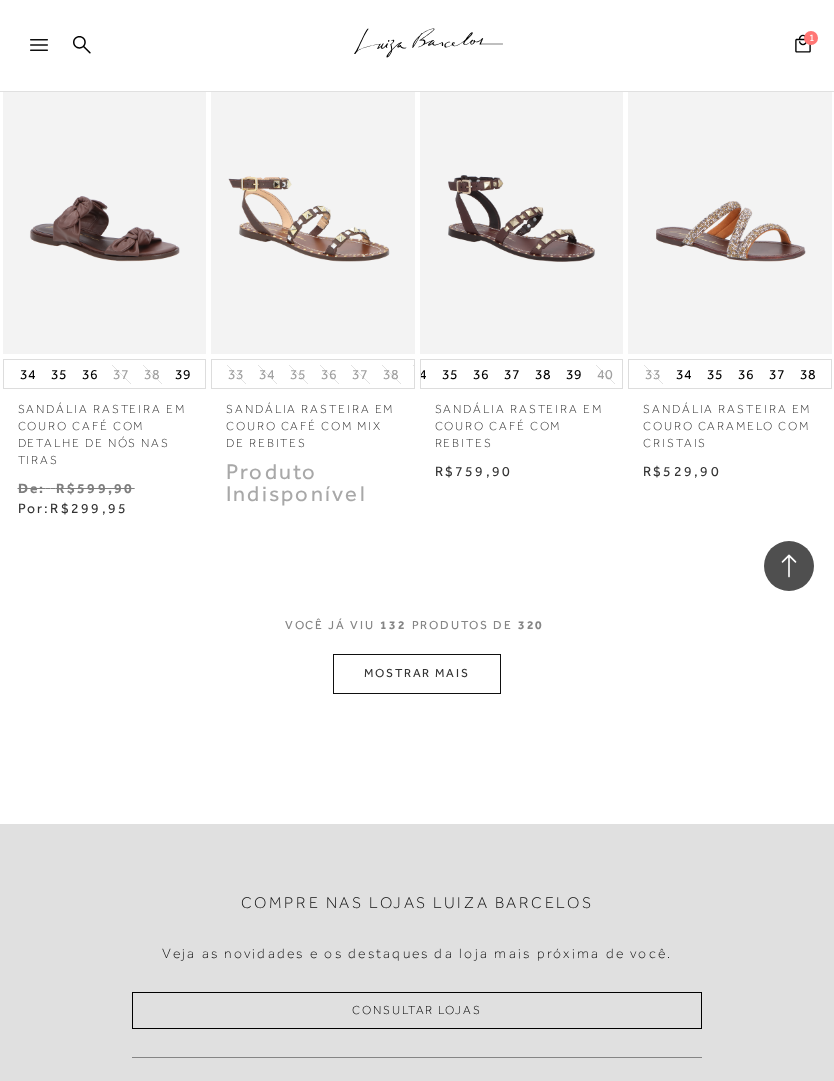 click on "MOSTRAR MAIS" at bounding box center (417, 673) 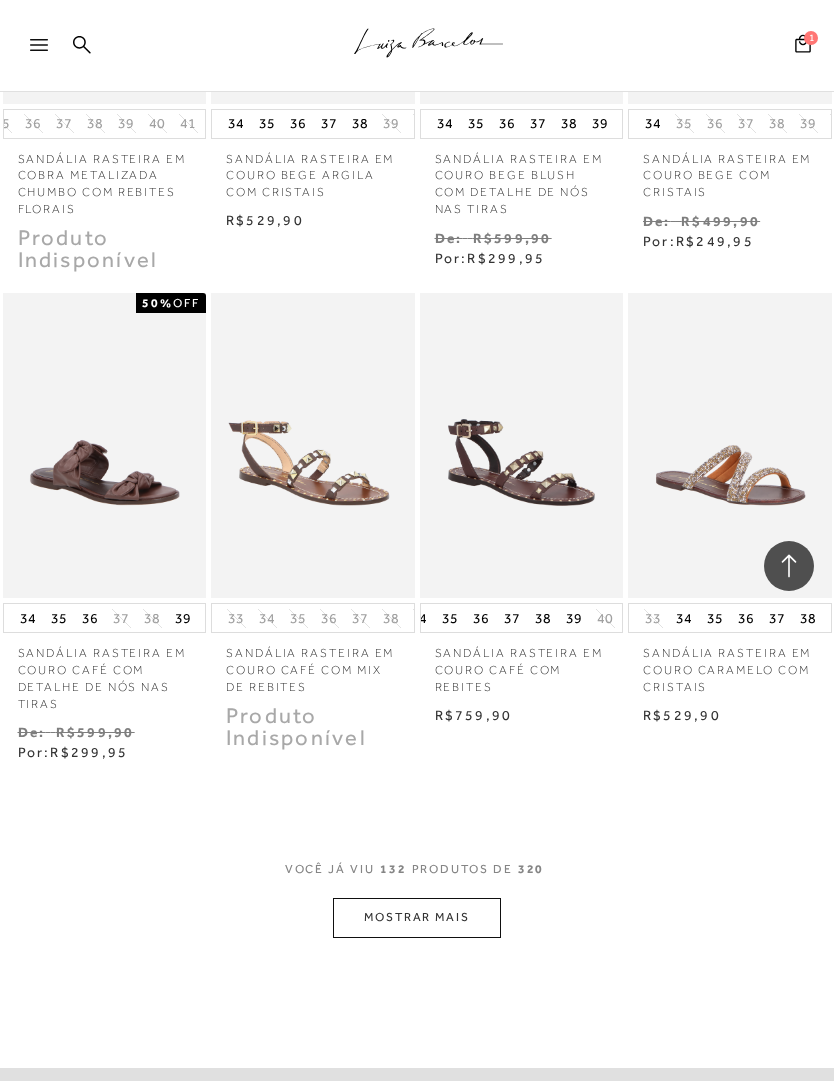 scroll, scrollTop: 0, scrollLeft: 59, axis: horizontal 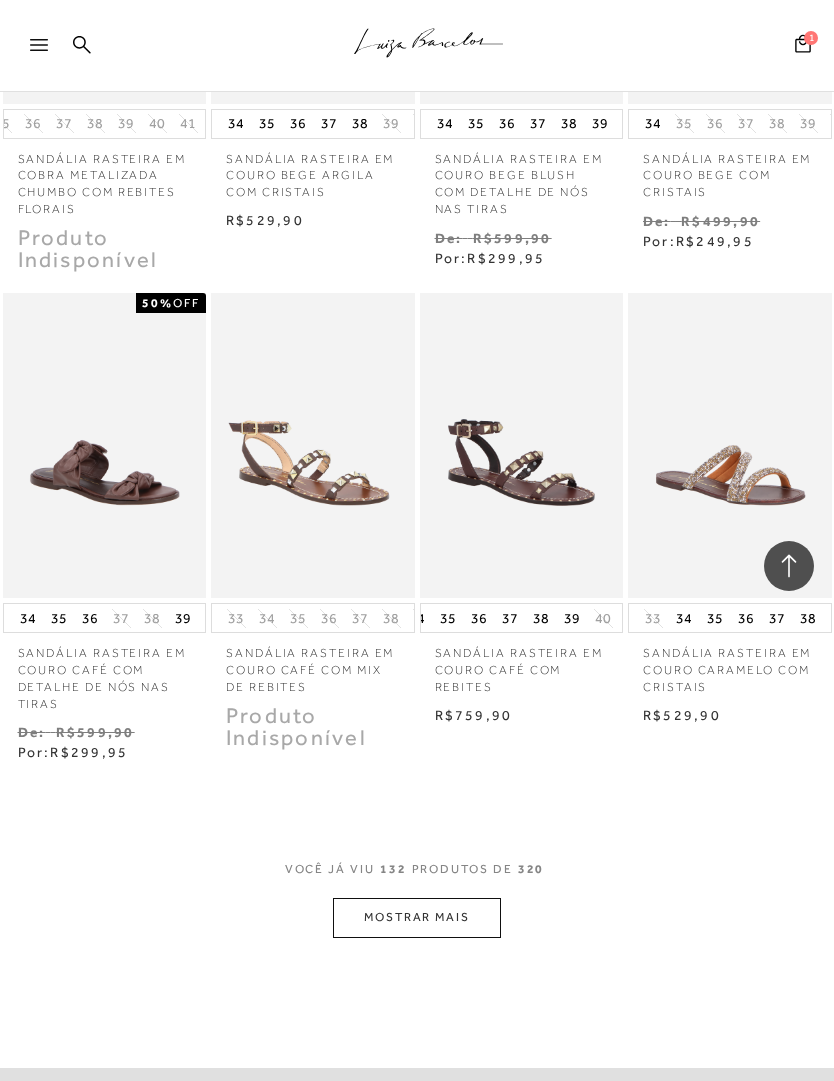 click on "MOSTRAR MAIS" at bounding box center (417, 917) 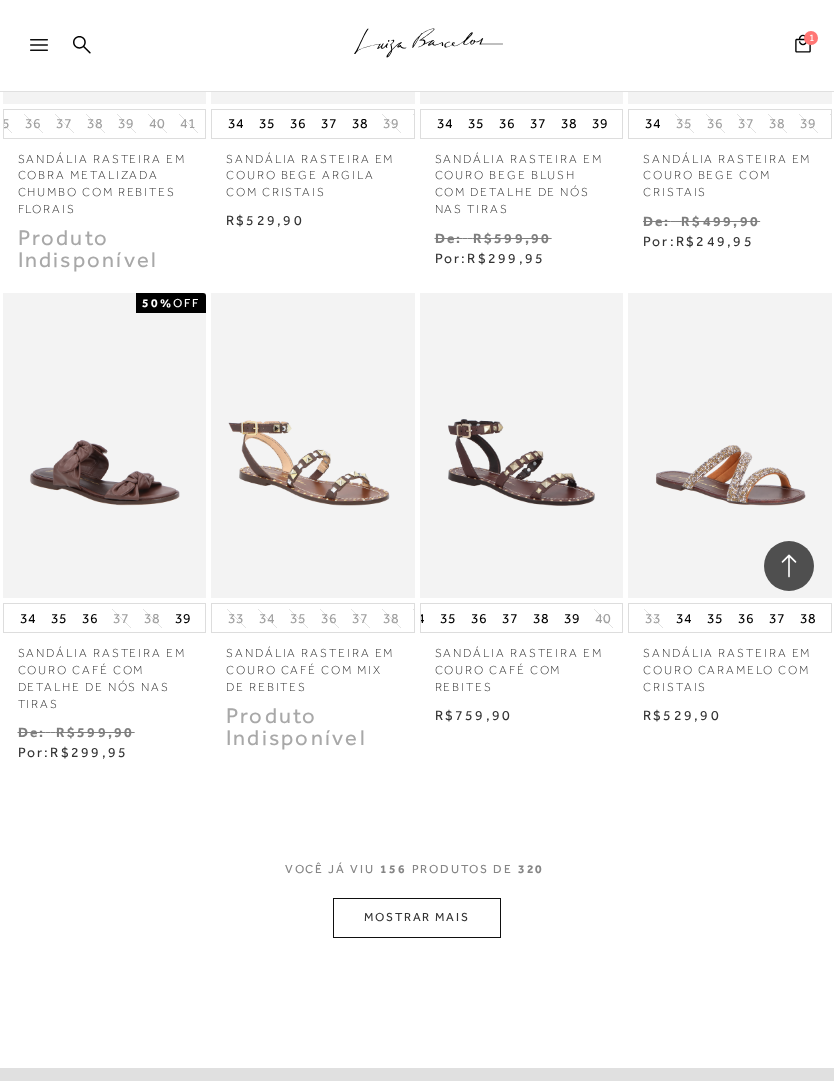 click on "MOSTRAR MAIS" at bounding box center (417, 917) 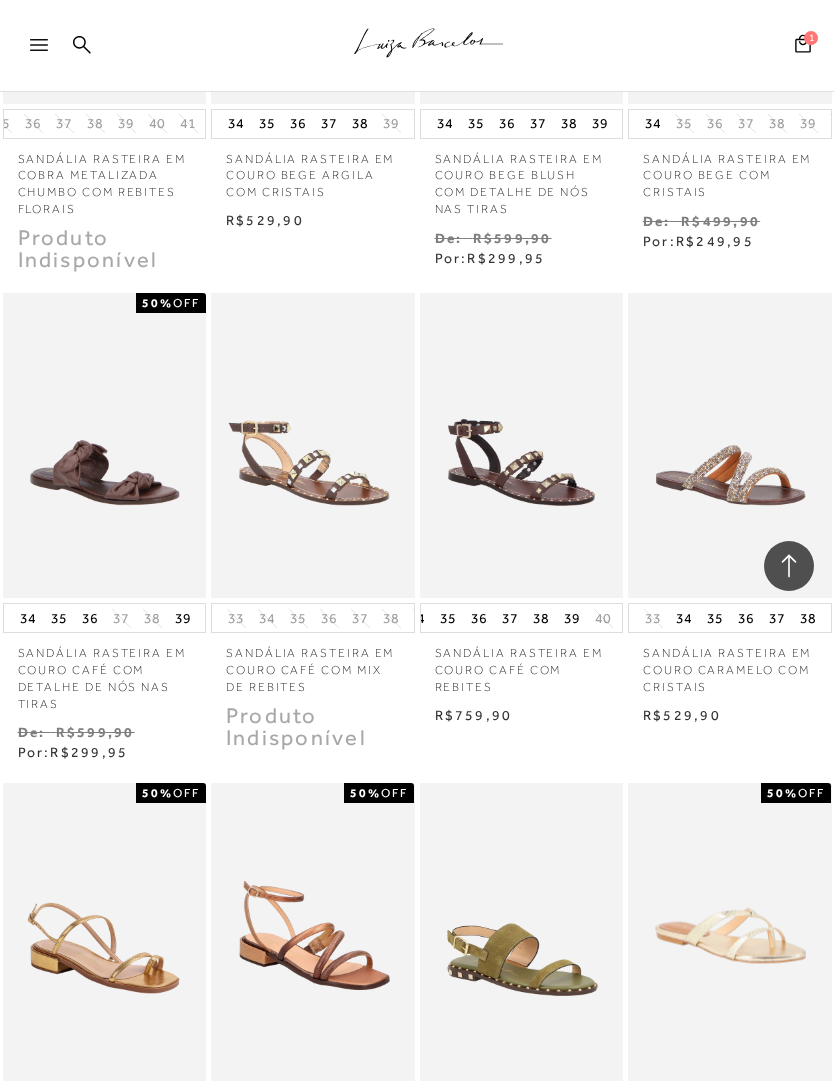 scroll, scrollTop: 7746, scrollLeft: 0, axis: vertical 